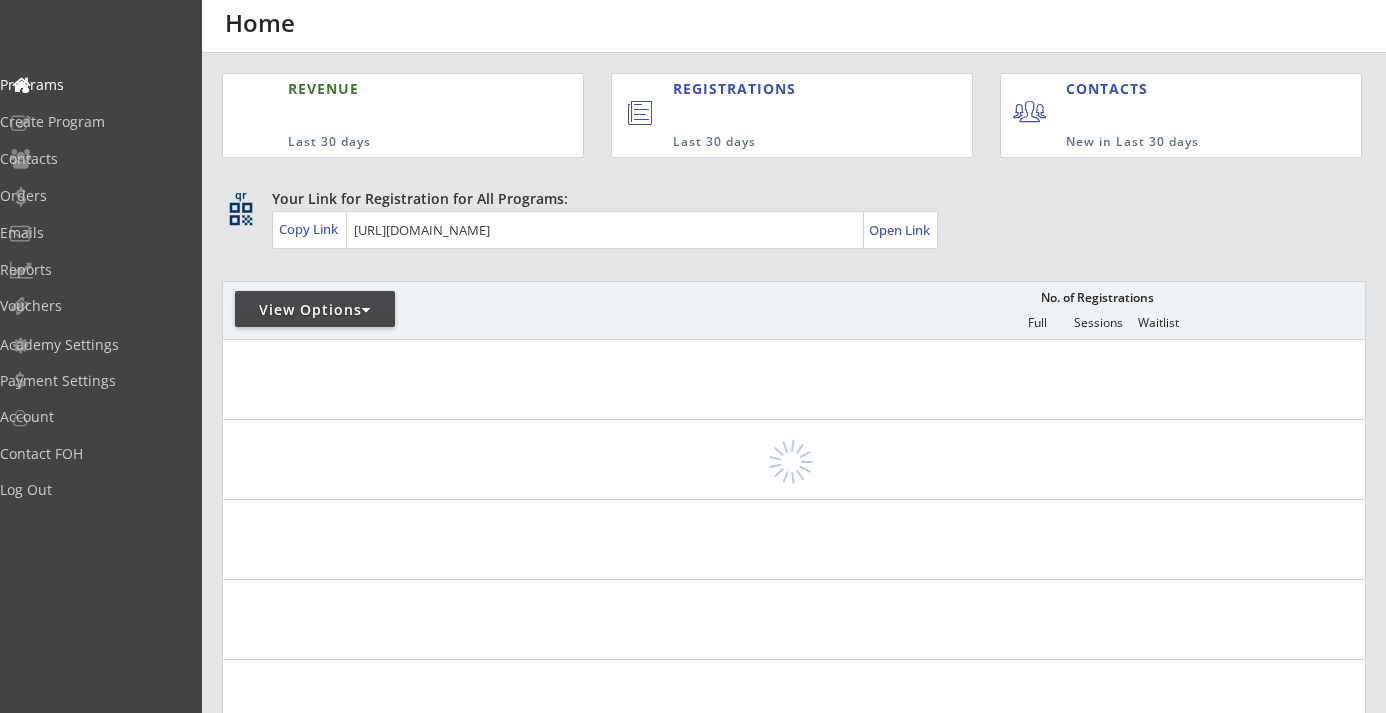 scroll, scrollTop: 0, scrollLeft: 0, axis: both 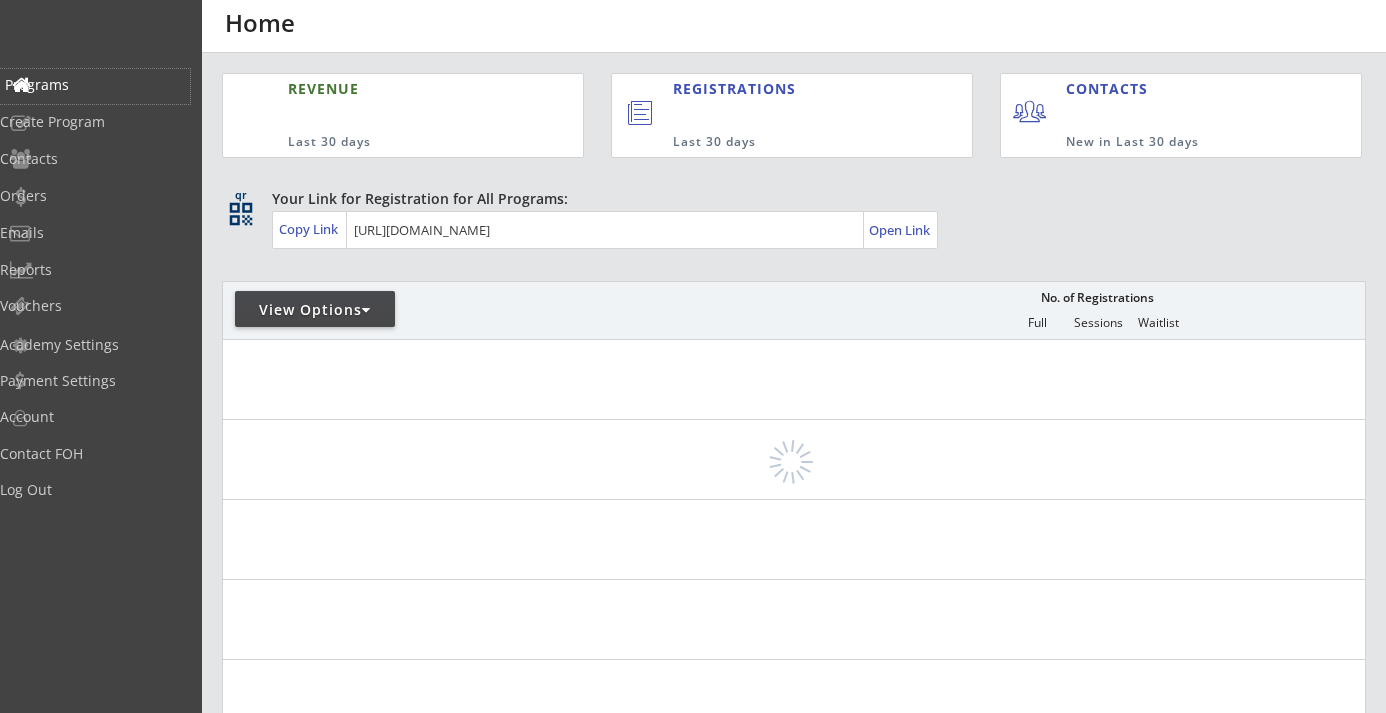 click on "Programs" at bounding box center (95, 85) 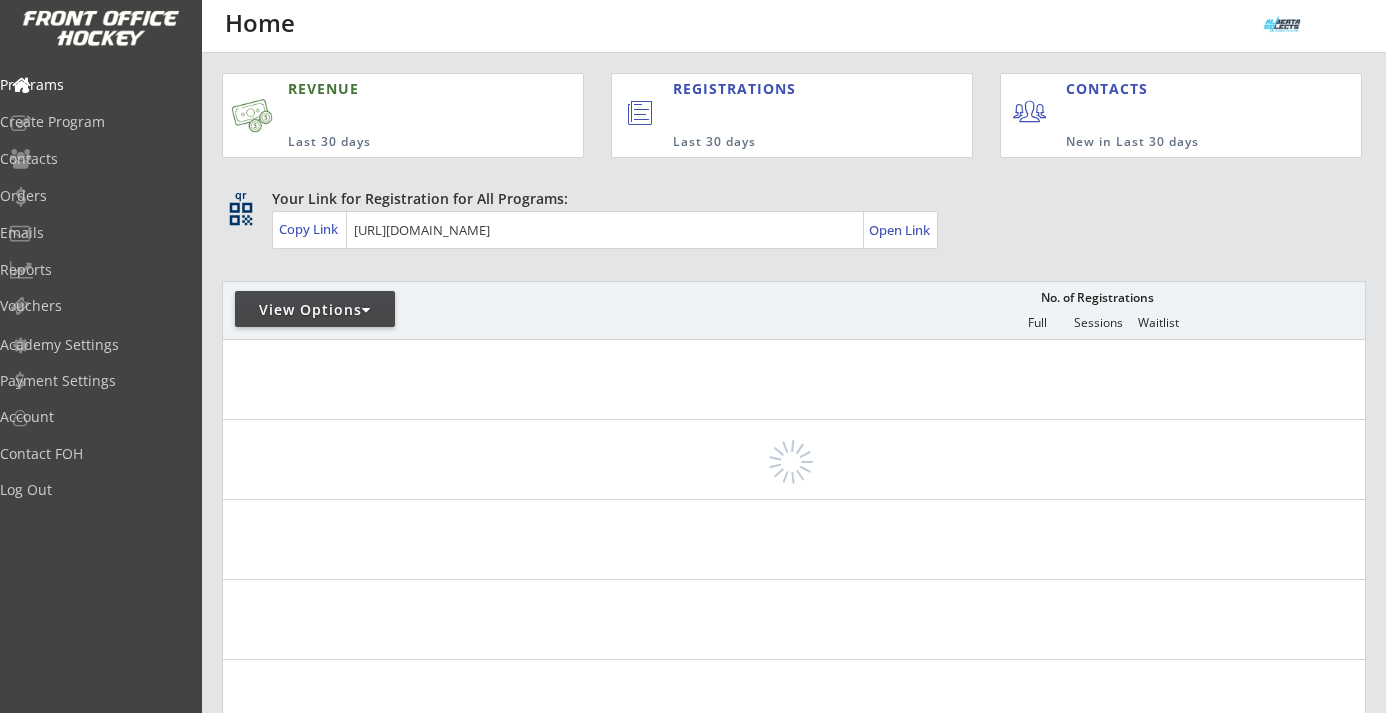 scroll, scrollTop: 0, scrollLeft: 0, axis: both 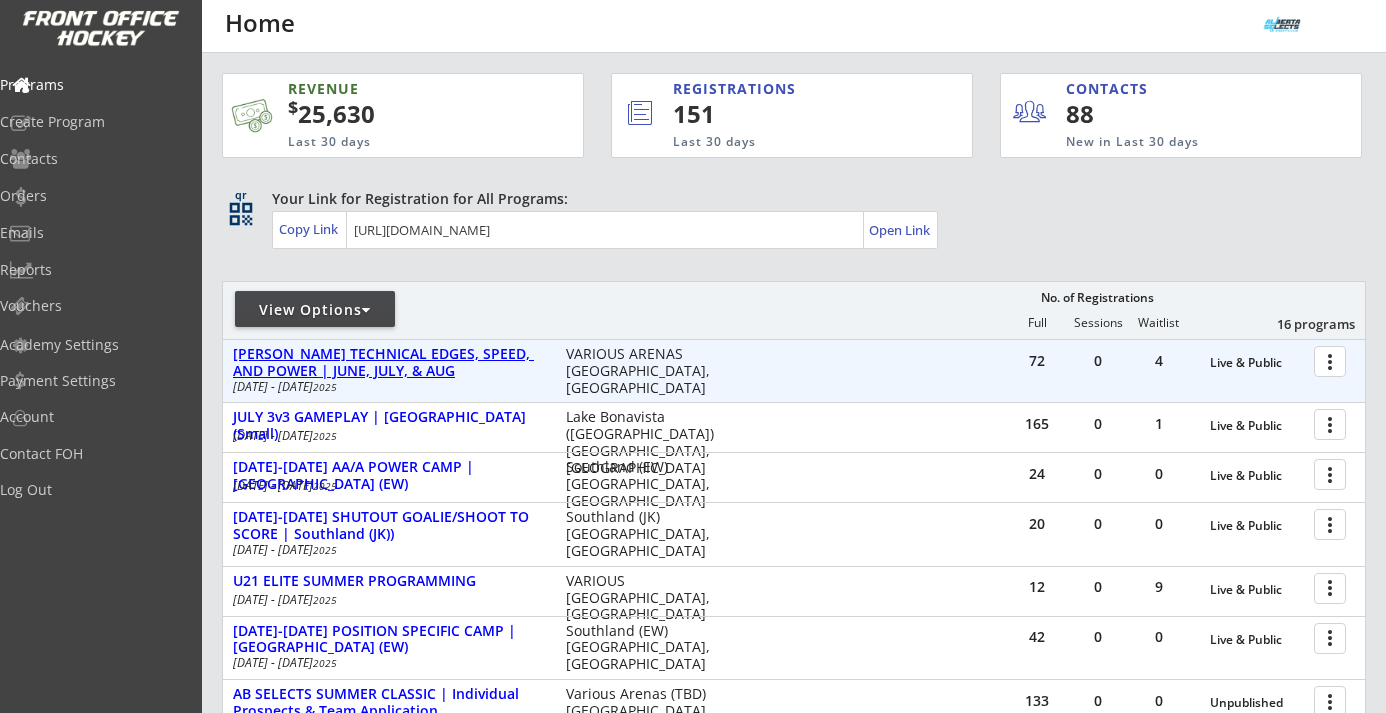 click on "[PERSON_NAME] TECHNICAL EDGES, SPEED, AND POWER | JUNE, JULY, & AUG" at bounding box center (389, 363) 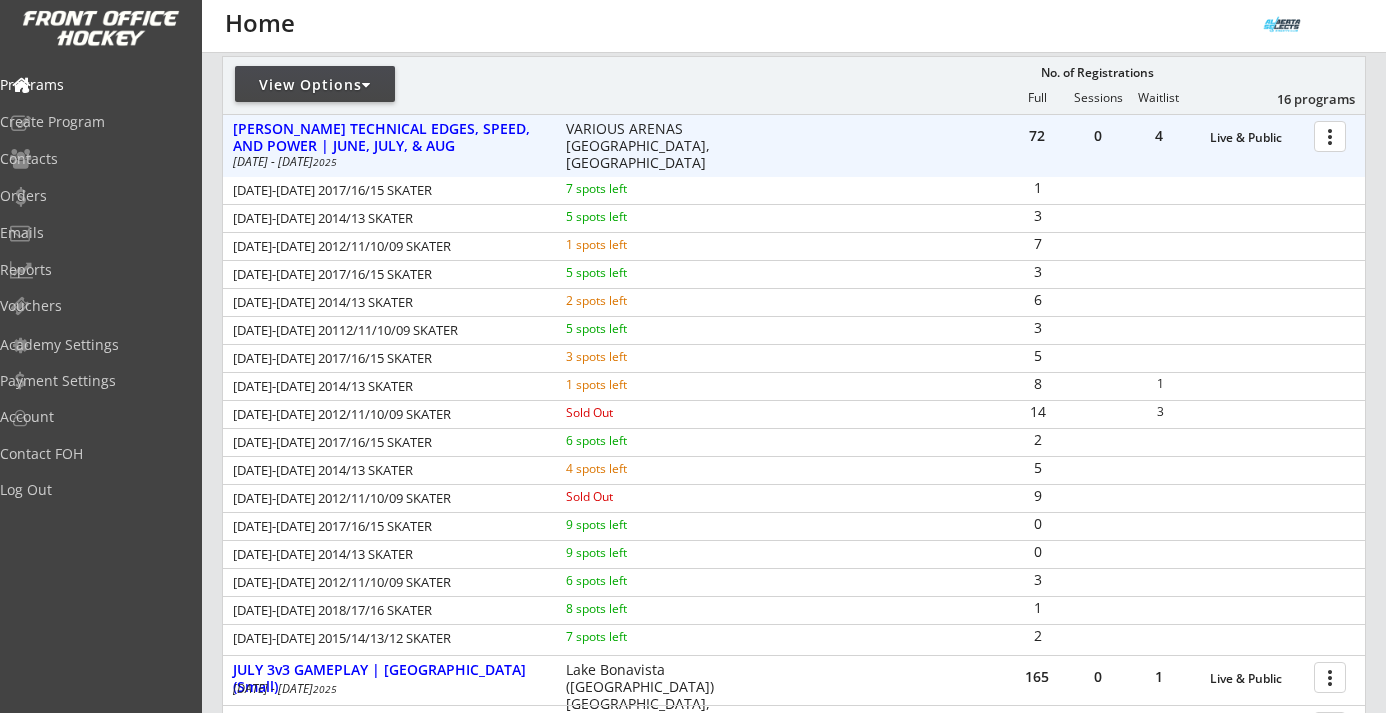 scroll, scrollTop: 257, scrollLeft: 0, axis: vertical 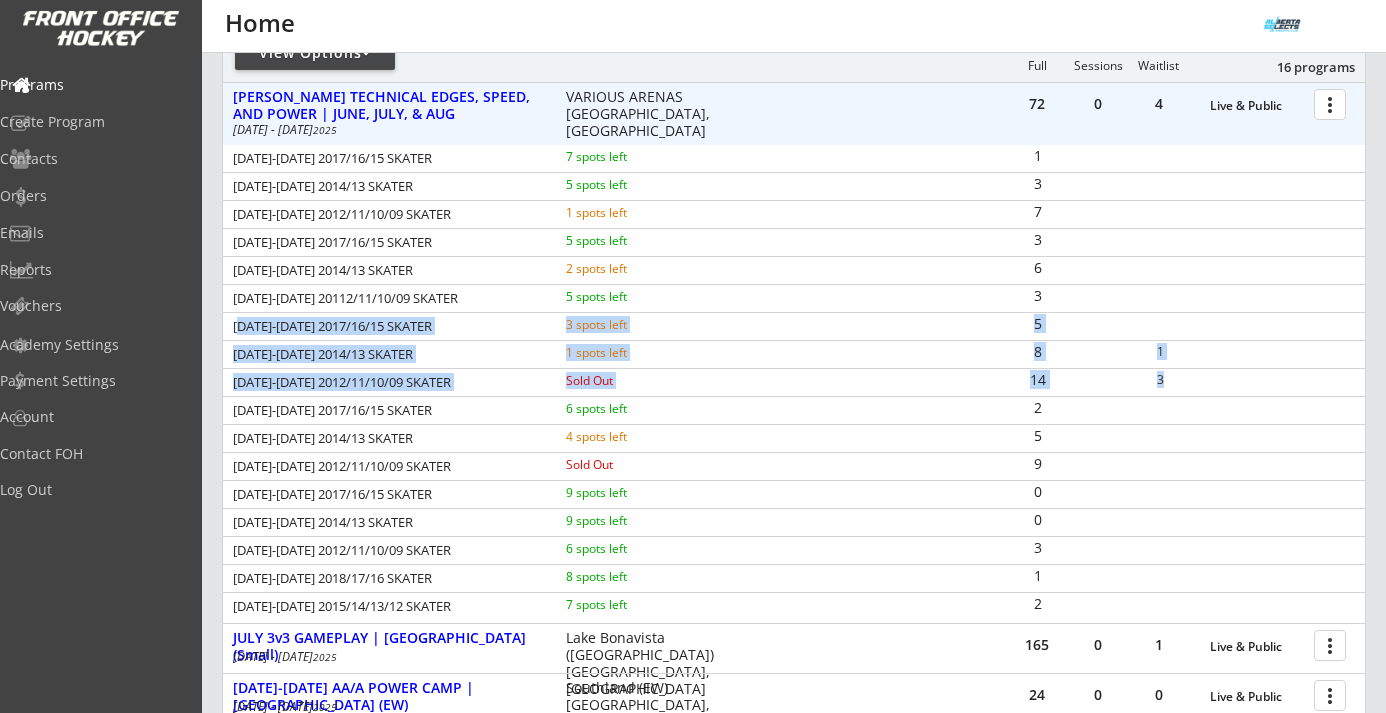 drag, startPoint x: 235, startPoint y: 328, endPoint x: 1171, endPoint y: 381, distance: 937.4993 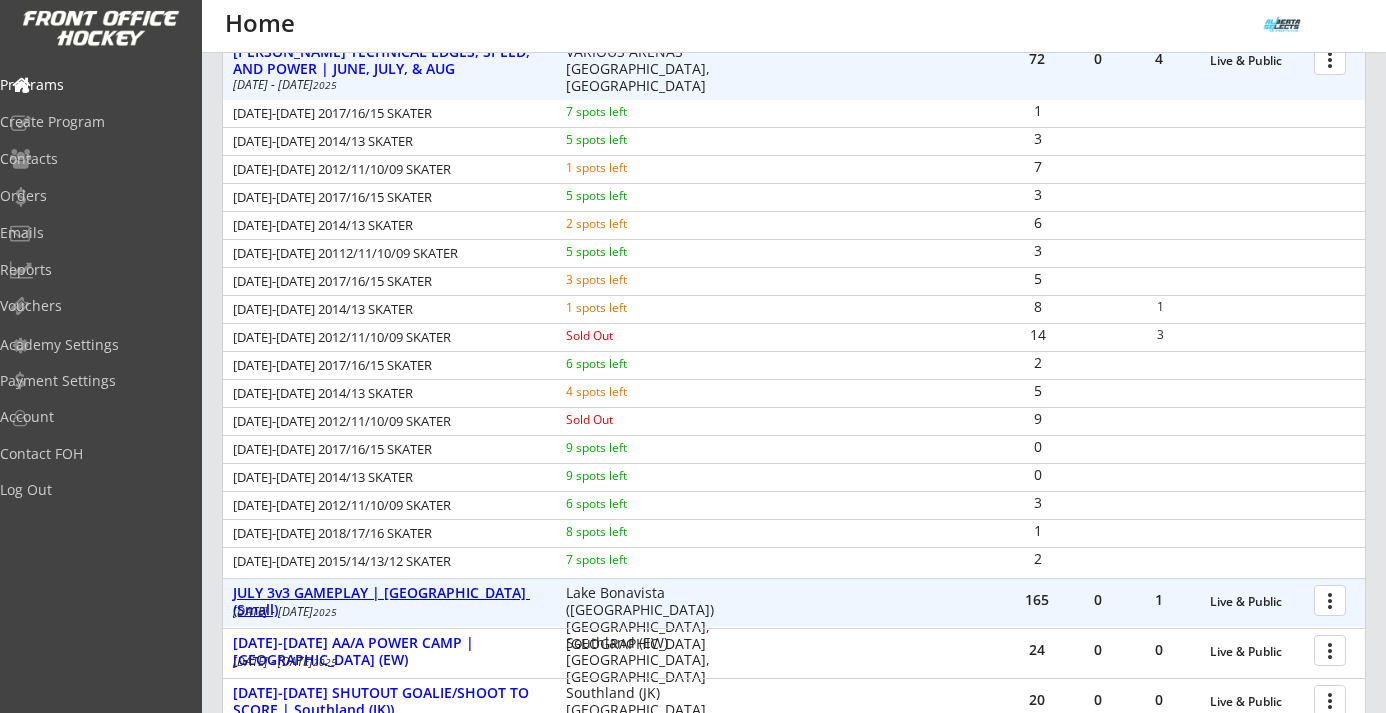 click on "JULY 3v3 GAMEPLAY | Lake Bonavista (Small)" at bounding box center [389, 602] 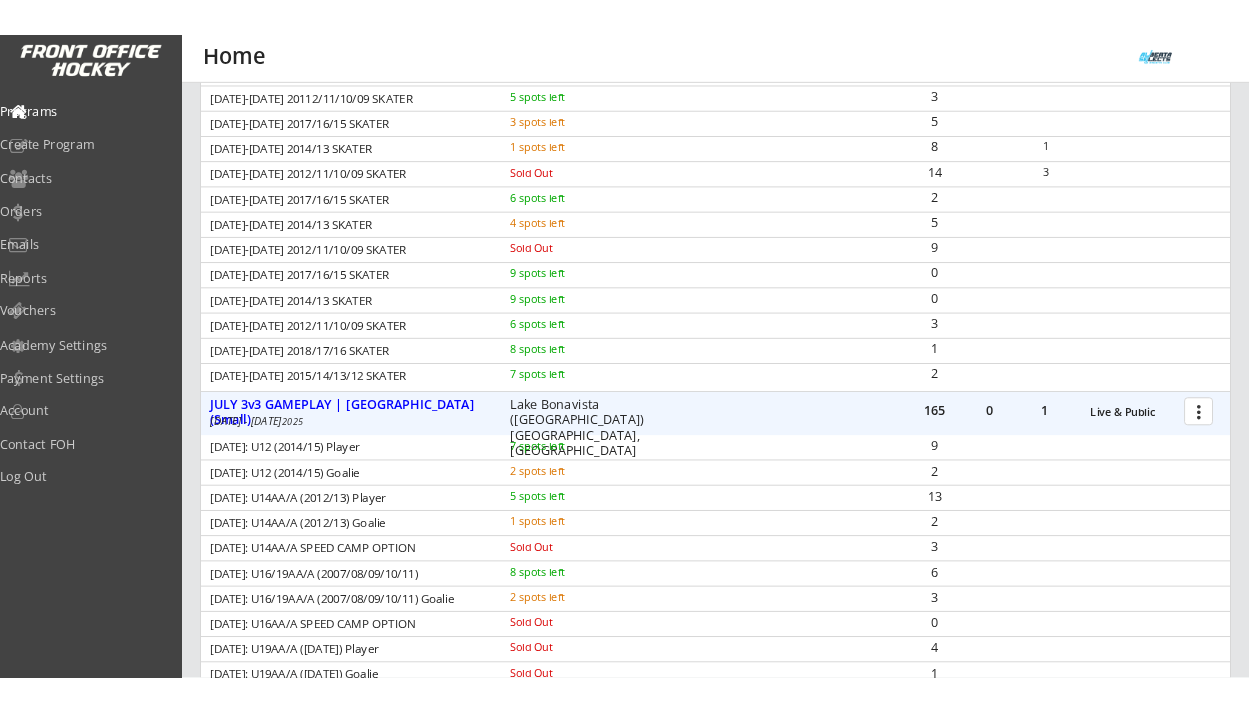 scroll, scrollTop: 492, scrollLeft: 0, axis: vertical 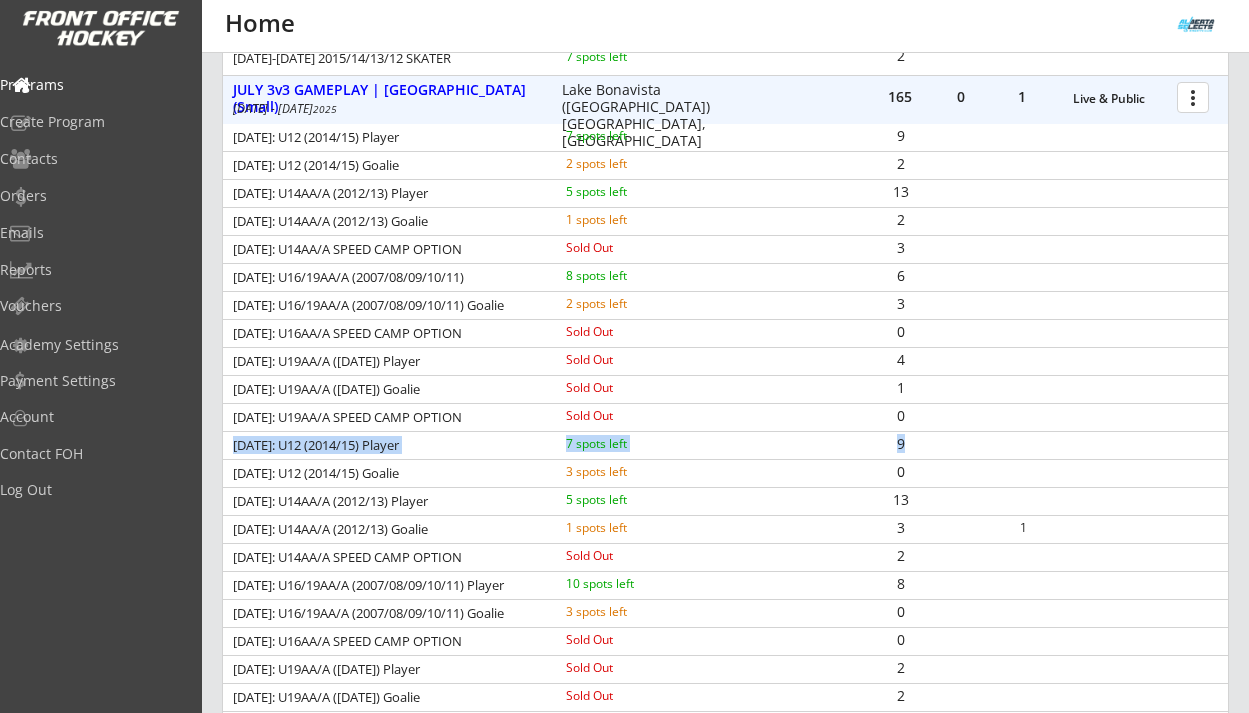 drag, startPoint x: 234, startPoint y: 445, endPoint x: 901, endPoint y: 448, distance: 667.0068 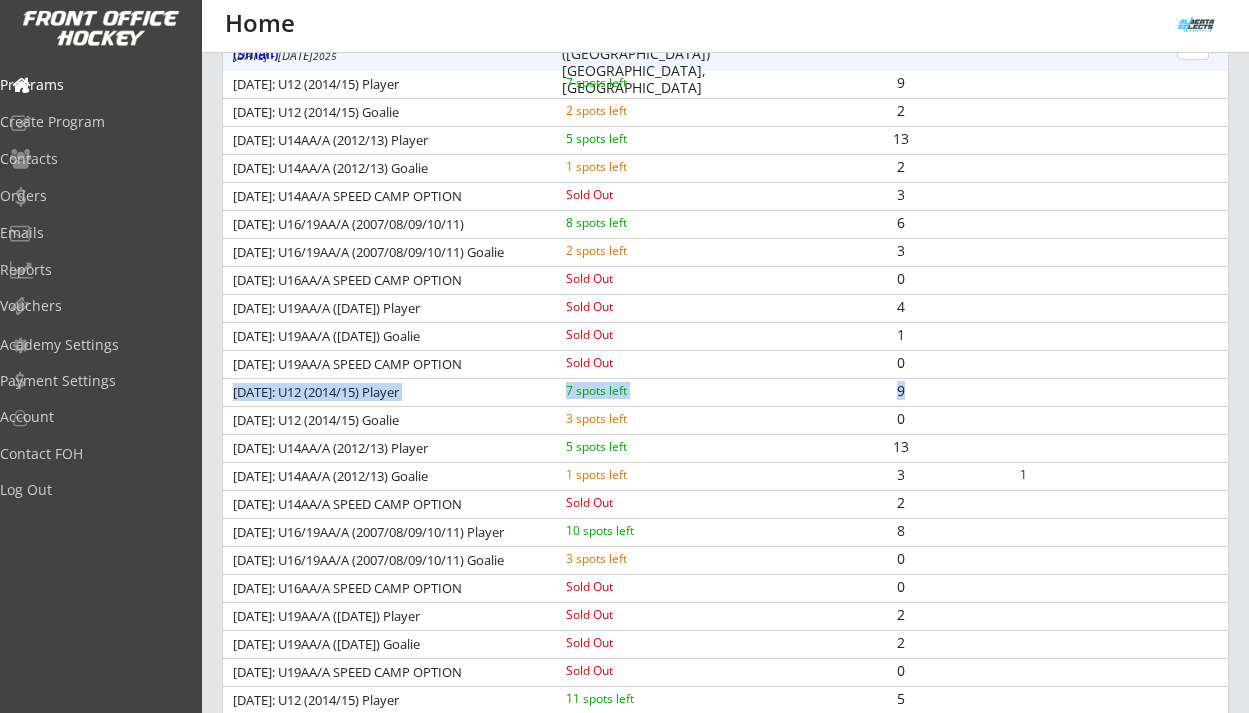 scroll, scrollTop: 859, scrollLeft: 0, axis: vertical 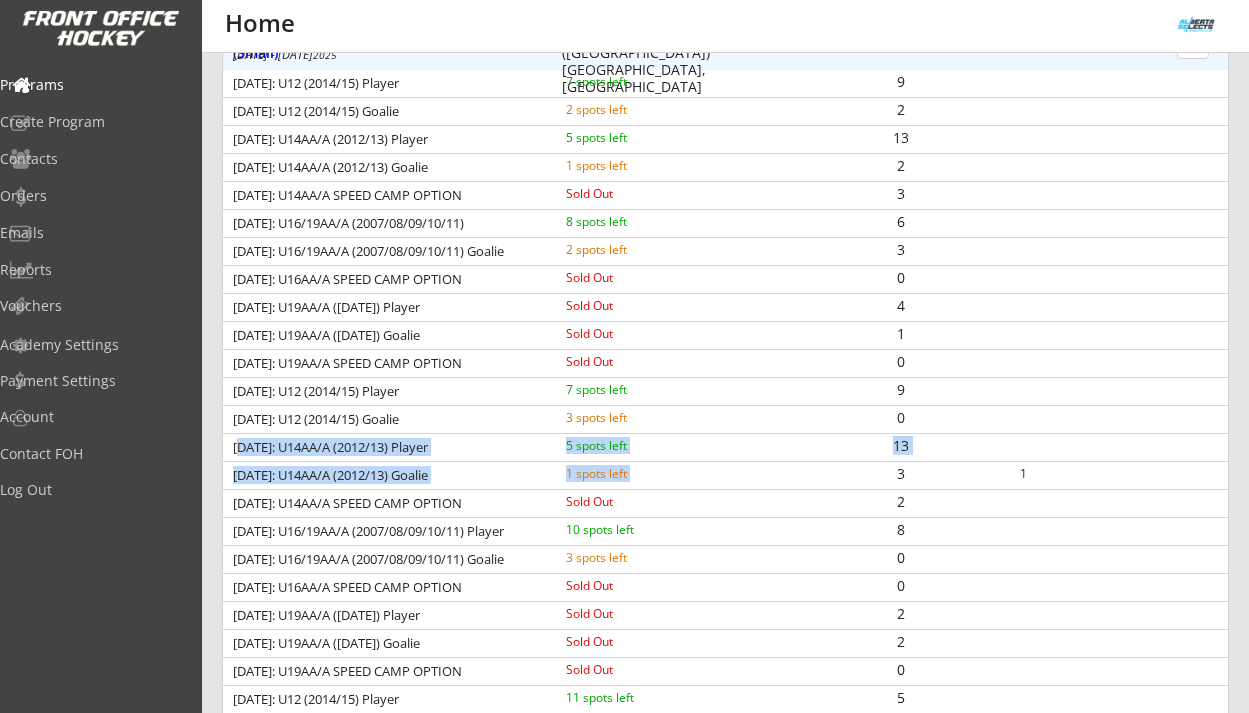 drag, startPoint x: 236, startPoint y: 448, endPoint x: 888, endPoint y: 475, distance: 652.55884 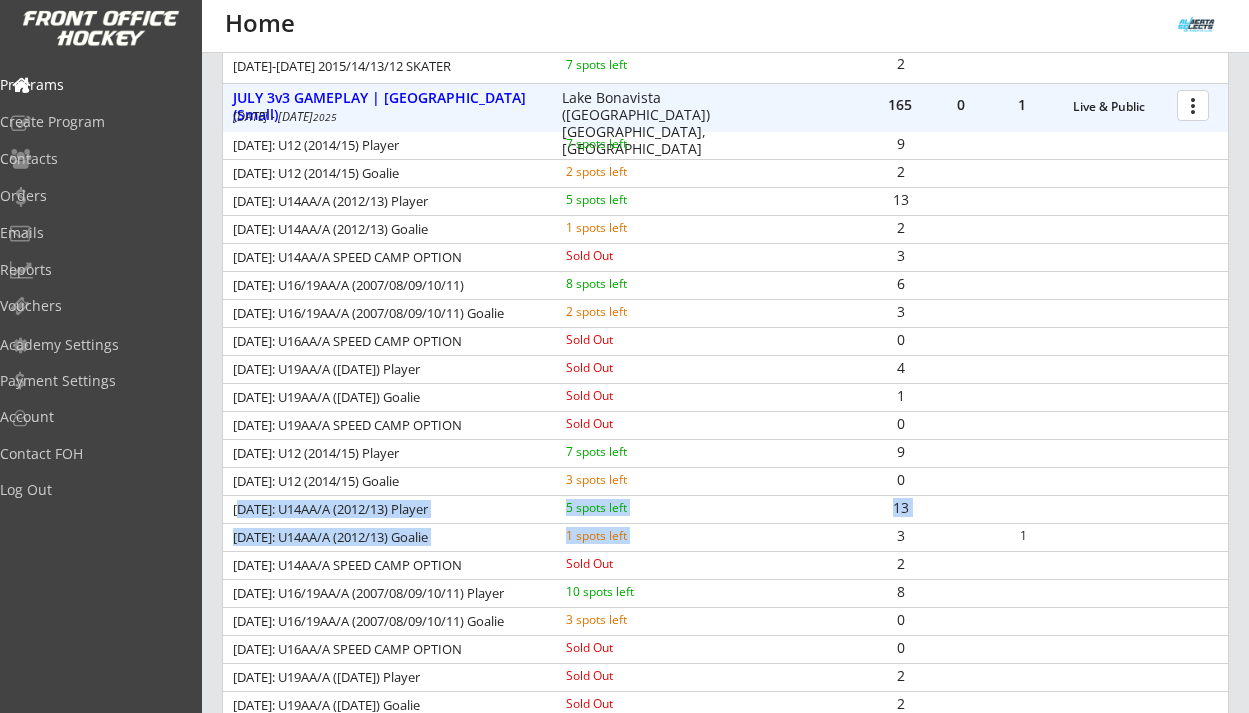 scroll, scrollTop: 739, scrollLeft: 0, axis: vertical 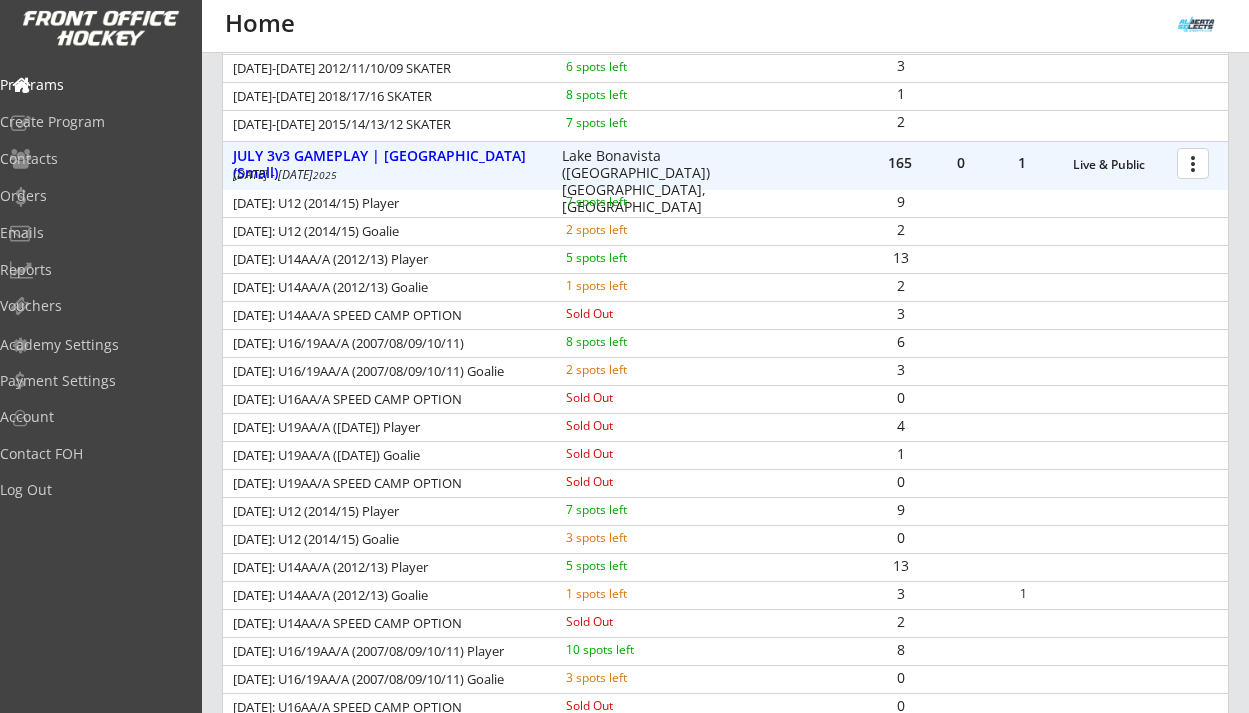 click at bounding box center (1196, 162) 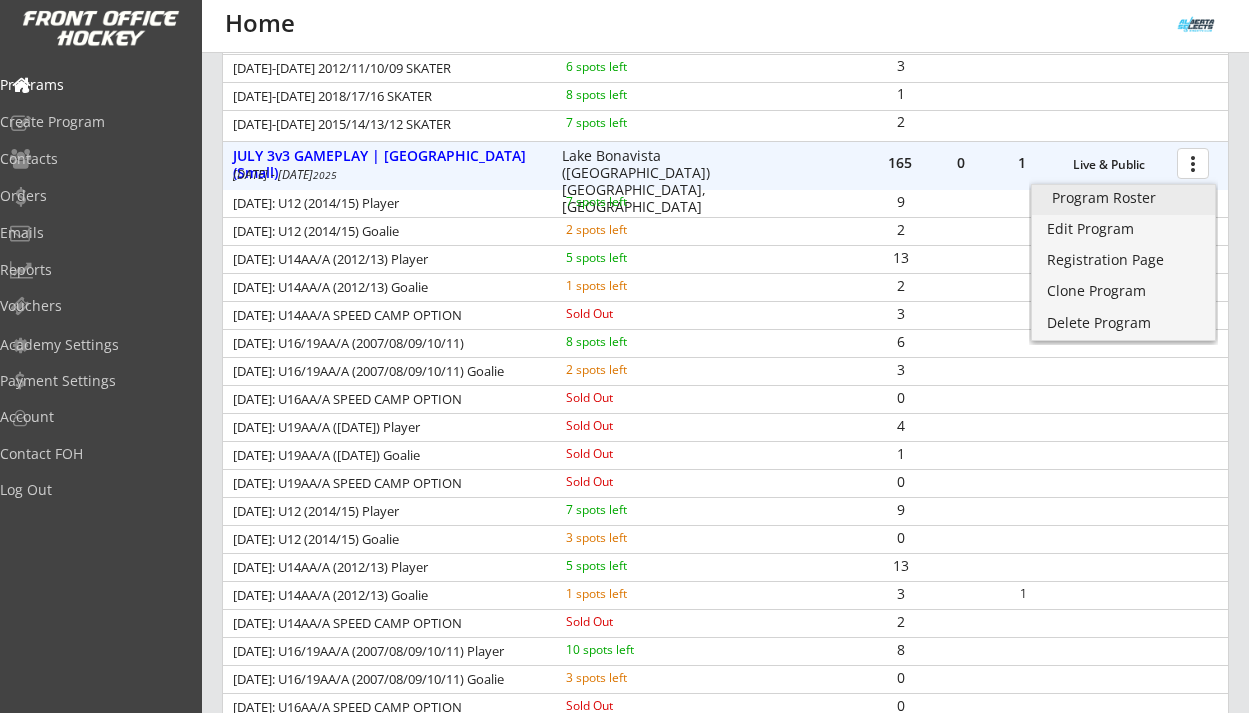 click on "Program Roster" at bounding box center (1123, 198) 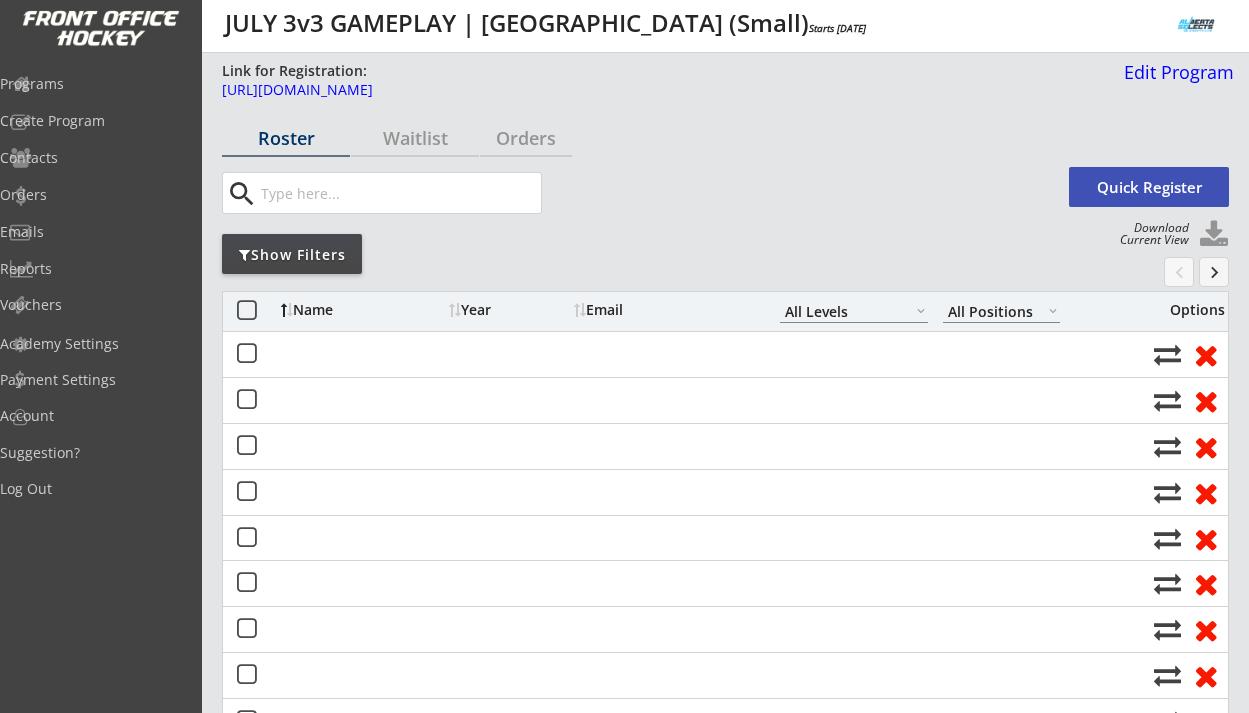 select on ""All Levels"" 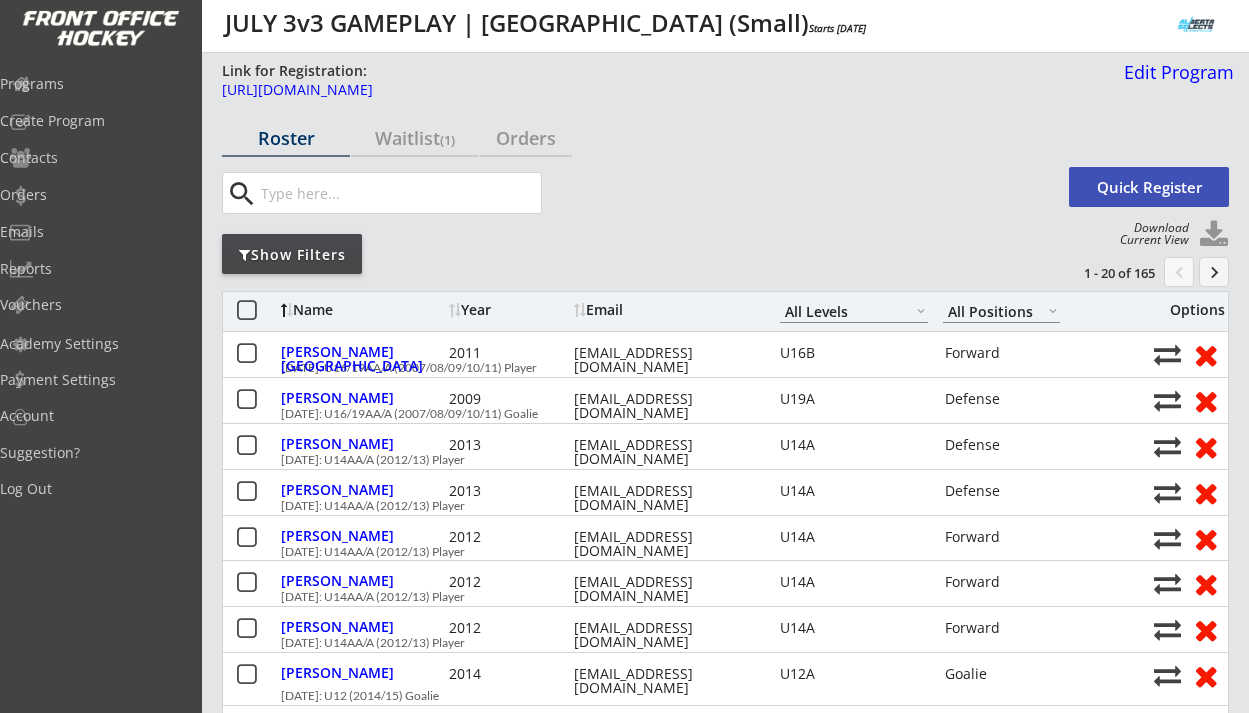 click on "Show Filters" at bounding box center (292, 255) 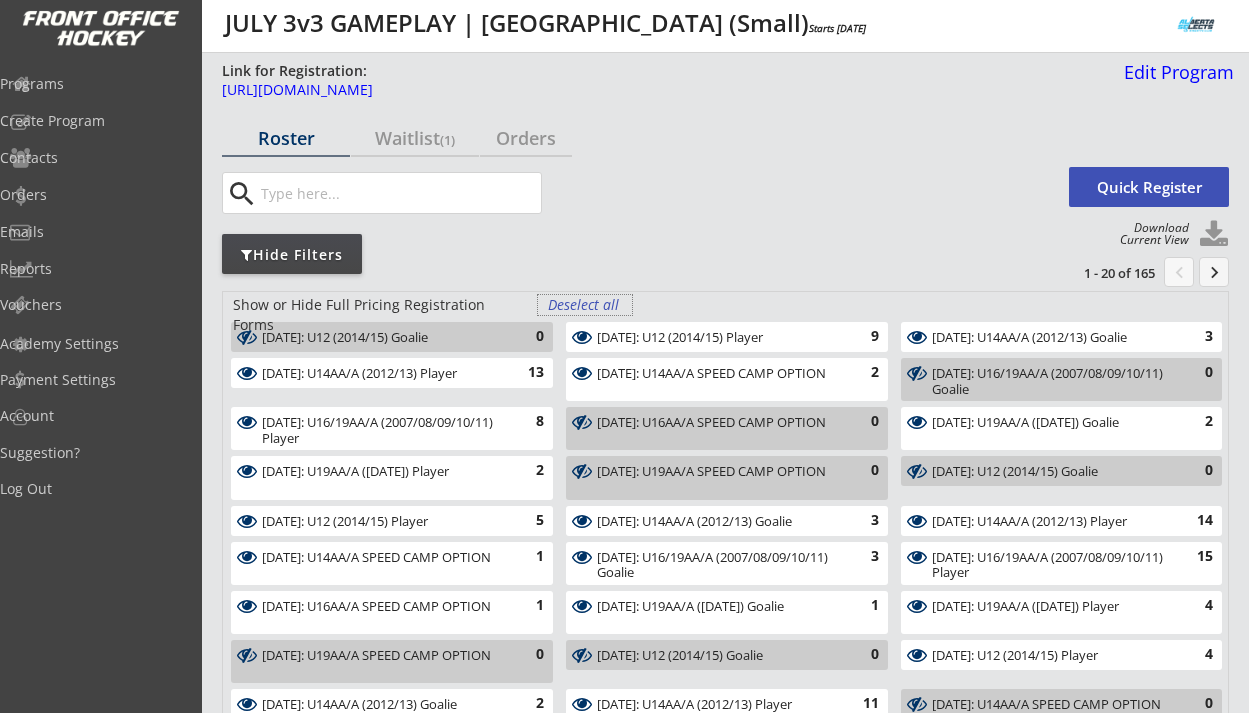 click on "Deselect all" at bounding box center (585, 305) 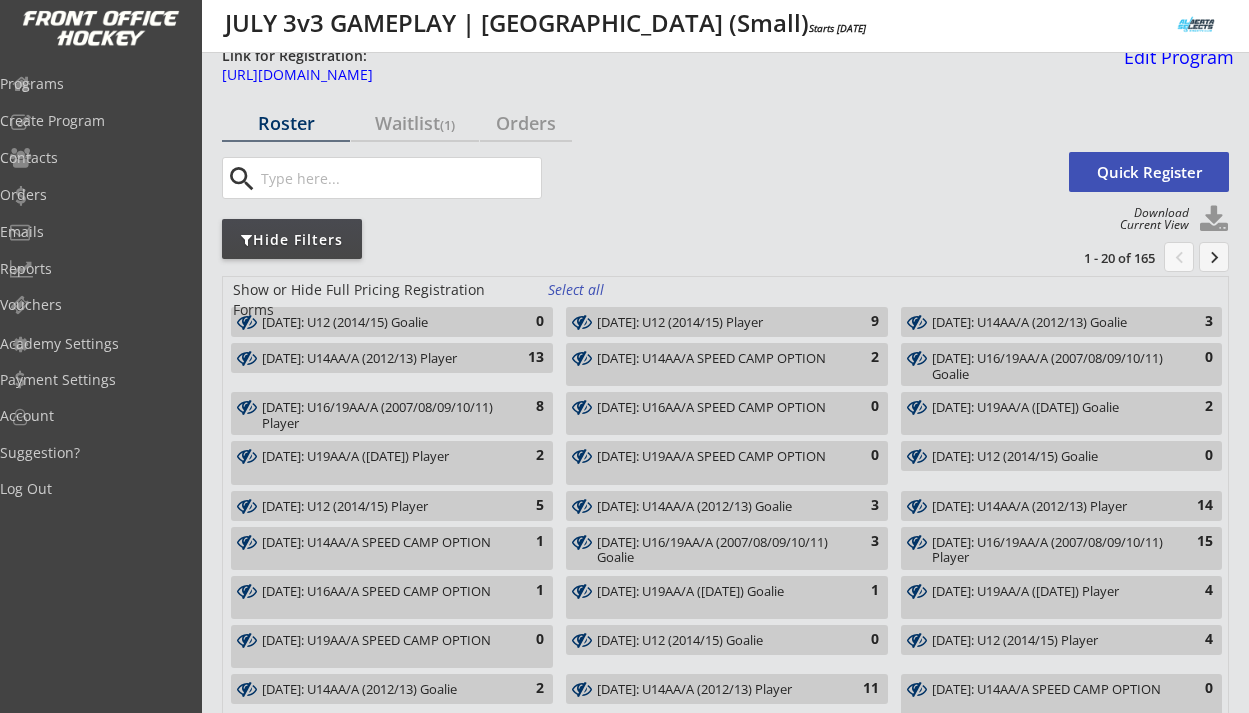 scroll, scrollTop: 26, scrollLeft: 0, axis: vertical 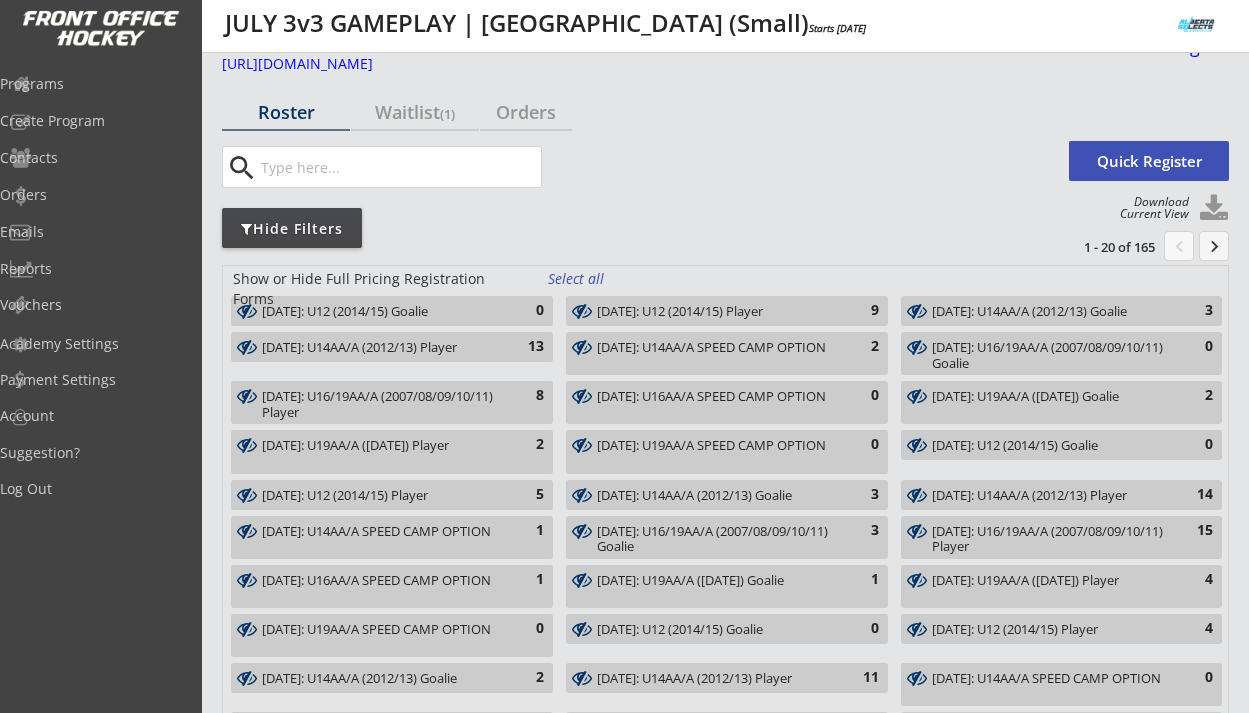 click on "July 15/17: U14AA/A (2012/13) Goalie" at bounding box center [1050, 312] 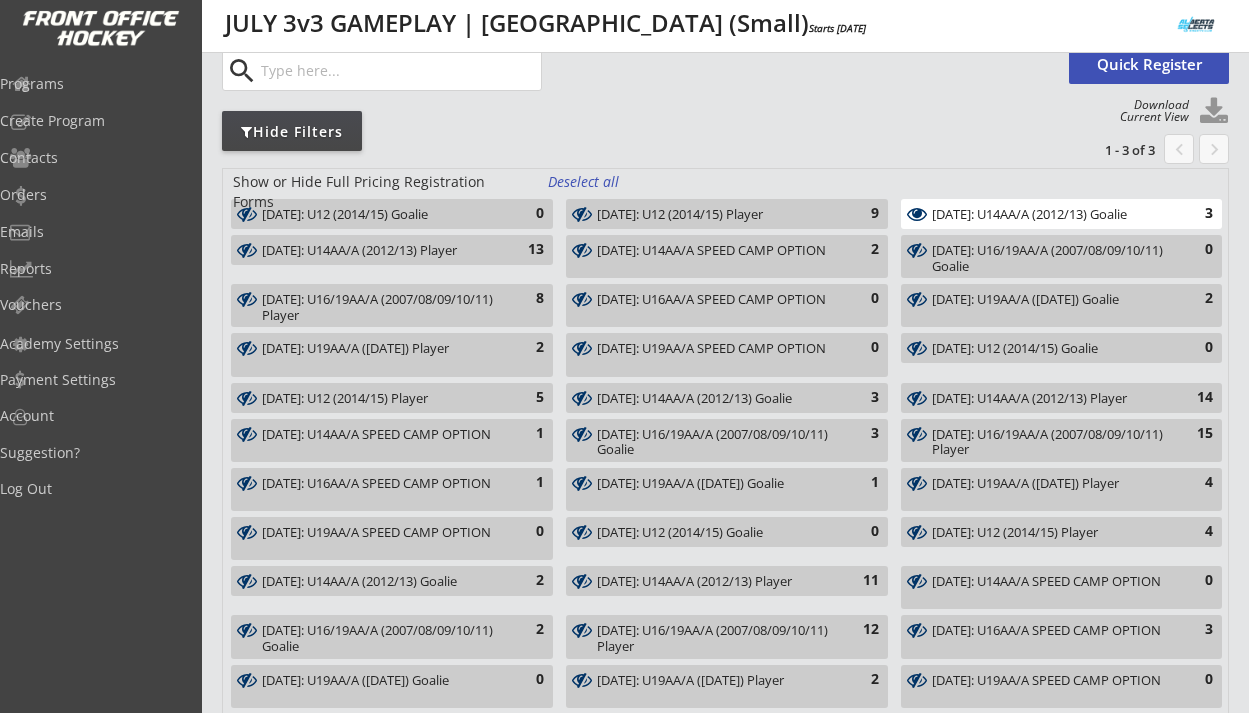 scroll, scrollTop: 0, scrollLeft: 0, axis: both 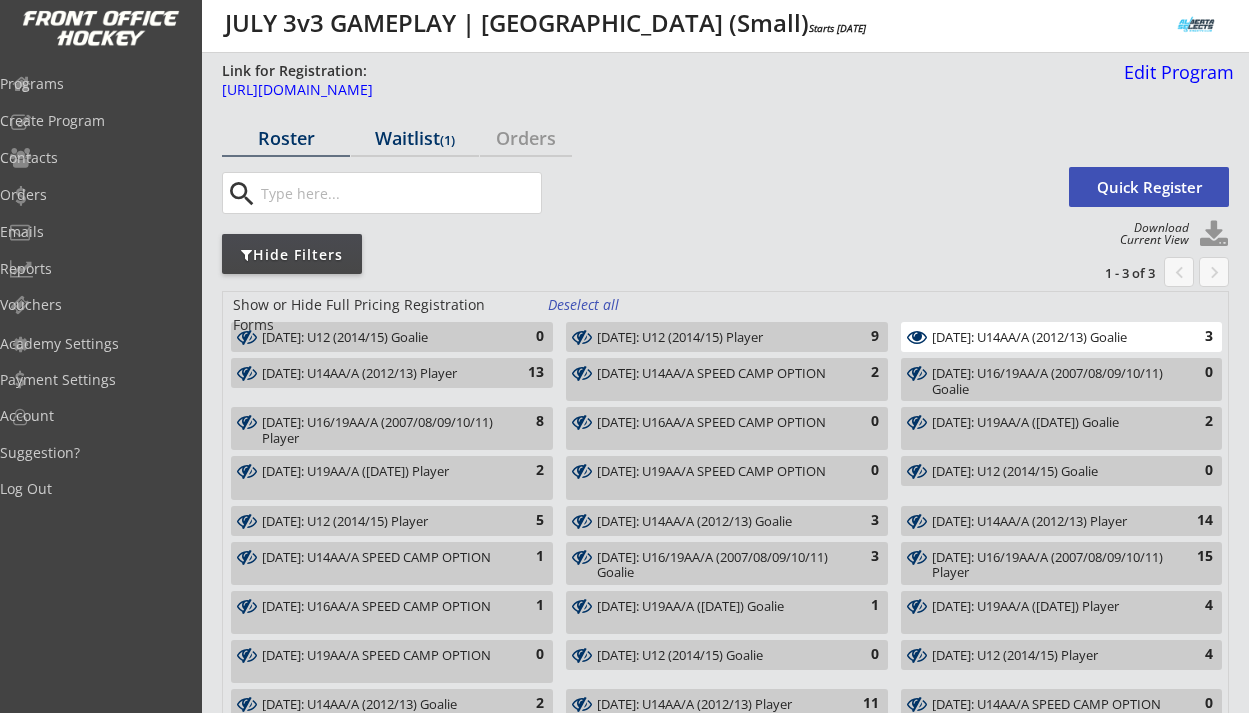 click on "Link for Registration: https://frontofficehockey.com/abselects-program/1736483727712x216320897481965570 Edit Program" at bounding box center [728, 88] 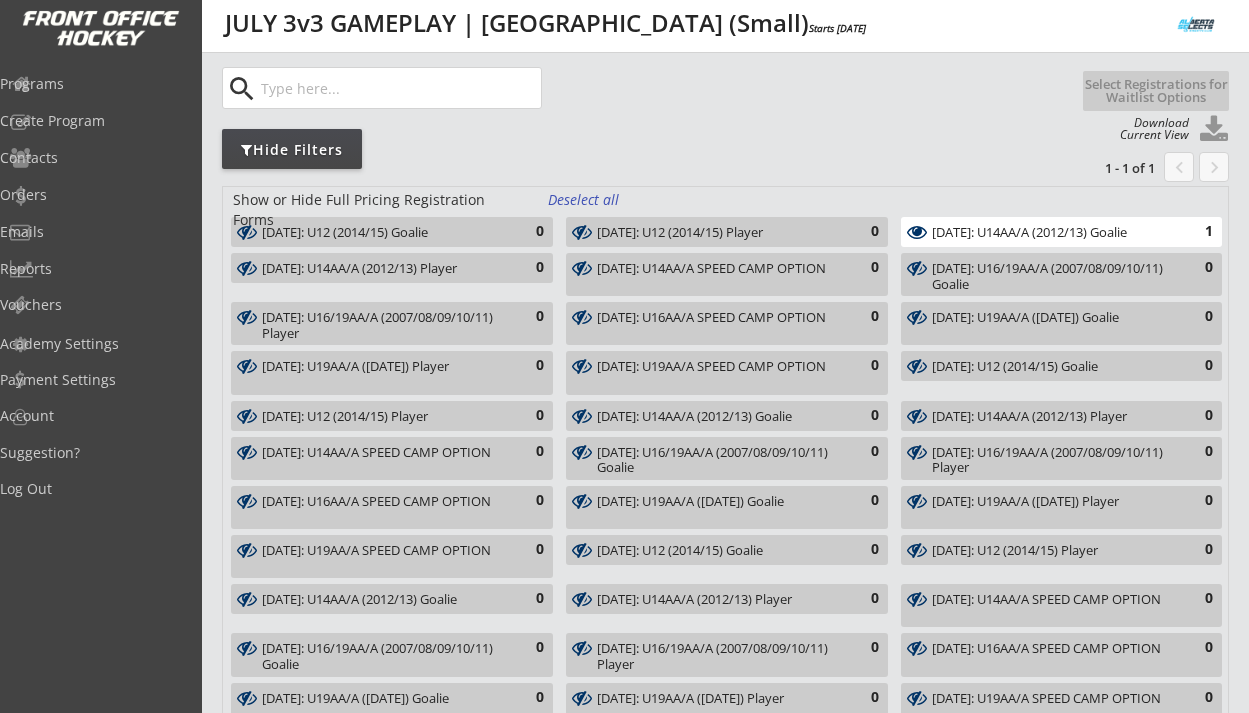 scroll, scrollTop: 5, scrollLeft: 0, axis: vertical 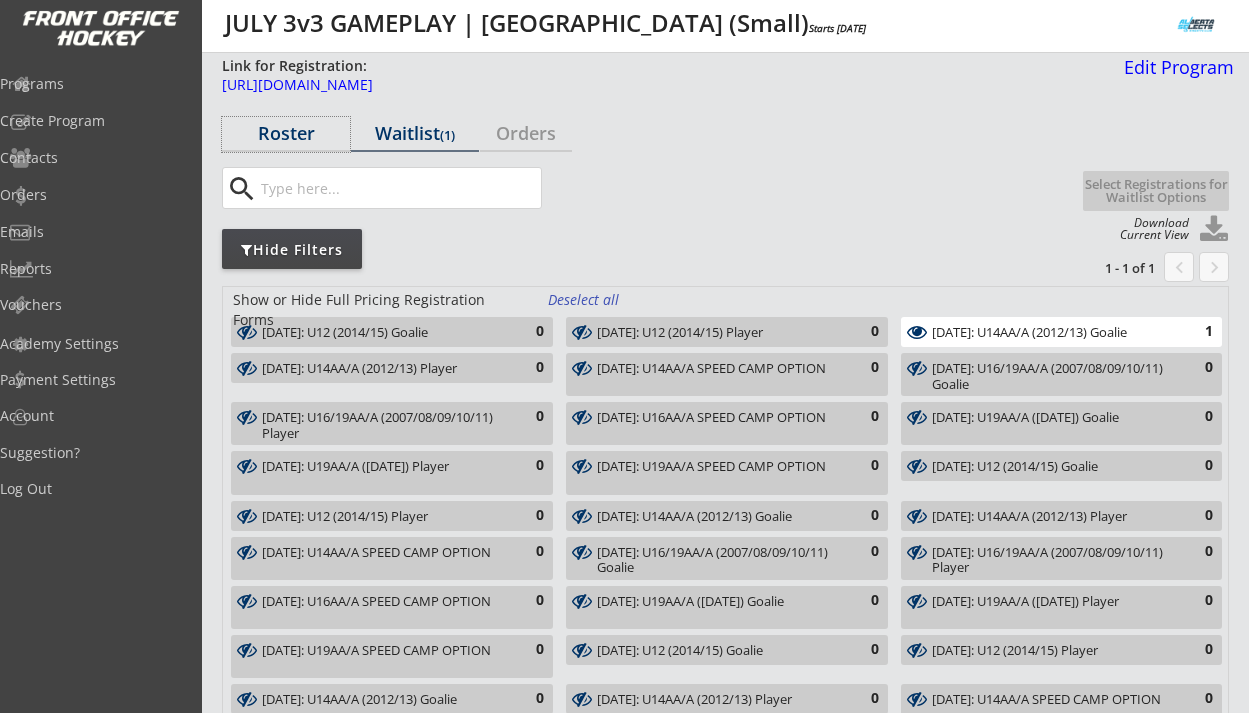 click on "Roster" at bounding box center (286, 133) 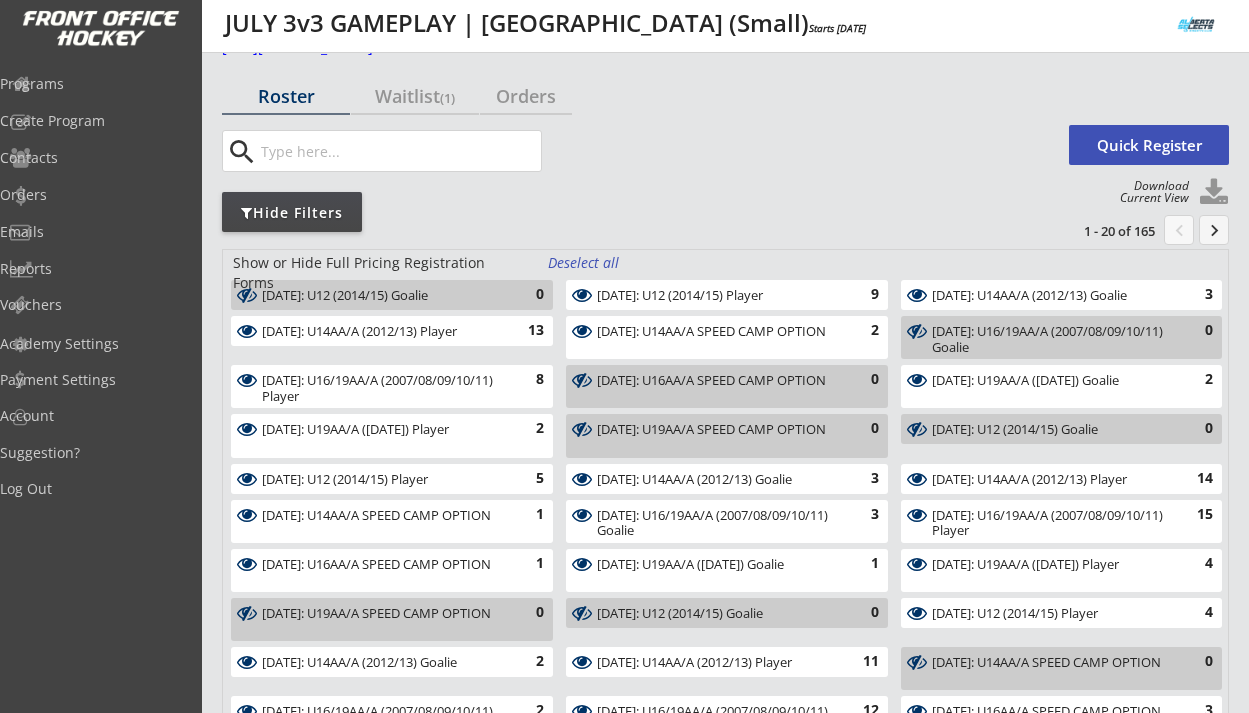 scroll, scrollTop: 43, scrollLeft: 0, axis: vertical 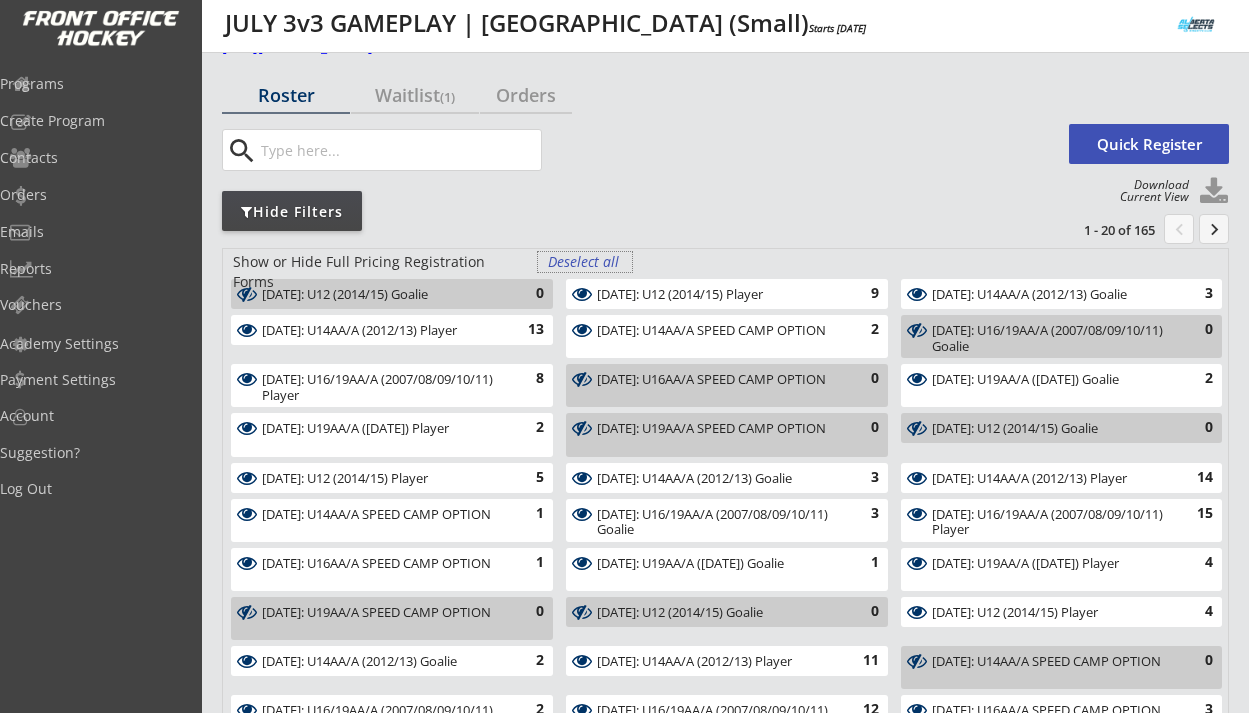 click on "Deselect all" at bounding box center [585, 262] 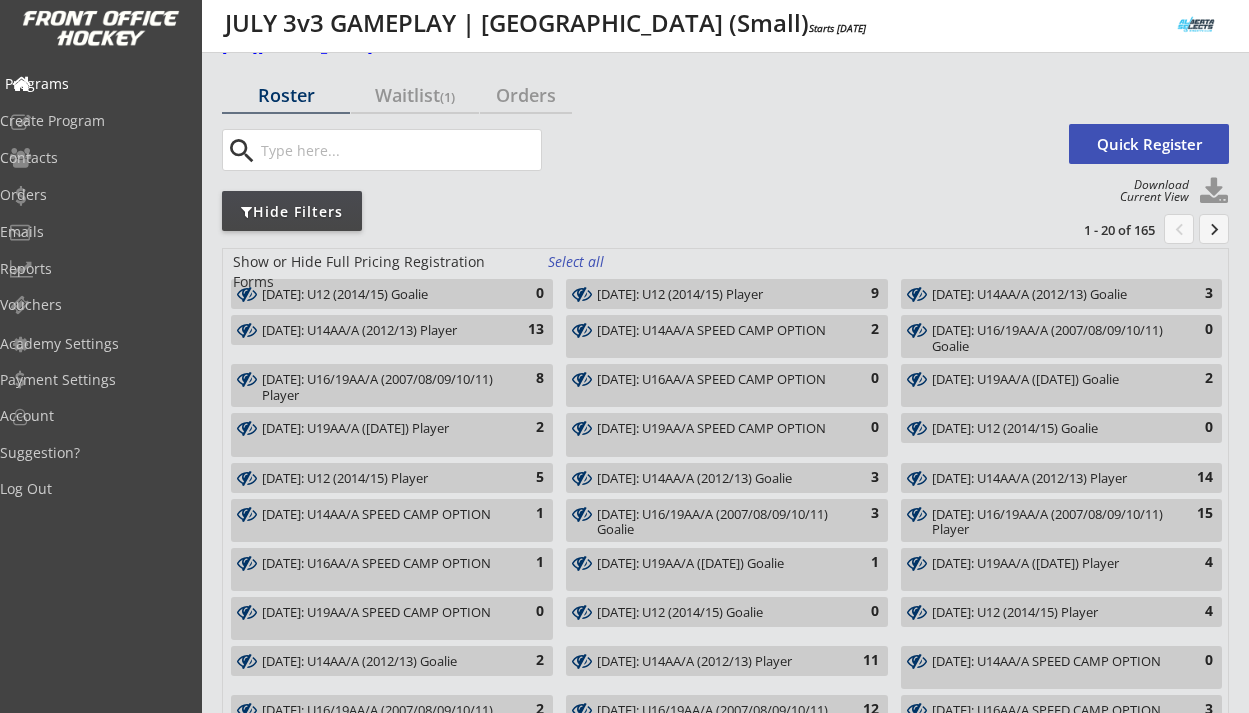 click on "Programs" at bounding box center (95, 84) 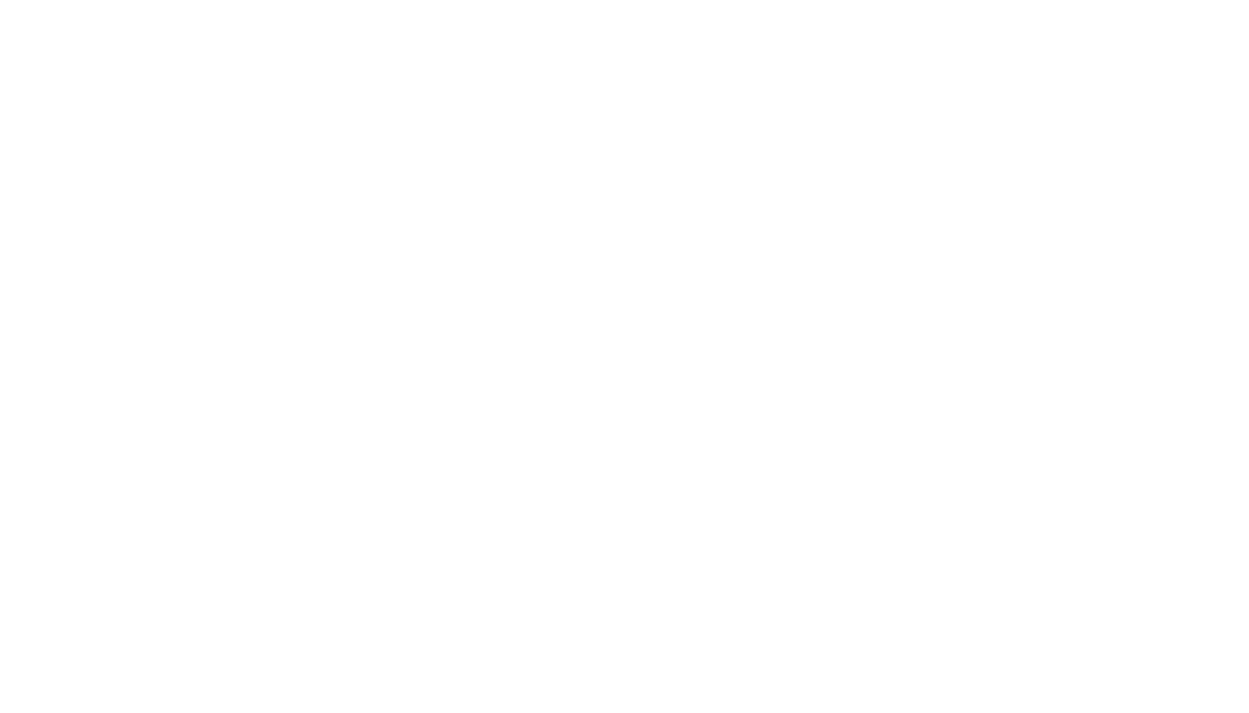 scroll, scrollTop: 0, scrollLeft: 0, axis: both 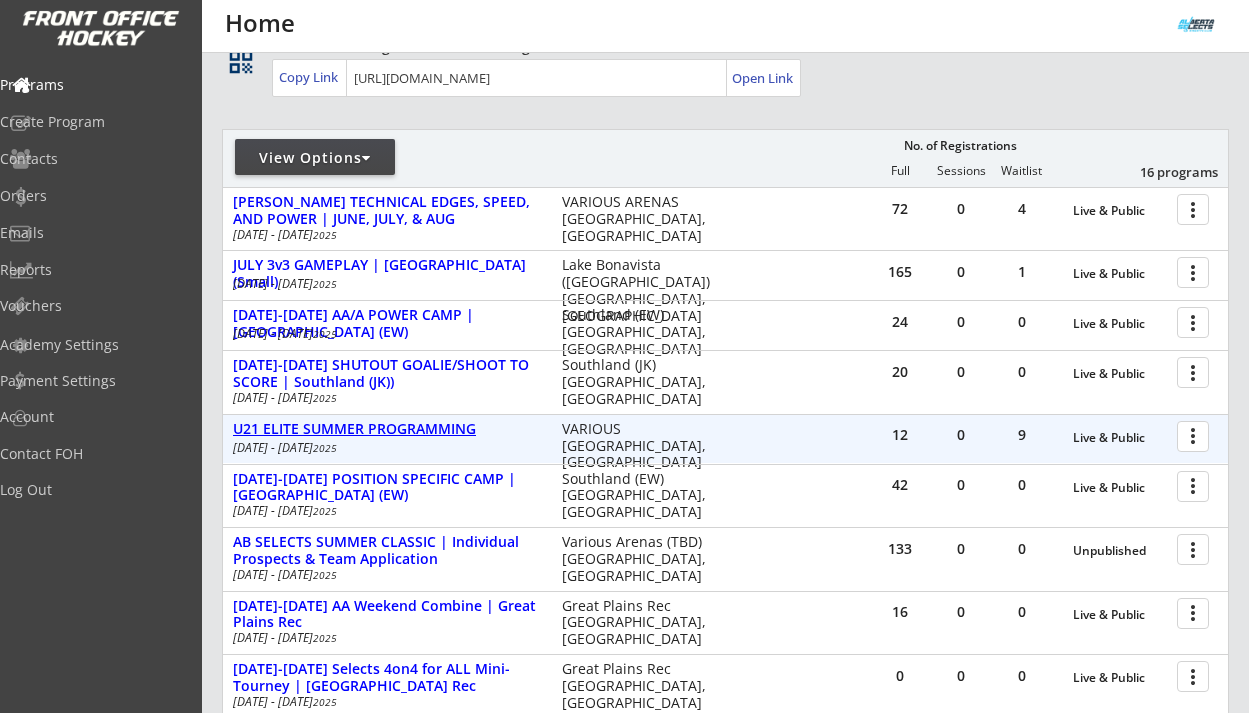 click on "U21 ELITE SUMMER PROGRAMMING" at bounding box center (387, 429) 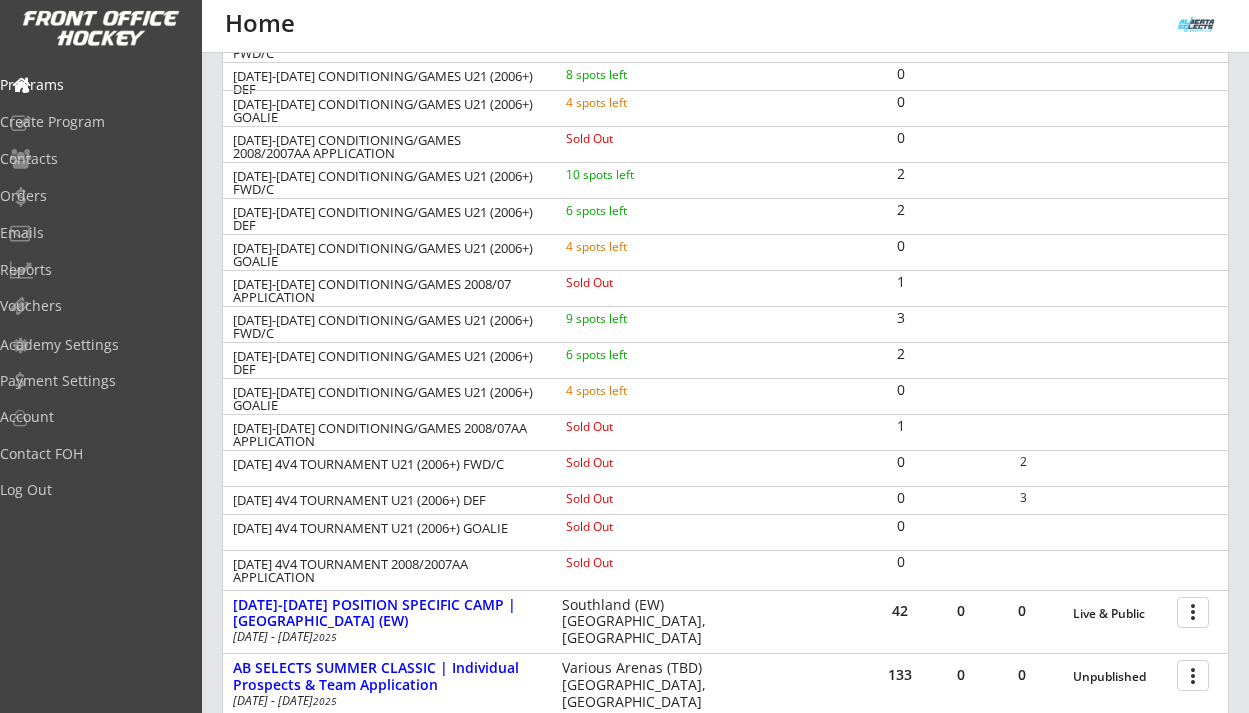 scroll, scrollTop: 564, scrollLeft: 0, axis: vertical 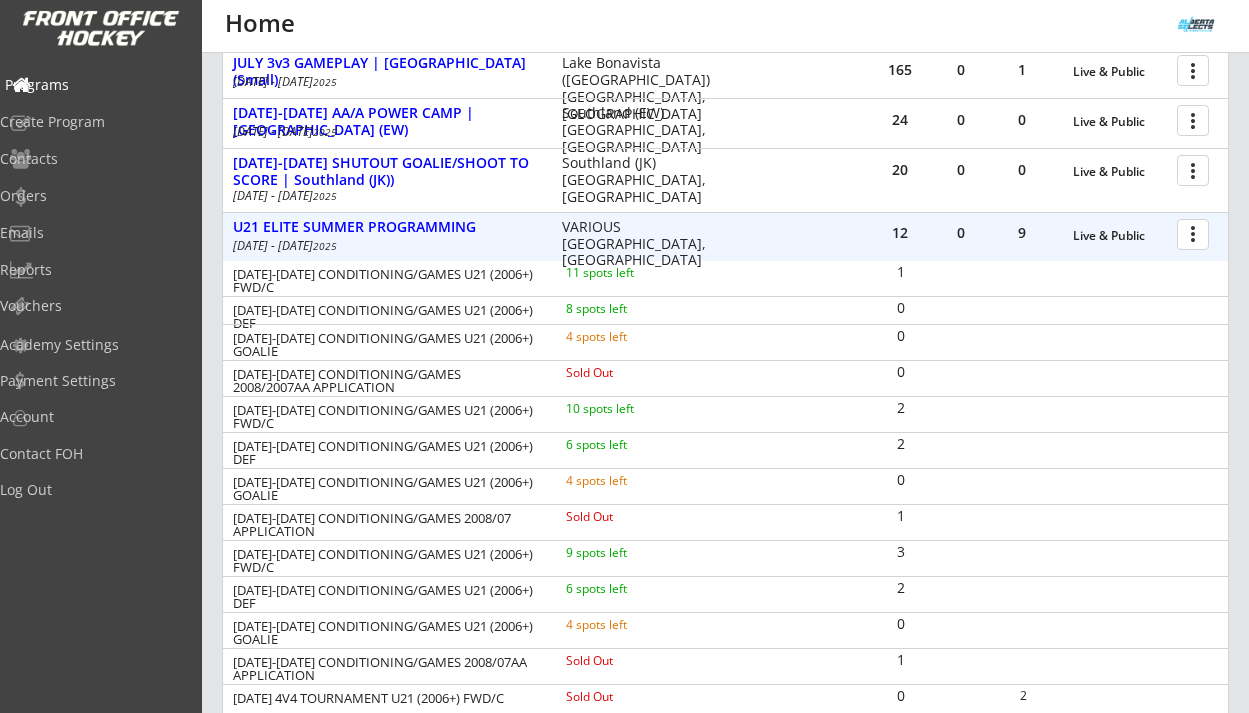 click on "Programs" at bounding box center (95, 85) 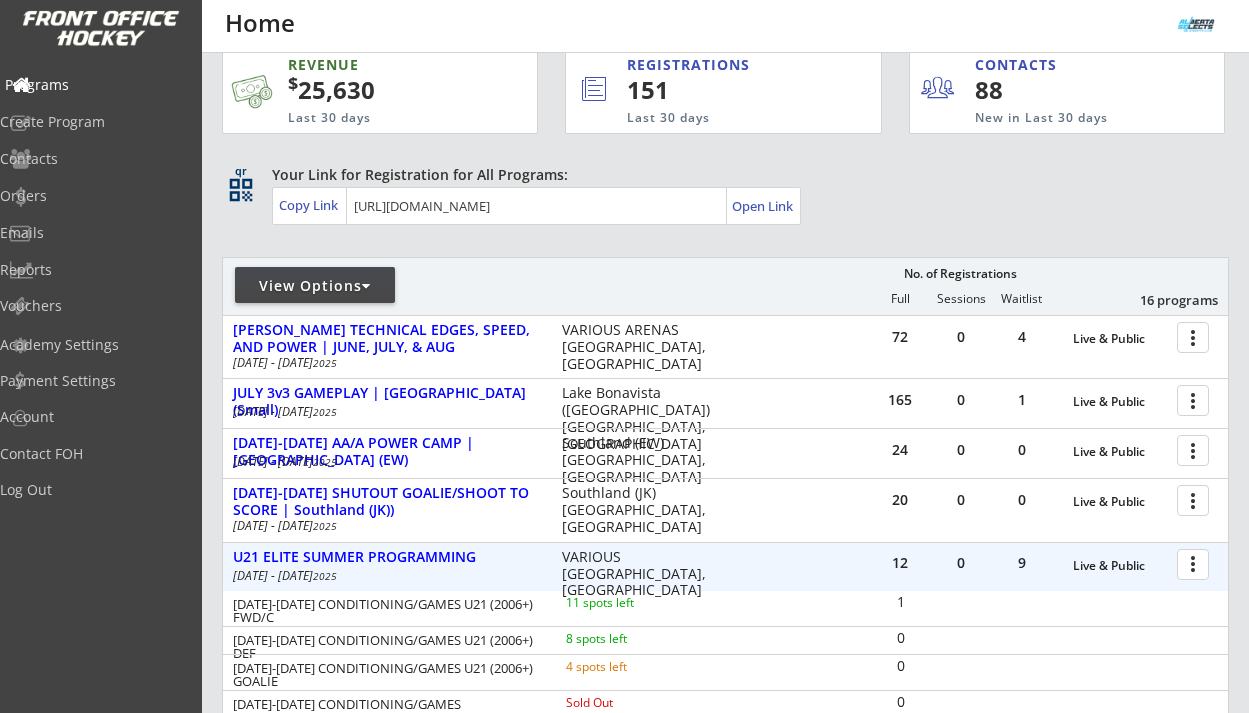 scroll, scrollTop: 0, scrollLeft: 0, axis: both 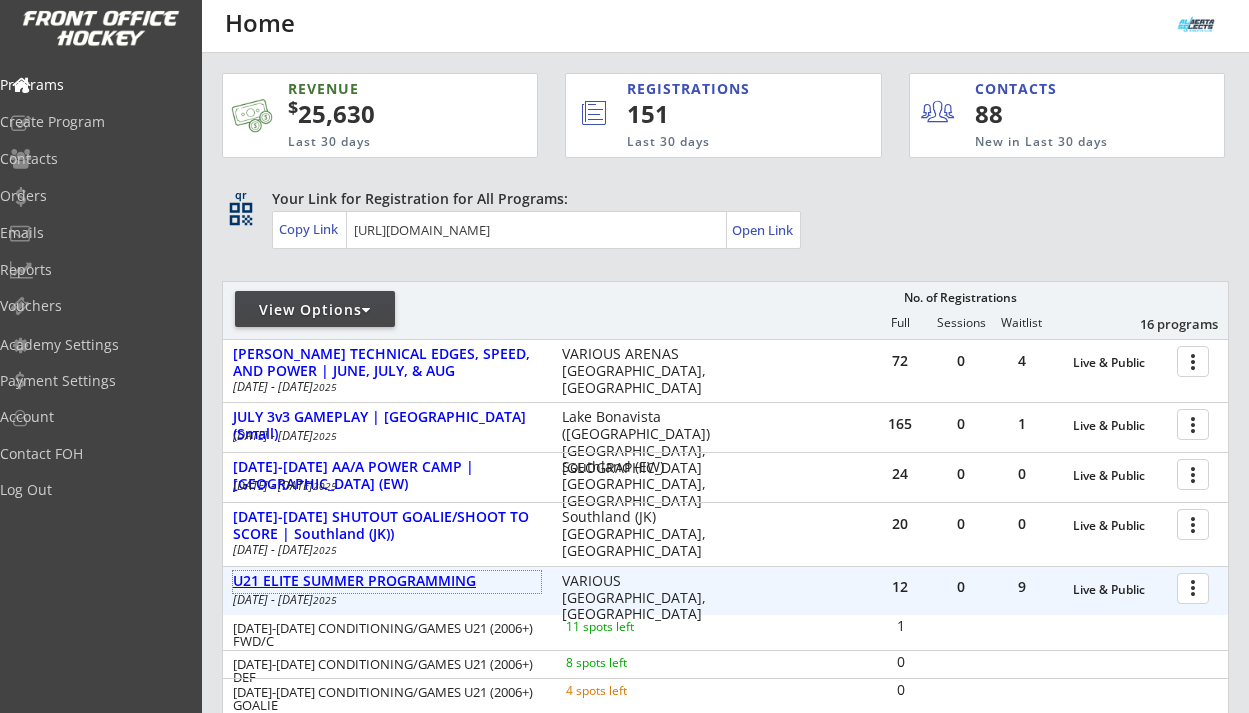 click on "U21 ELITE SUMMER PROGRAMMING" at bounding box center [387, 581] 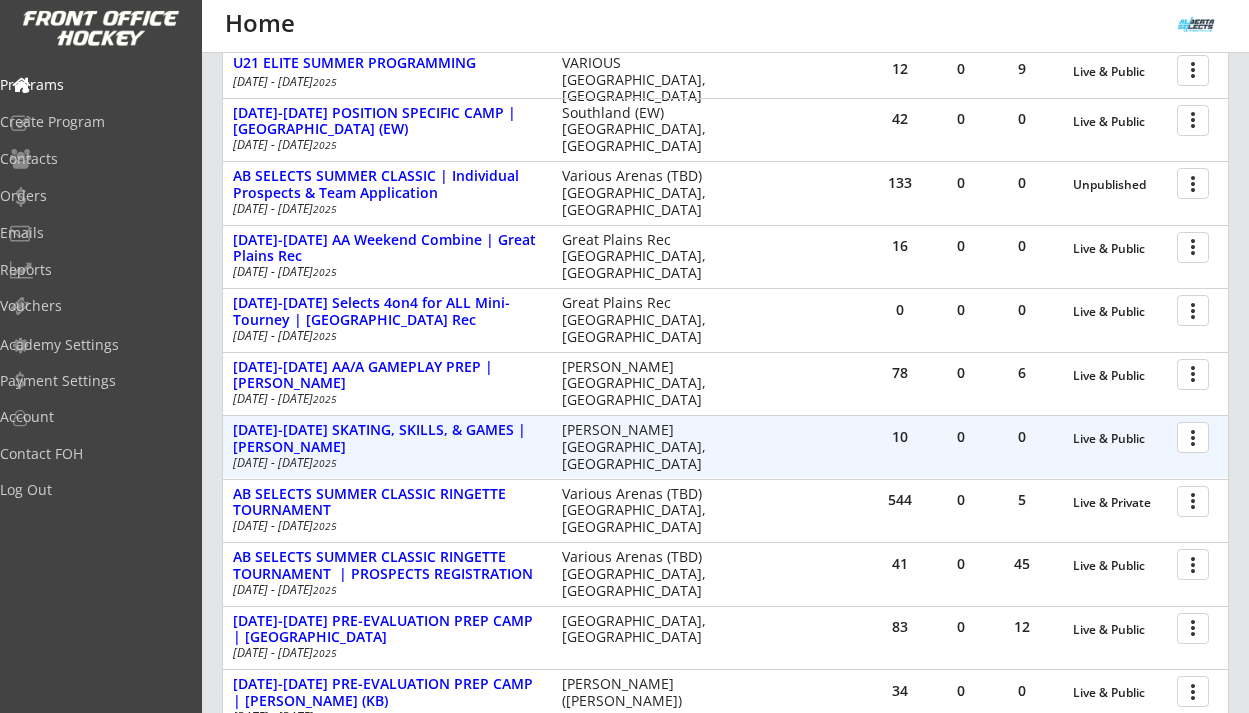 scroll, scrollTop: 519, scrollLeft: 0, axis: vertical 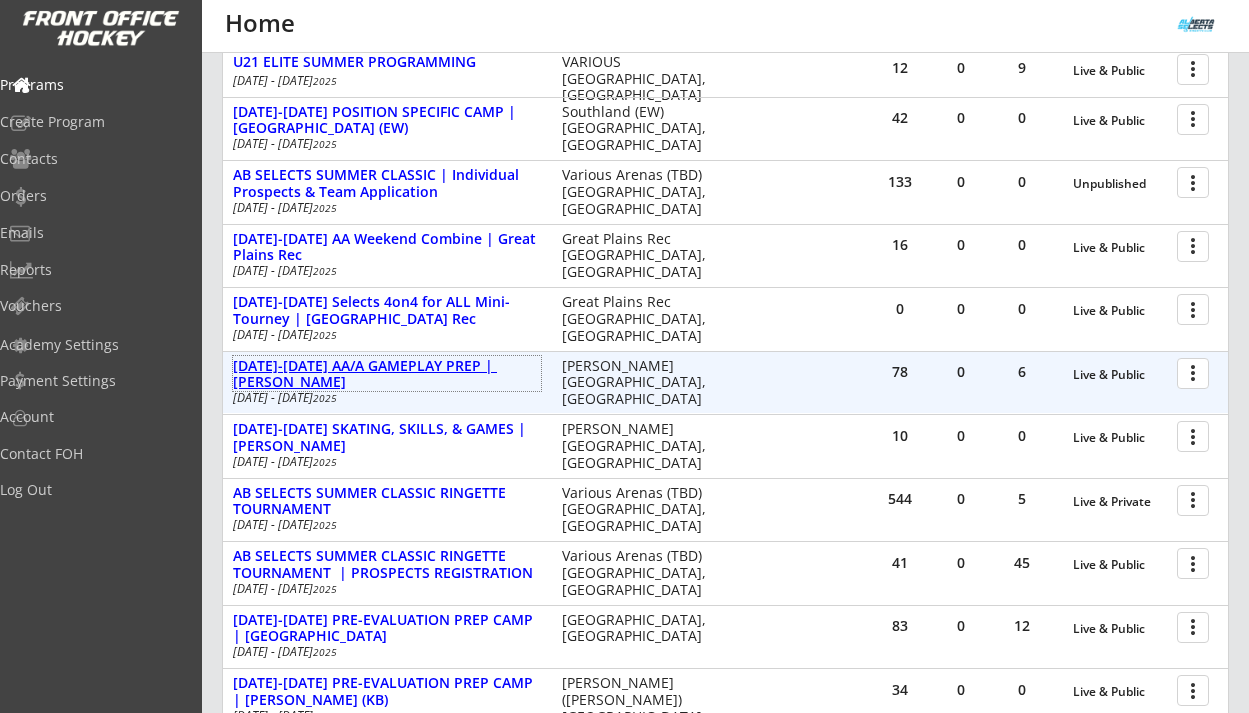 click on "[DATE]-[DATE] AA/A GAMEPLAY PREP | [PERSON_NAME]" at bounding box center (387, 375) 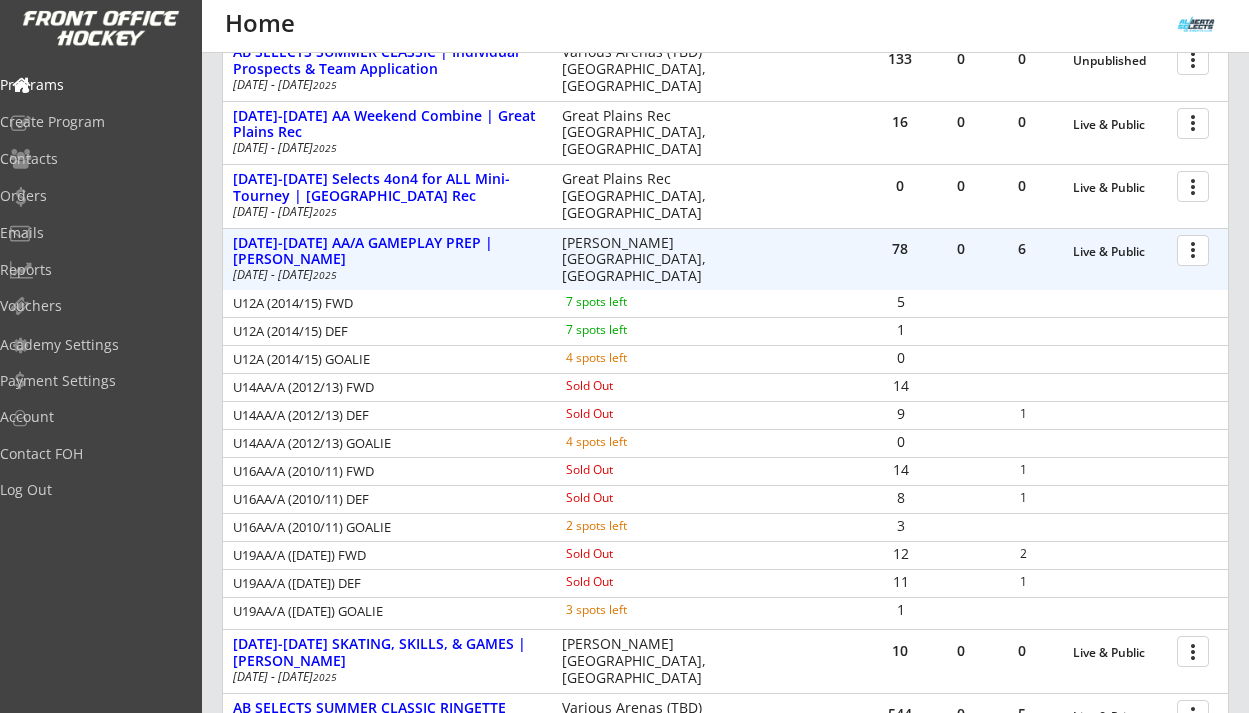scroll, scrollTop: 700, scrollLeft: 0, axis: vertical 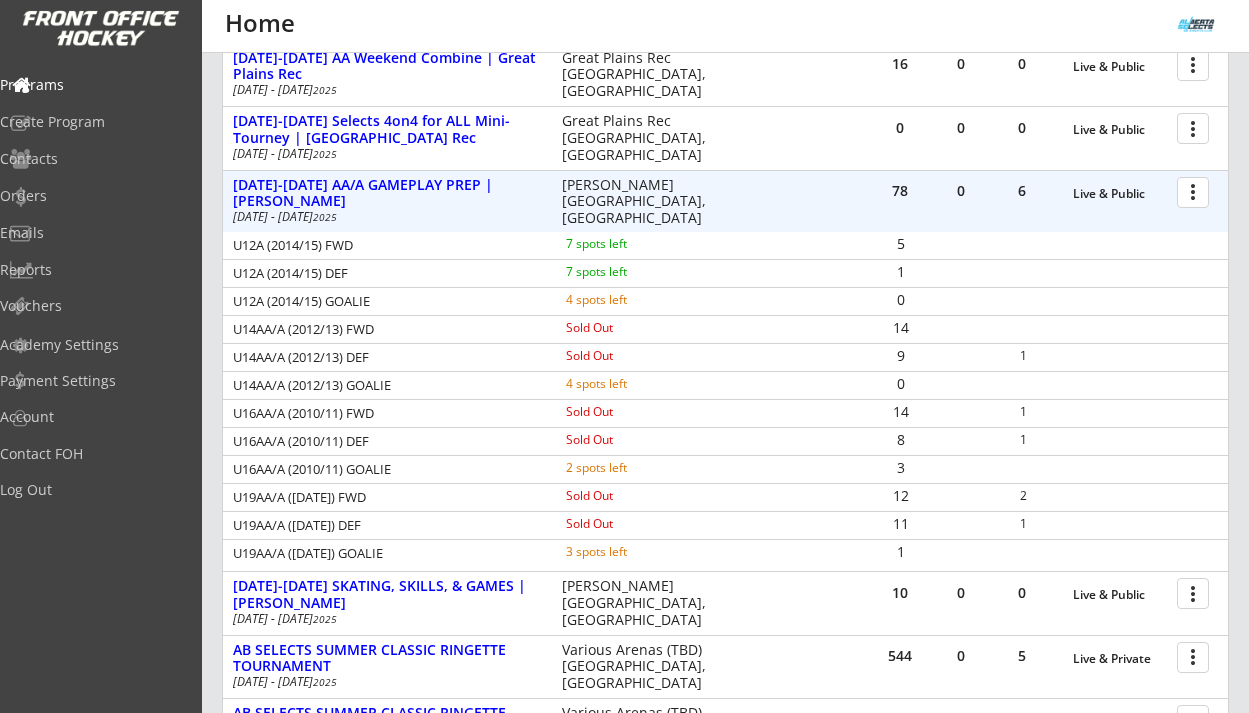click at bounding box center [1196, 191] 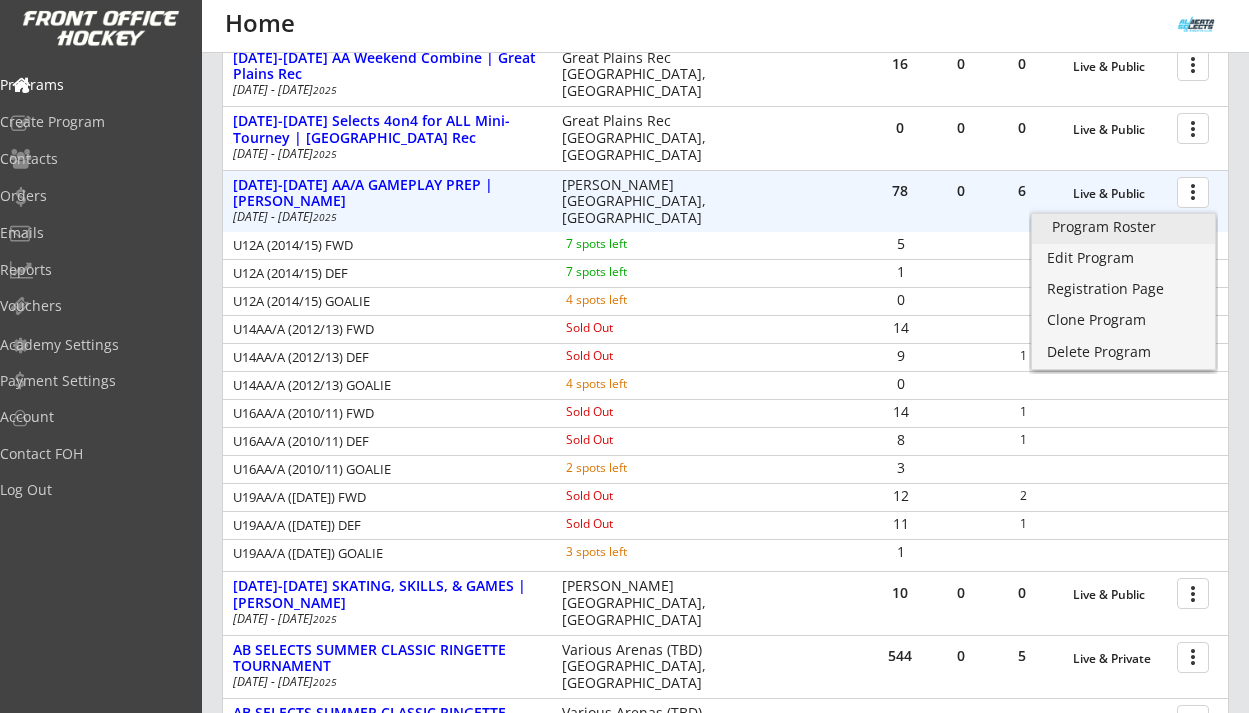 click on "Program Roster" at bounding box center [1123, 227] 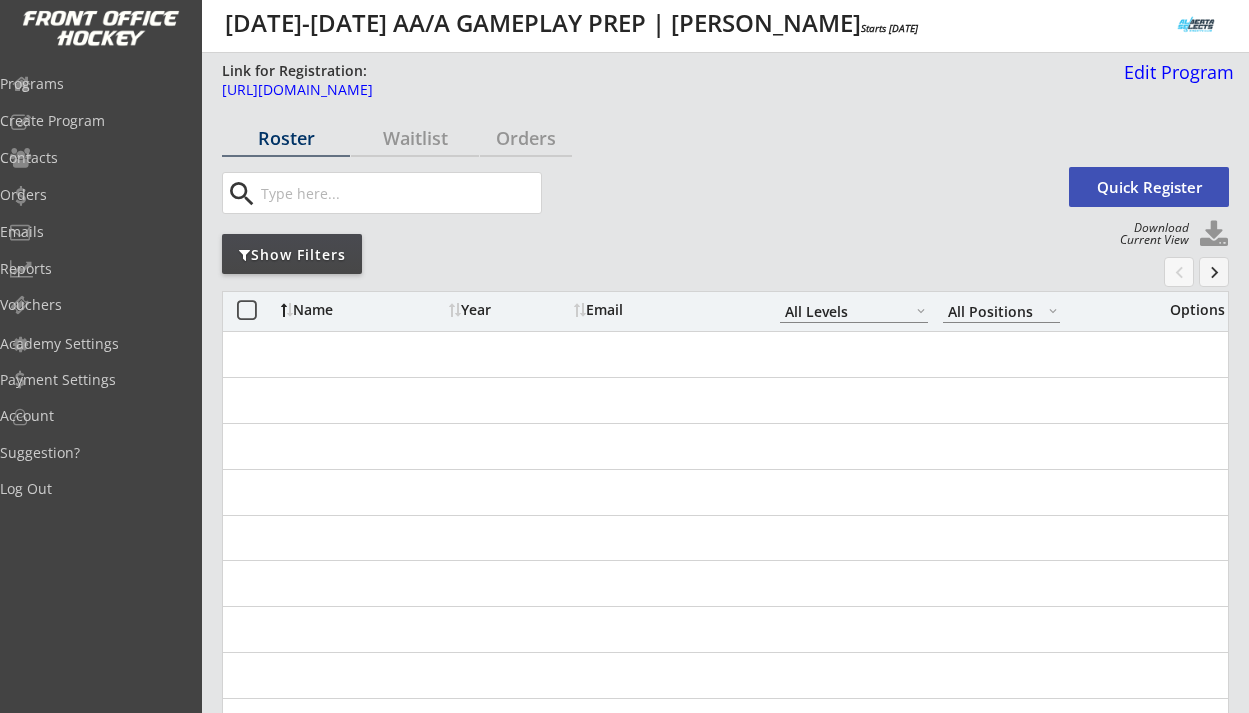 select on ""All Levels"" 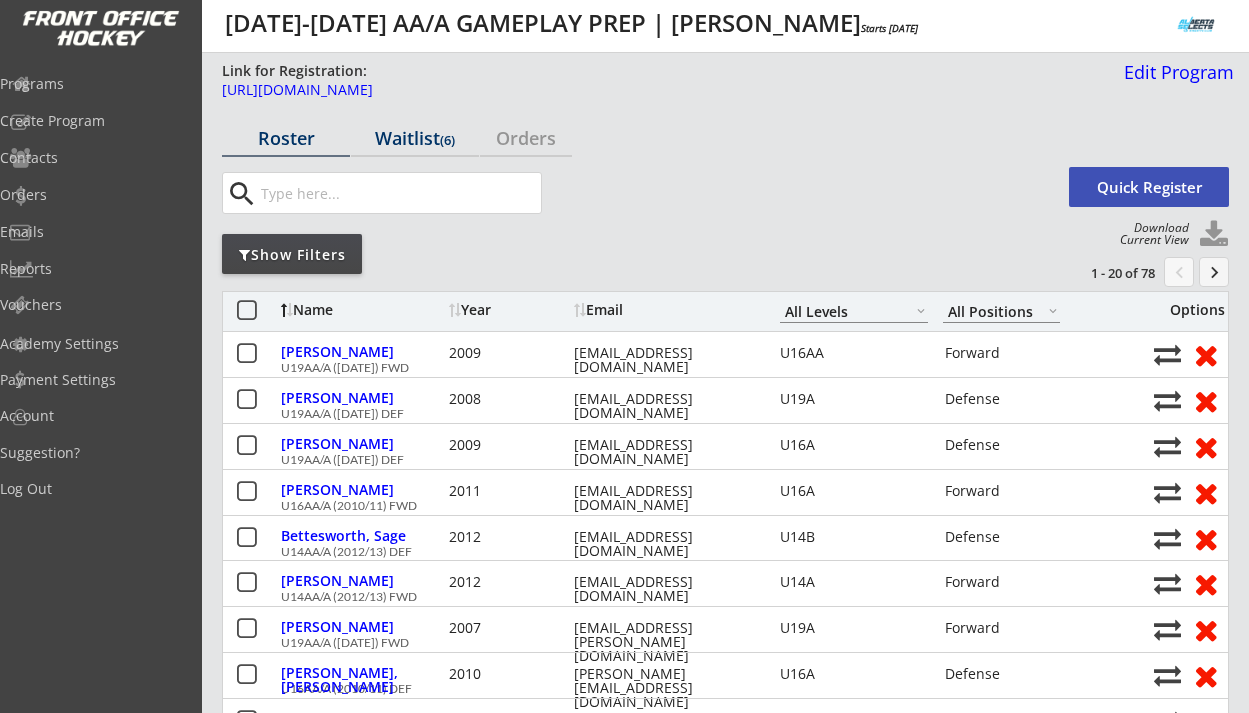 click on "Waitlist   (6)" at bounding box center [415, 138] 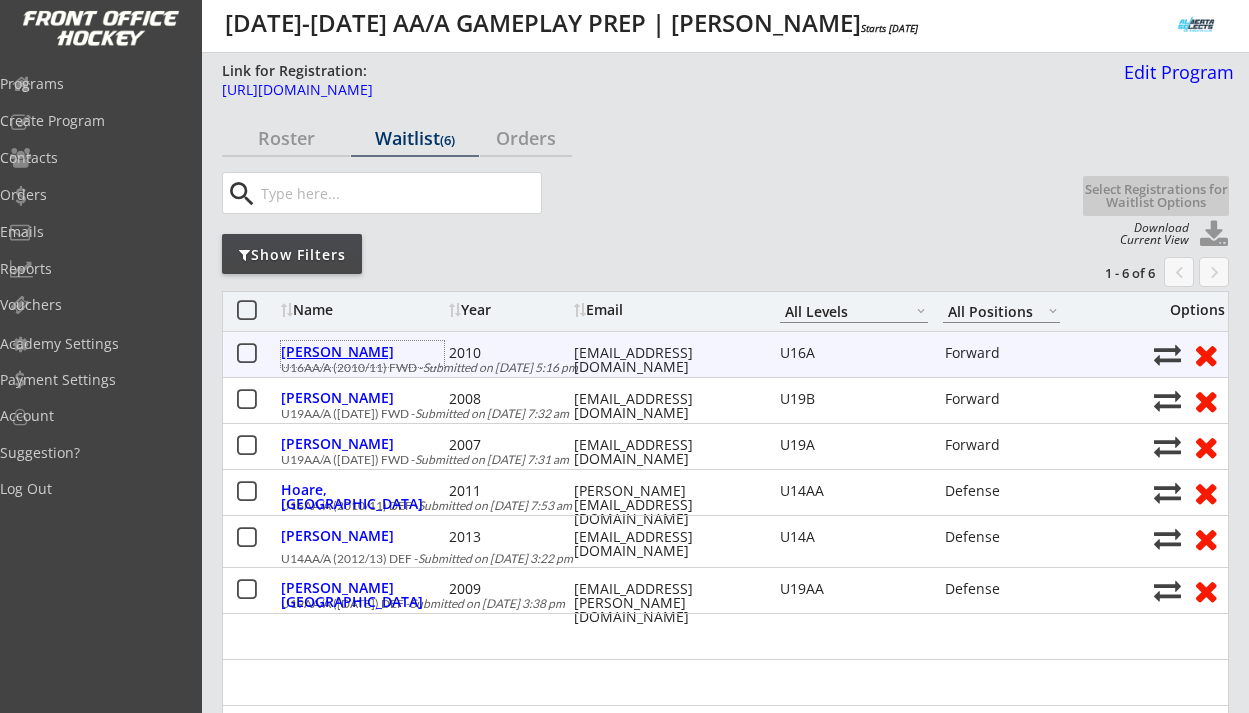 click on "[PERSON_NAME]" at bounding box center [362, 352] 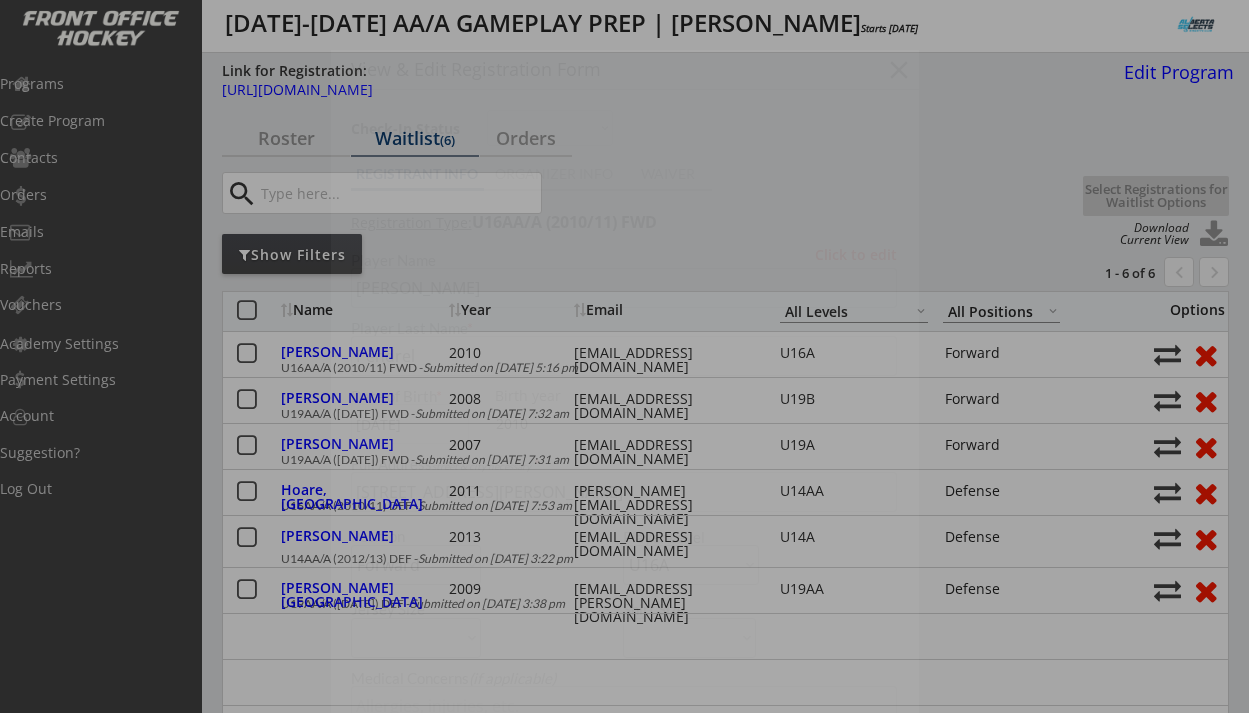 type on "[DEMOGRAPHIC_DATA]" 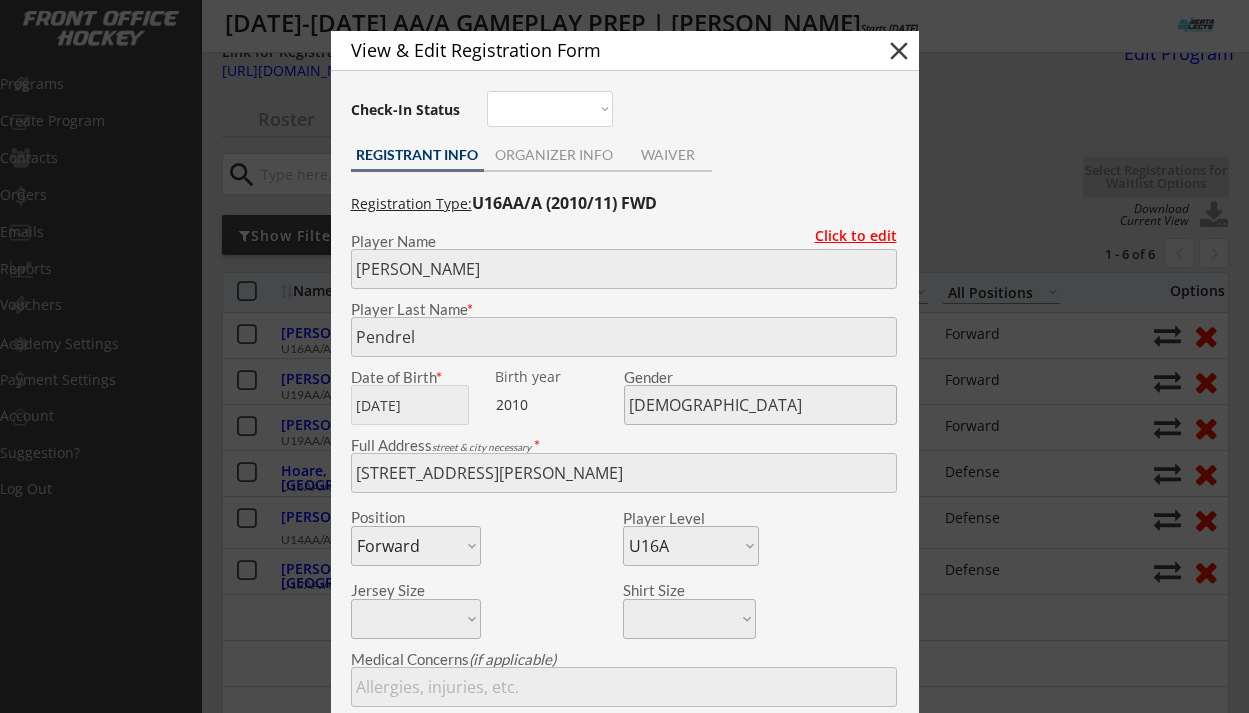 scroll, scrollTop: 0, scrollLeft: 0, axis: both 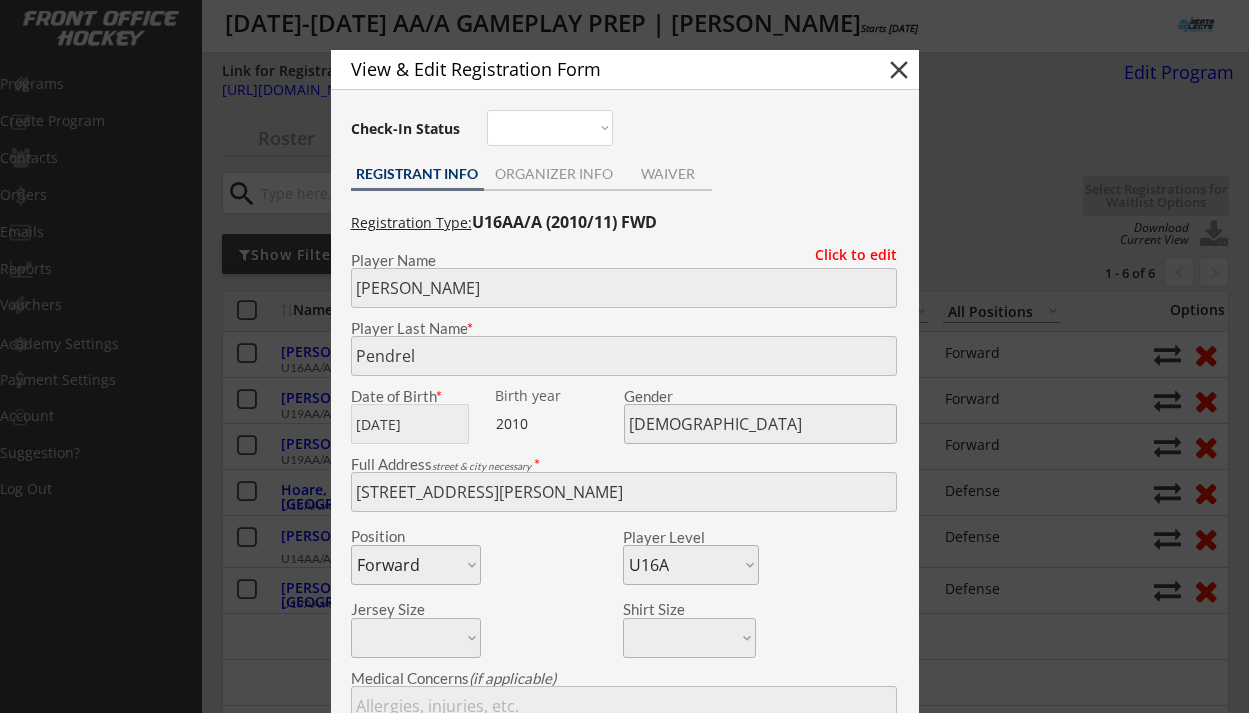 click on "close" at bounding box center [899, 70] 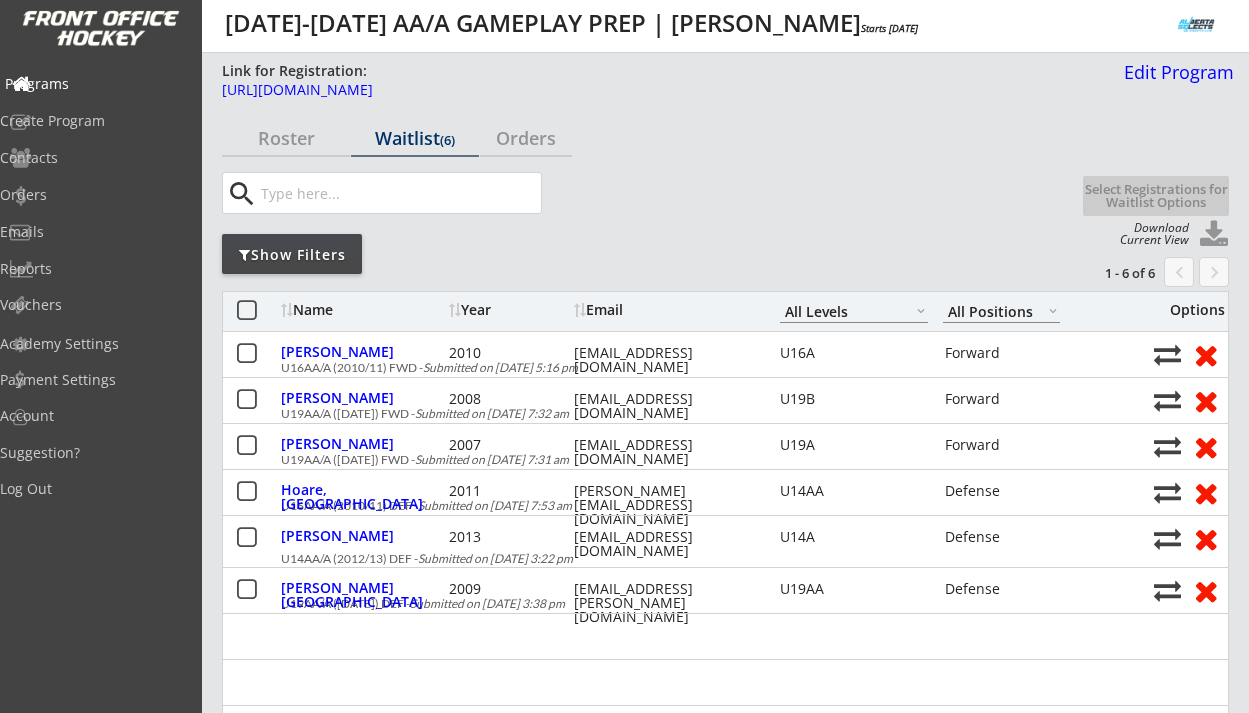 click on "Programs" at bounding box center (95, 84) 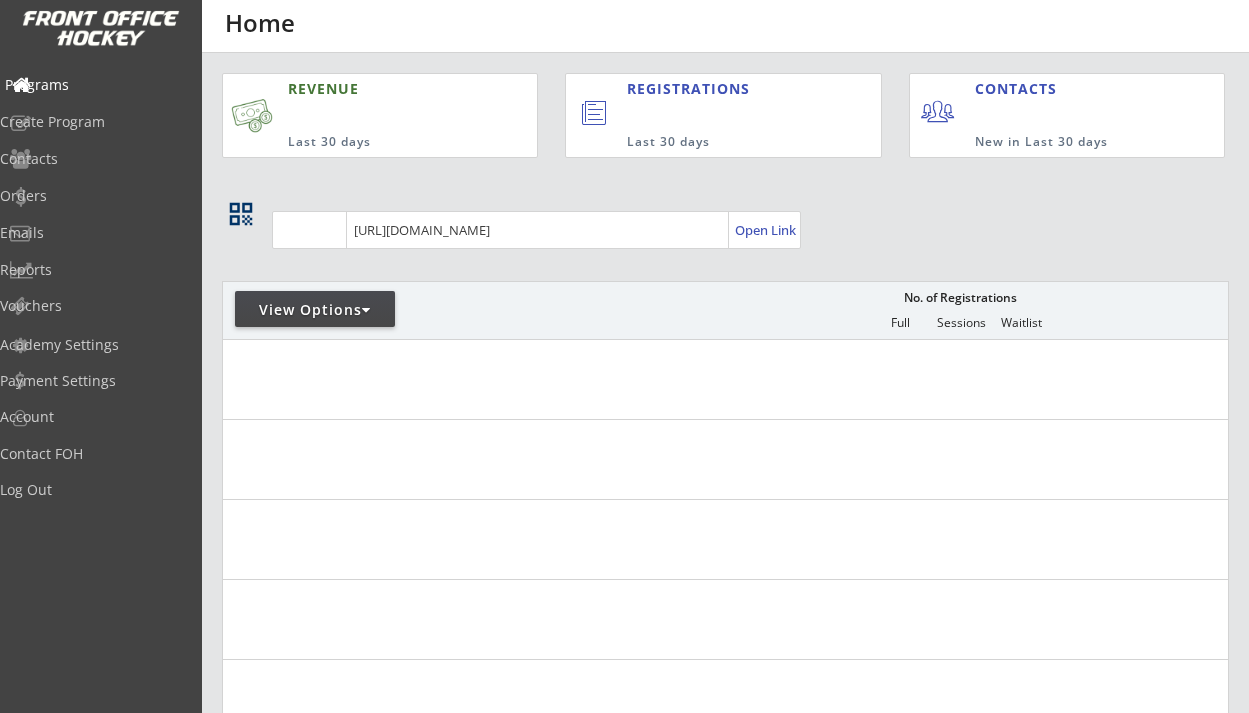 scroll, scrollTop: 0, scrollLeft: 0, axis: both 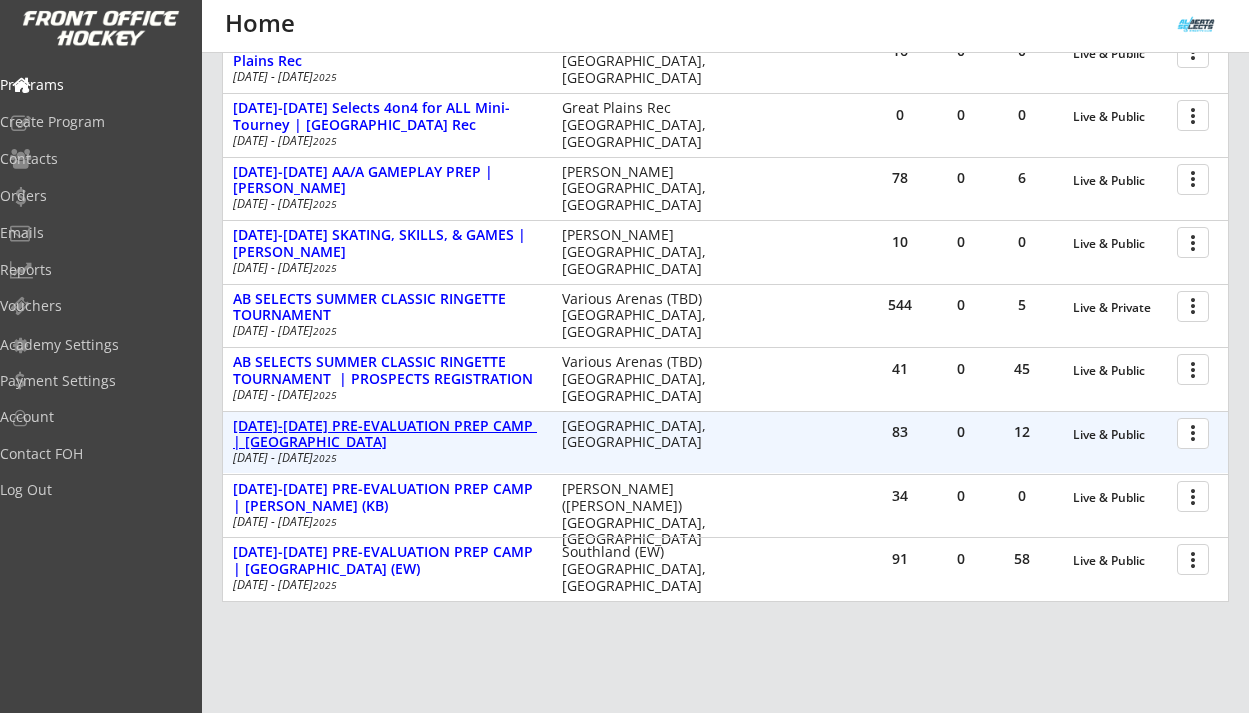 click on "[DATE]-[DATE] PRE-EVALUATION PREP CAMP | [GEOGRAPHIC_DATA]" at bounding box center (387, 435) 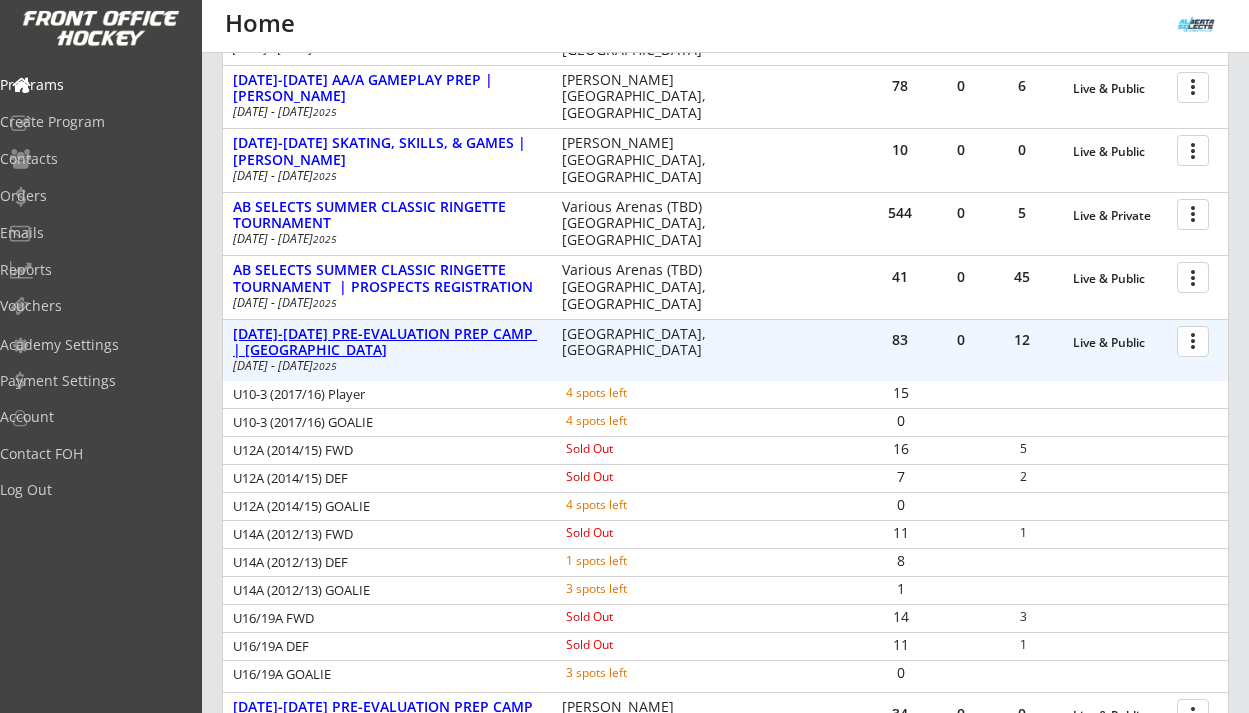 scroll, scrollTop: 853, scrollLeft: 0, axis: vertical 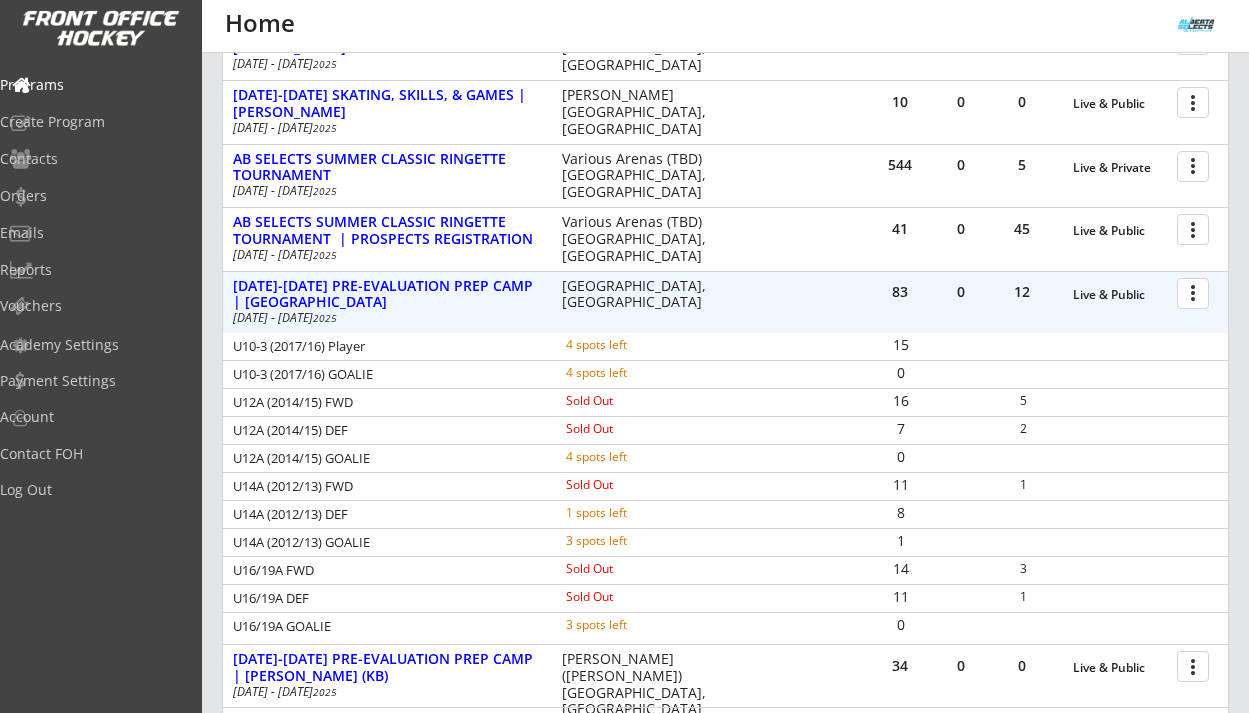 drag, startPoint x: 239, startPoint y: 404, endPoint x: 395, endPoint y: 404, distance: 156 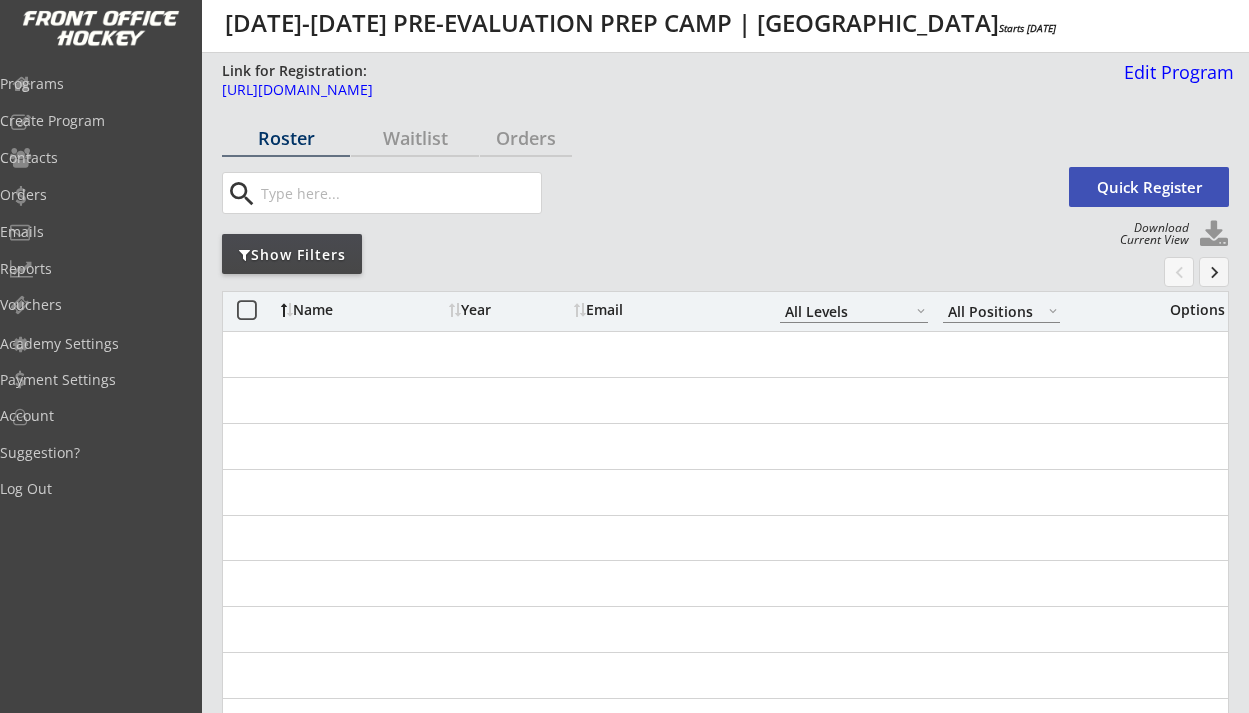 select on ""All Levels"" 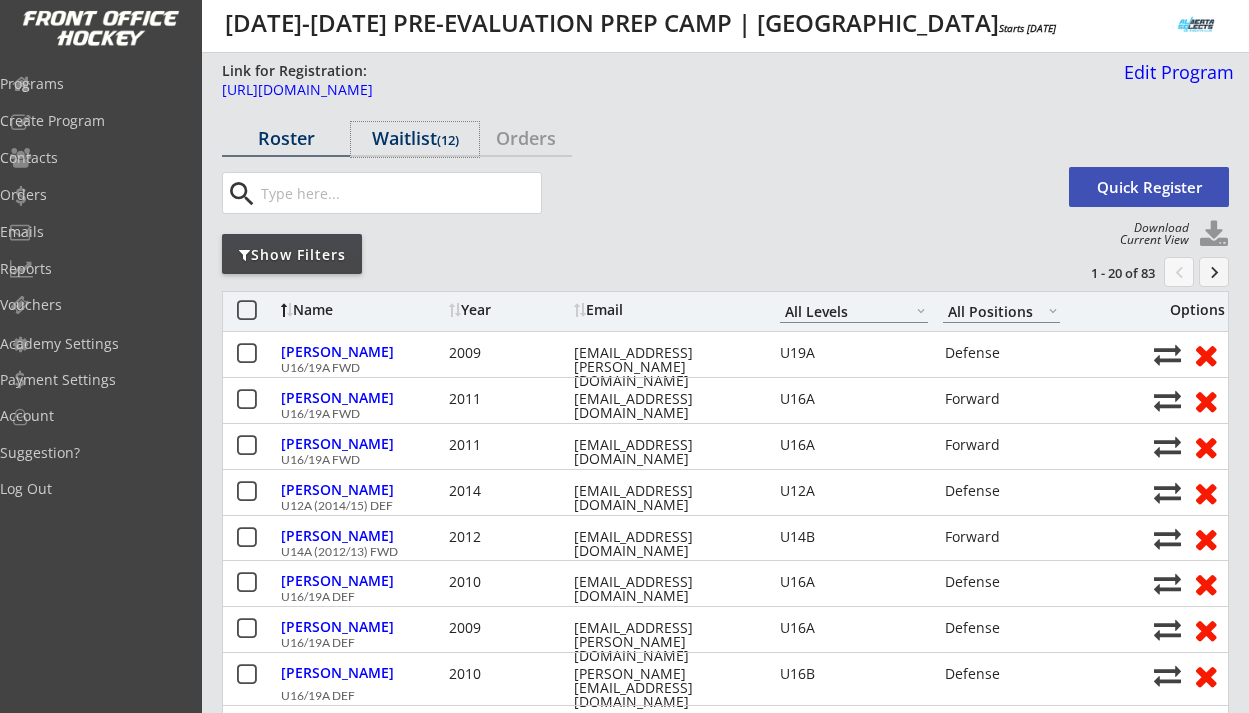 click on "Waitlist   (12)" at bounding box center [415, 139] 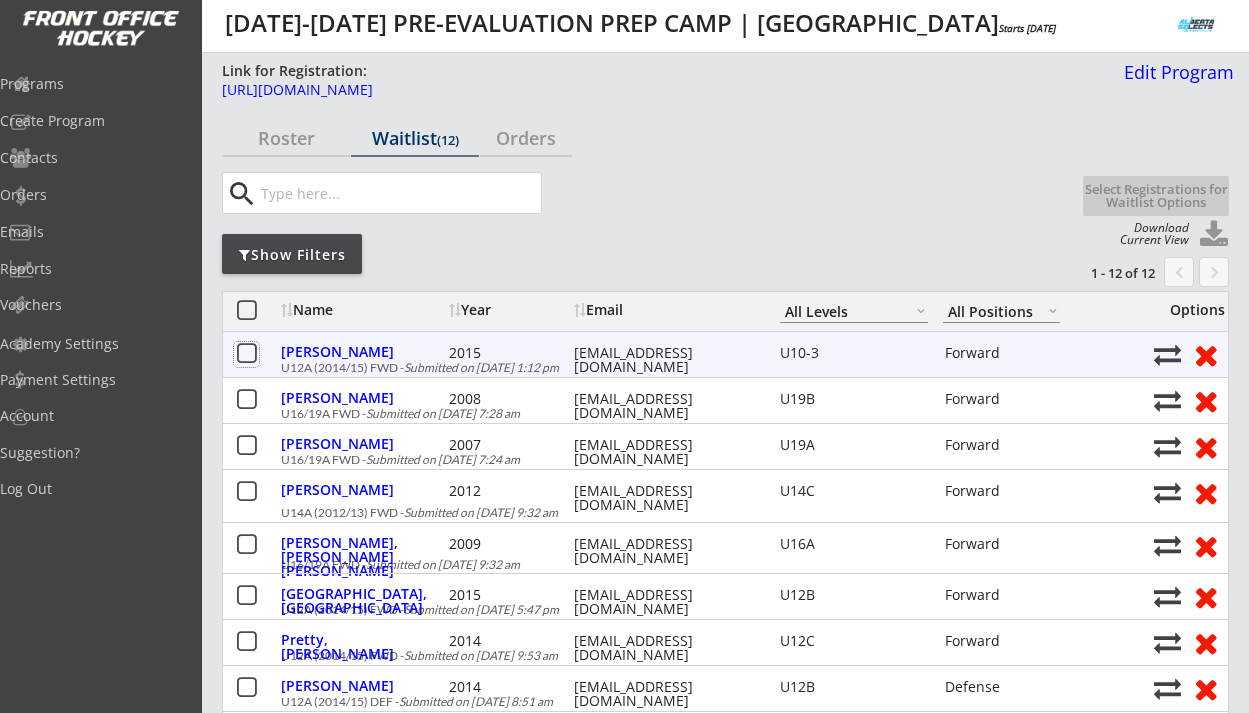 click at bounding box center [246, 354] 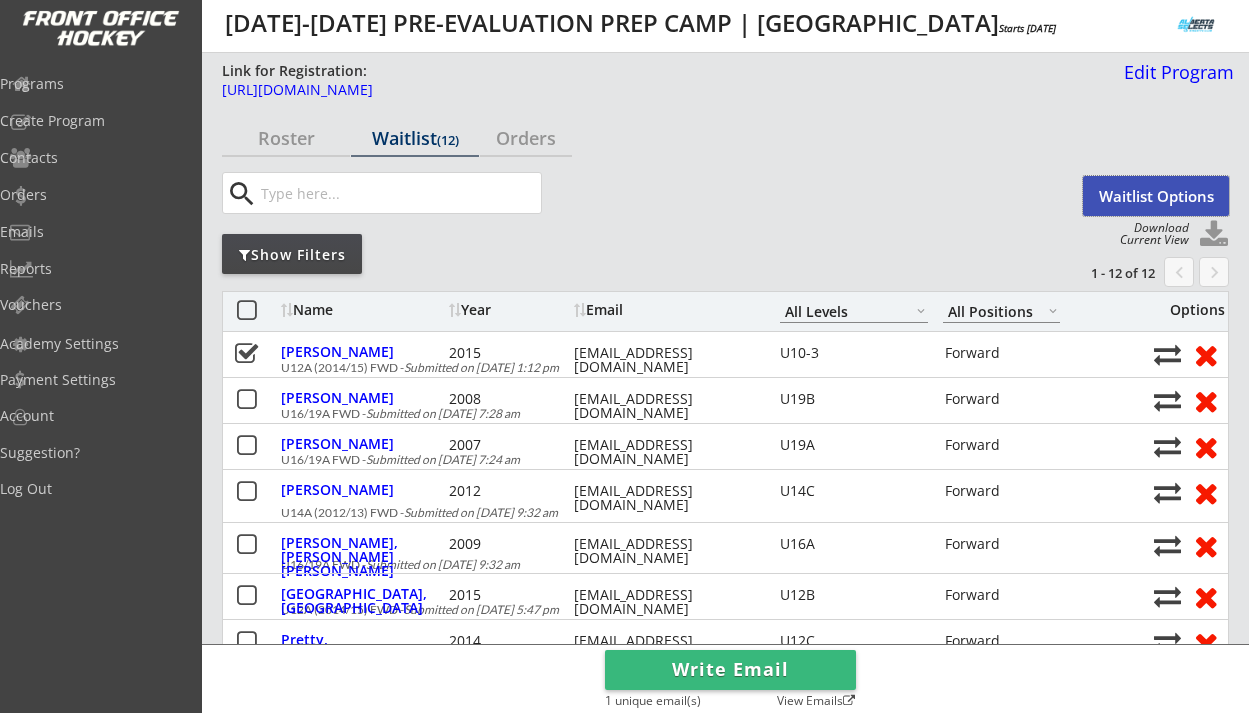 click on "Waitlist Options" at bounding box center [1156, 196] 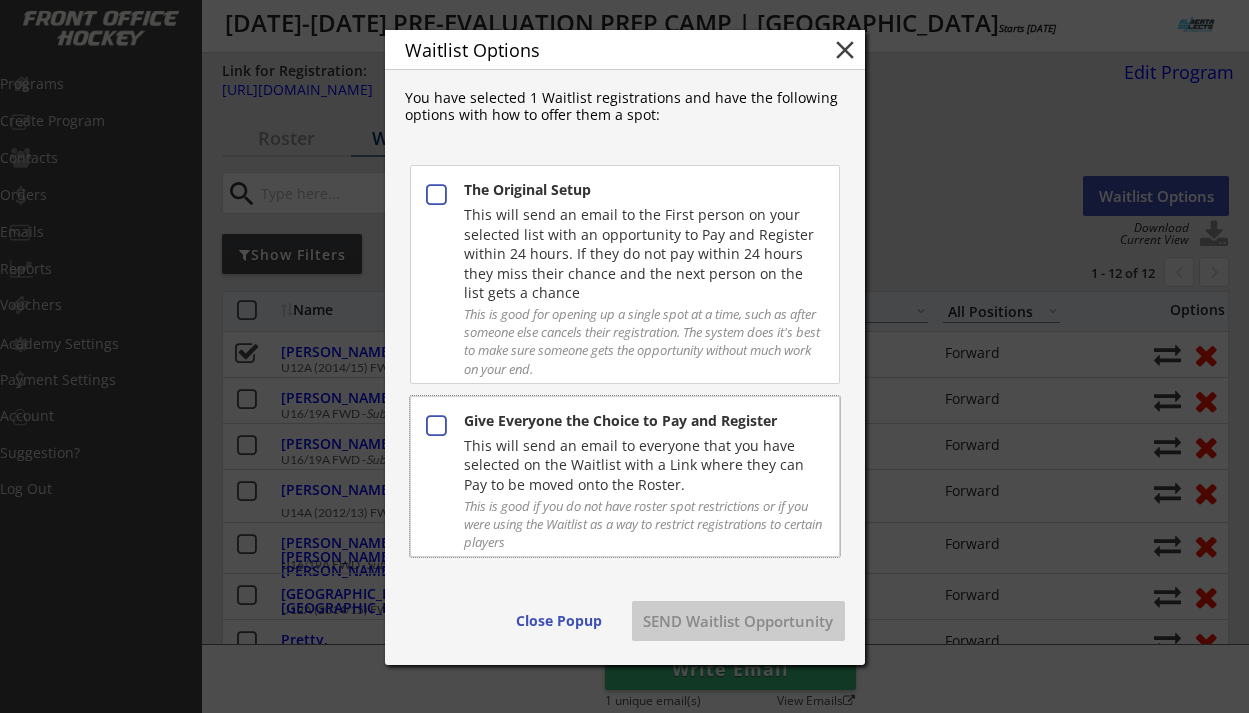 click on "This is good if you do not have roster spot restrictions or if you were using the Waitlist as a way to restrict registrations to certain players" at bounding box center (643, 524) 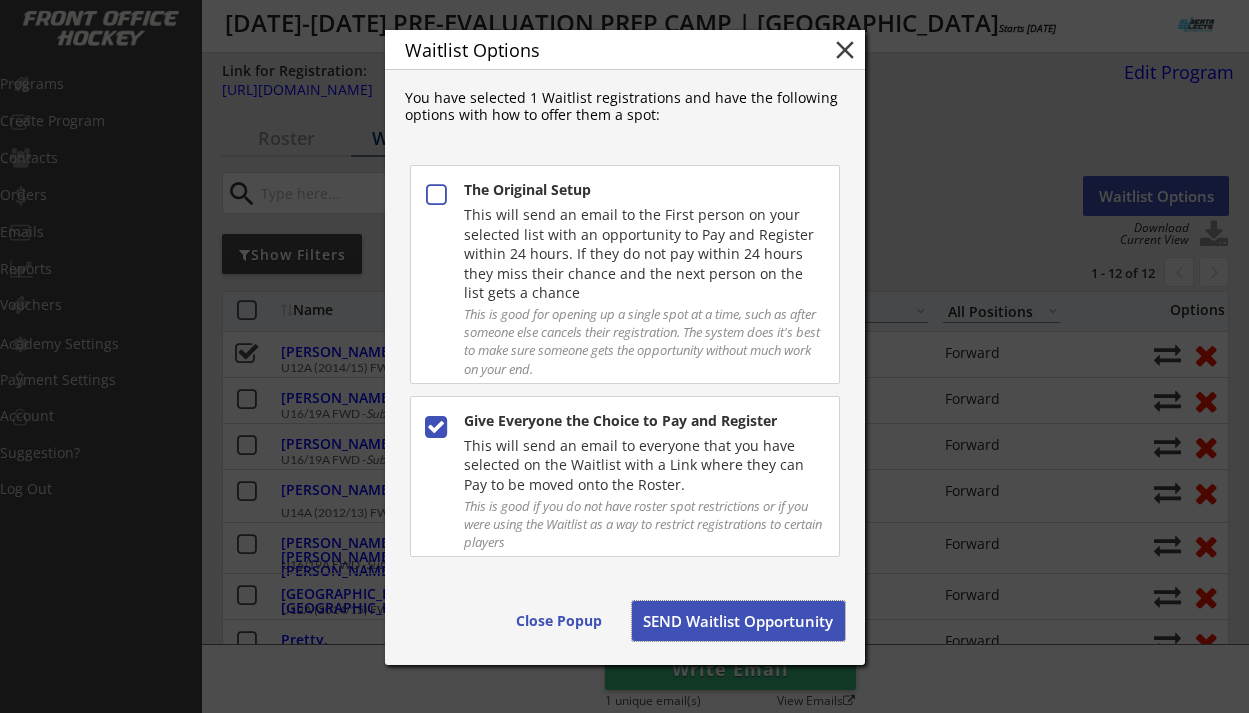 click on "SEND Waitlist Opportunity" at bounding box center [738, 621] 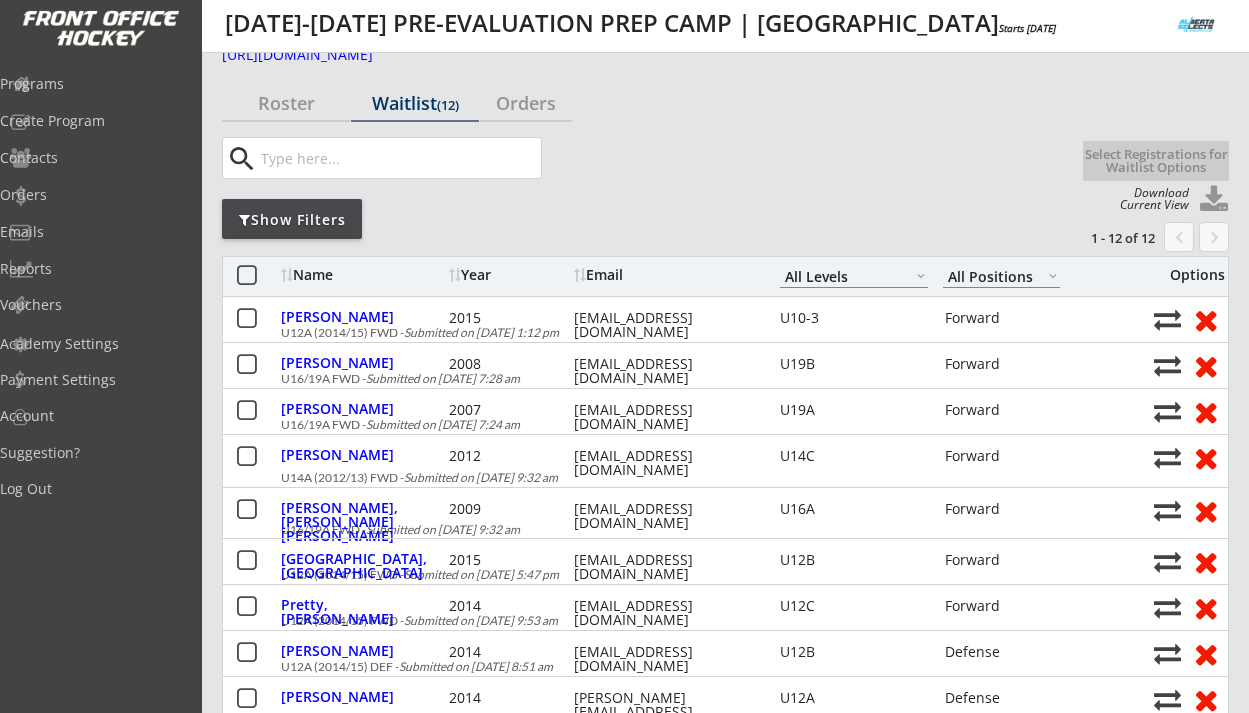 scroll, scrollTop: 0, scrollLeft: 0, axis: both 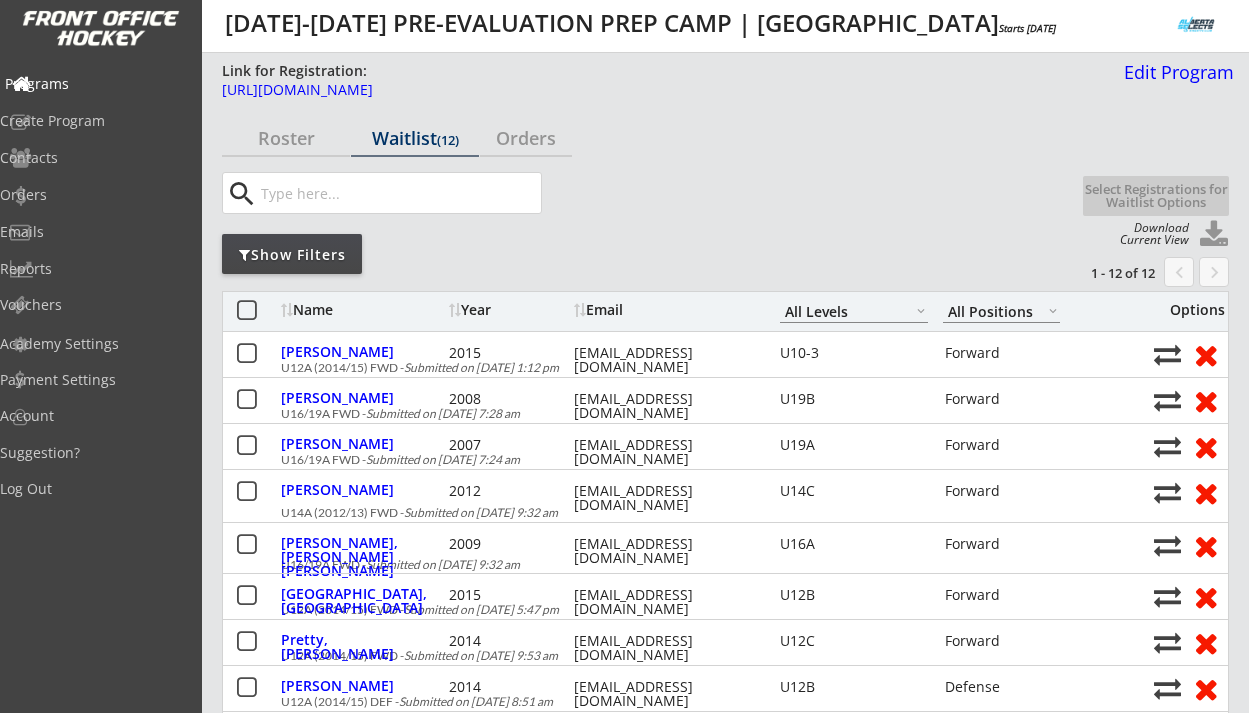 click on "Programs" at bounding box center [95, 84] 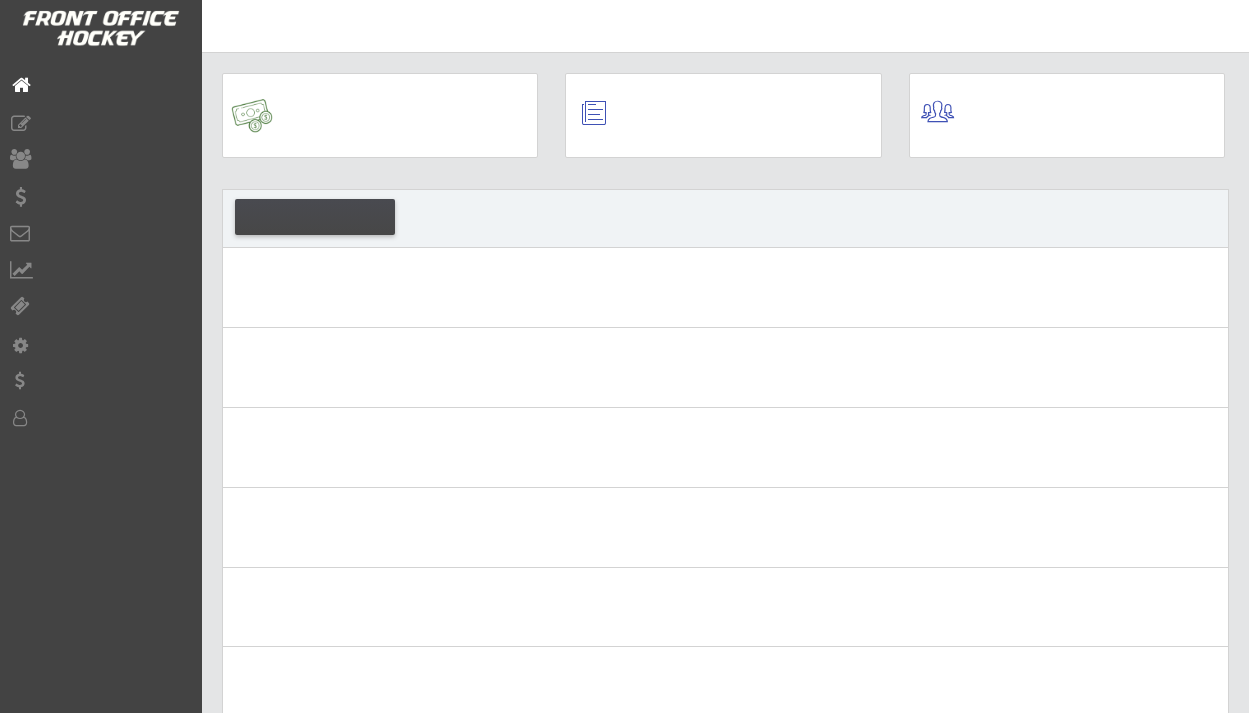 scroll, scrollTop: 0, scrollLeft: 0, axis: both 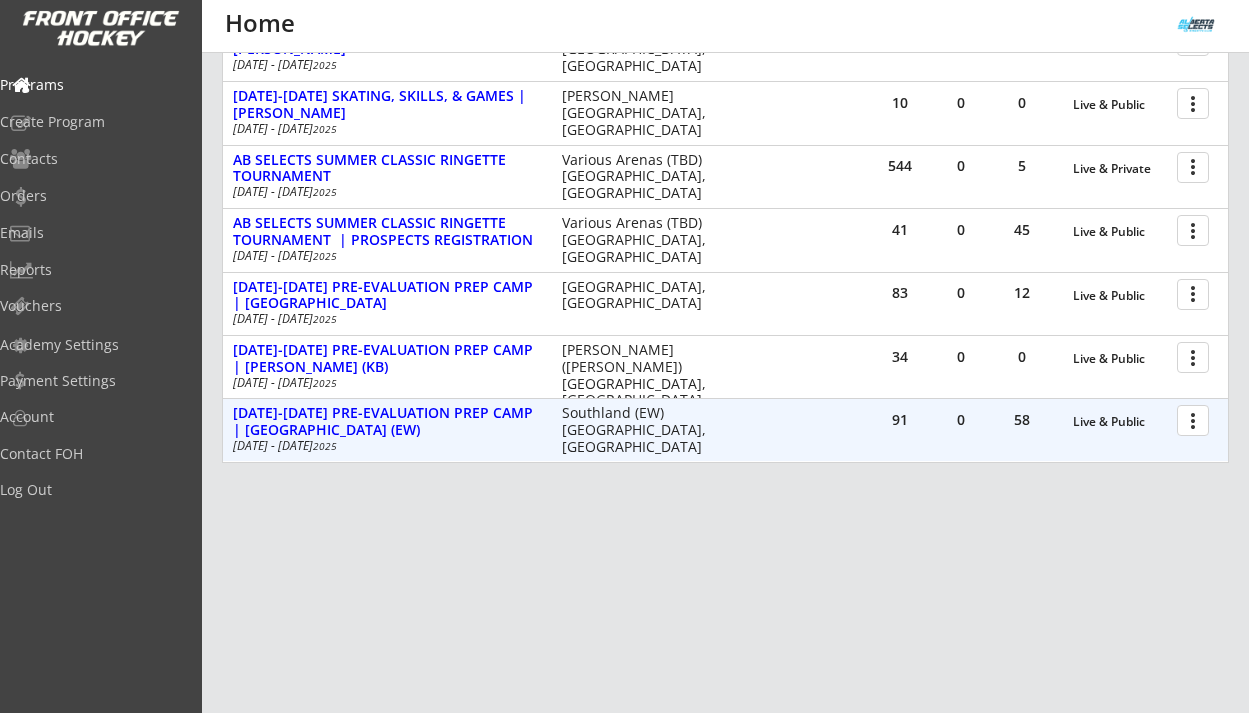 click at bounding box center (1196, 419) 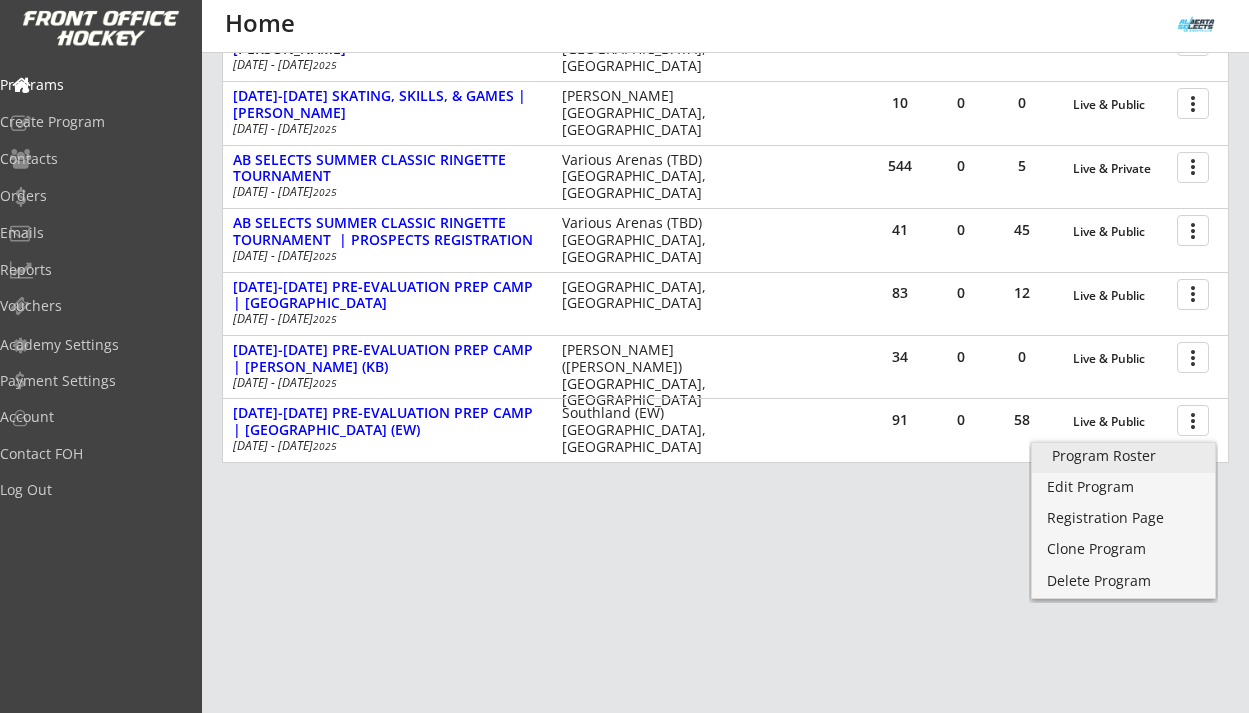 click on "Program Roster" at bounding box center [1123, 456] 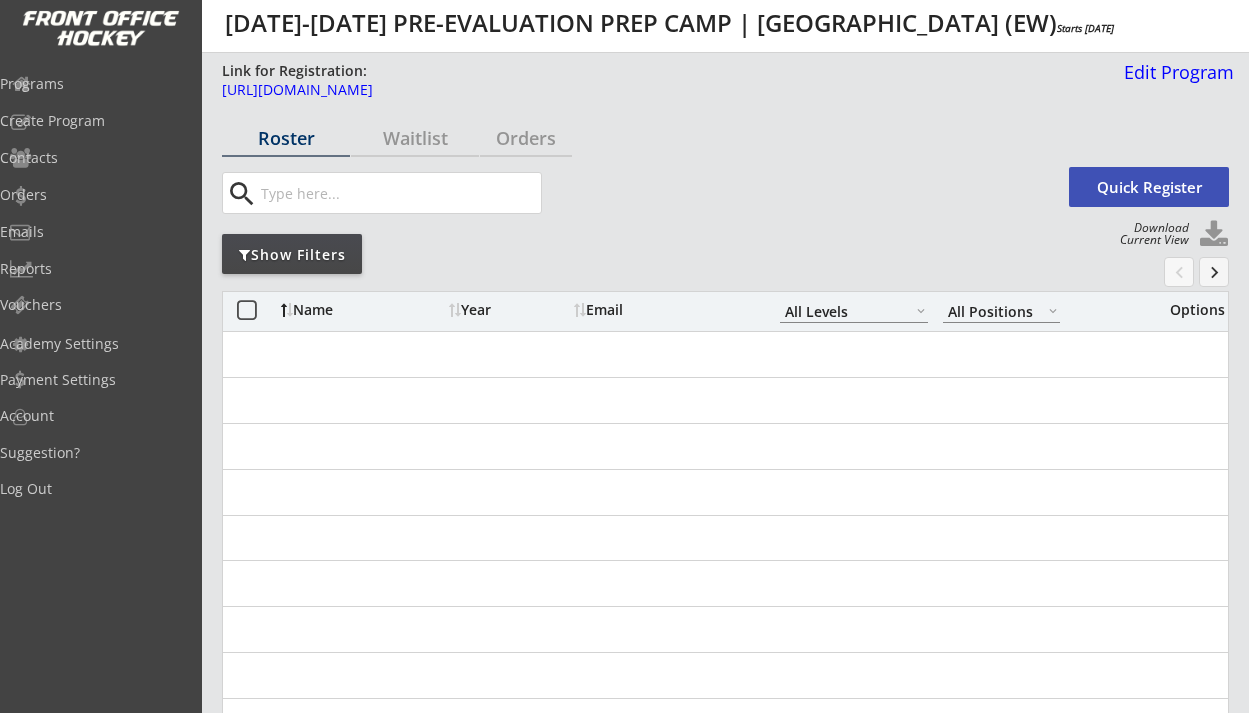 select on ""All Levels"" 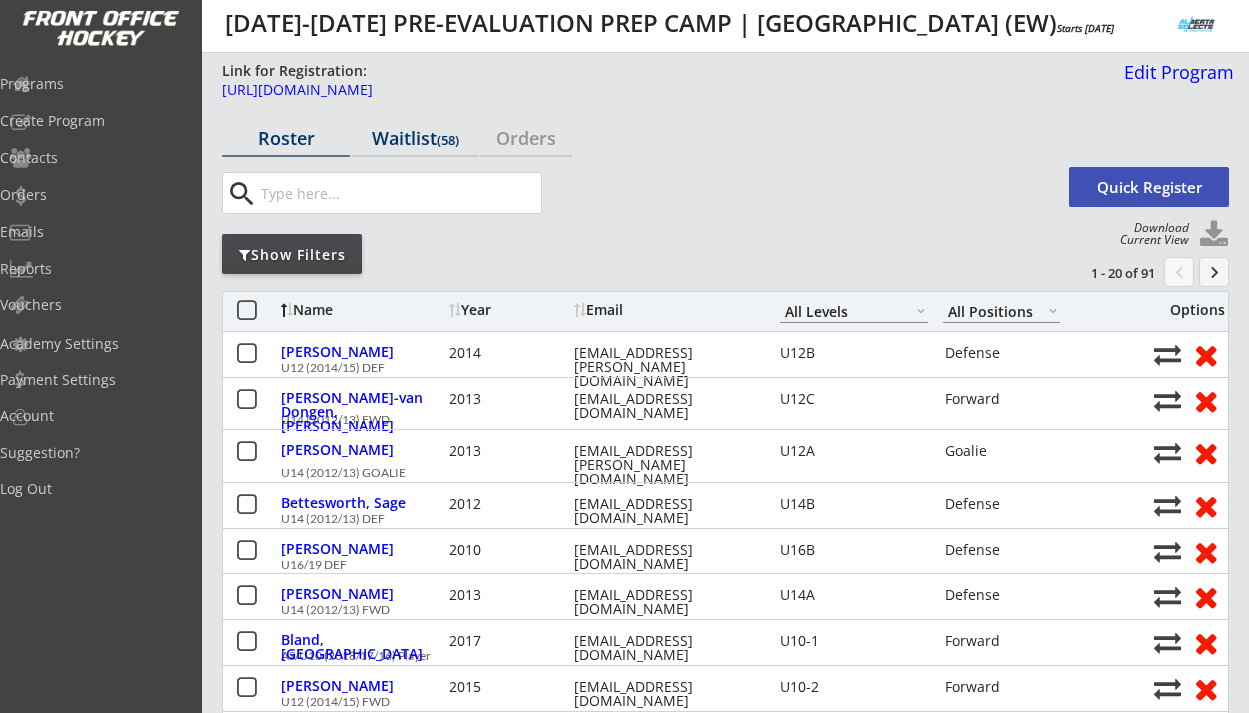click on "Waitlist   (58)" at bounding box center (415, 138) 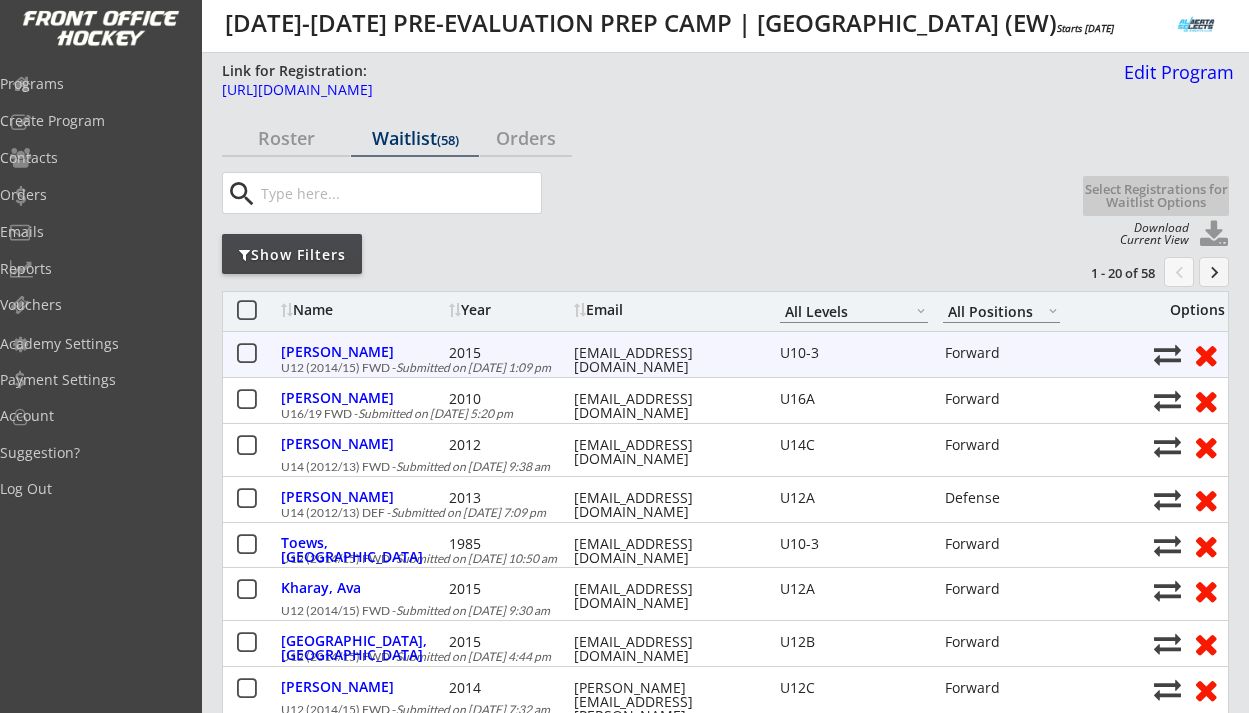 click at bounding box center (246, 354) 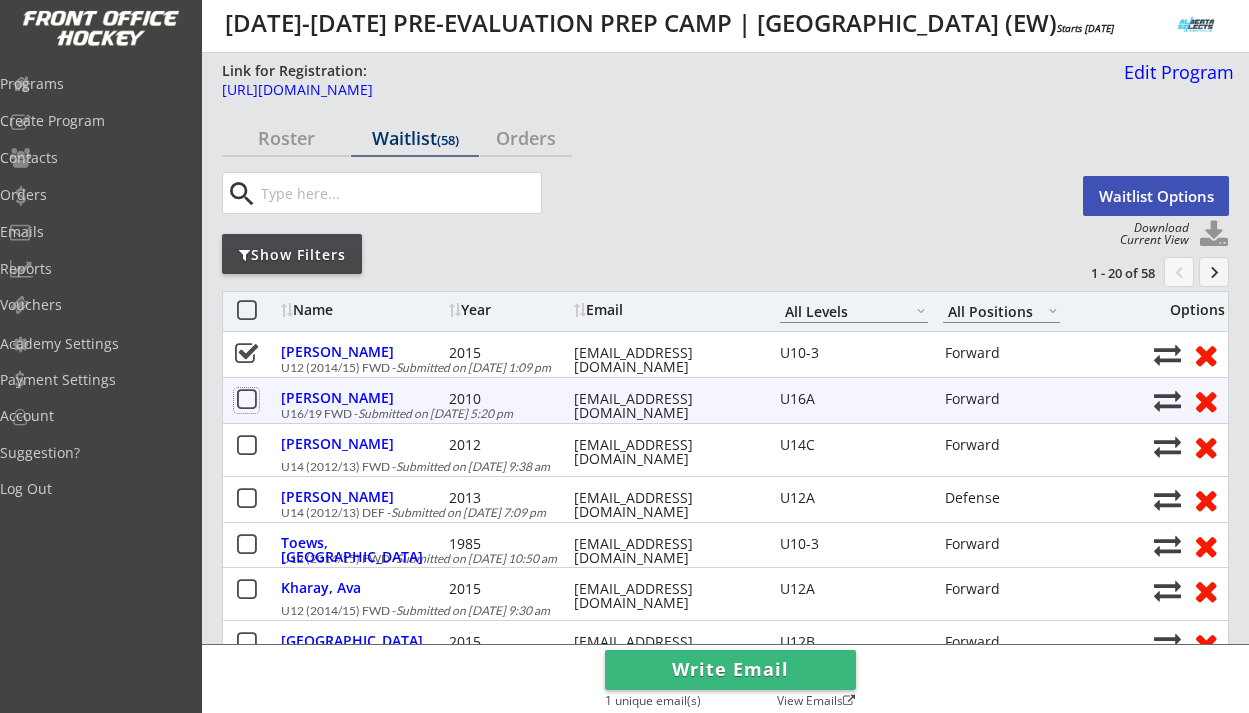 click at bounding box center (246, 400) 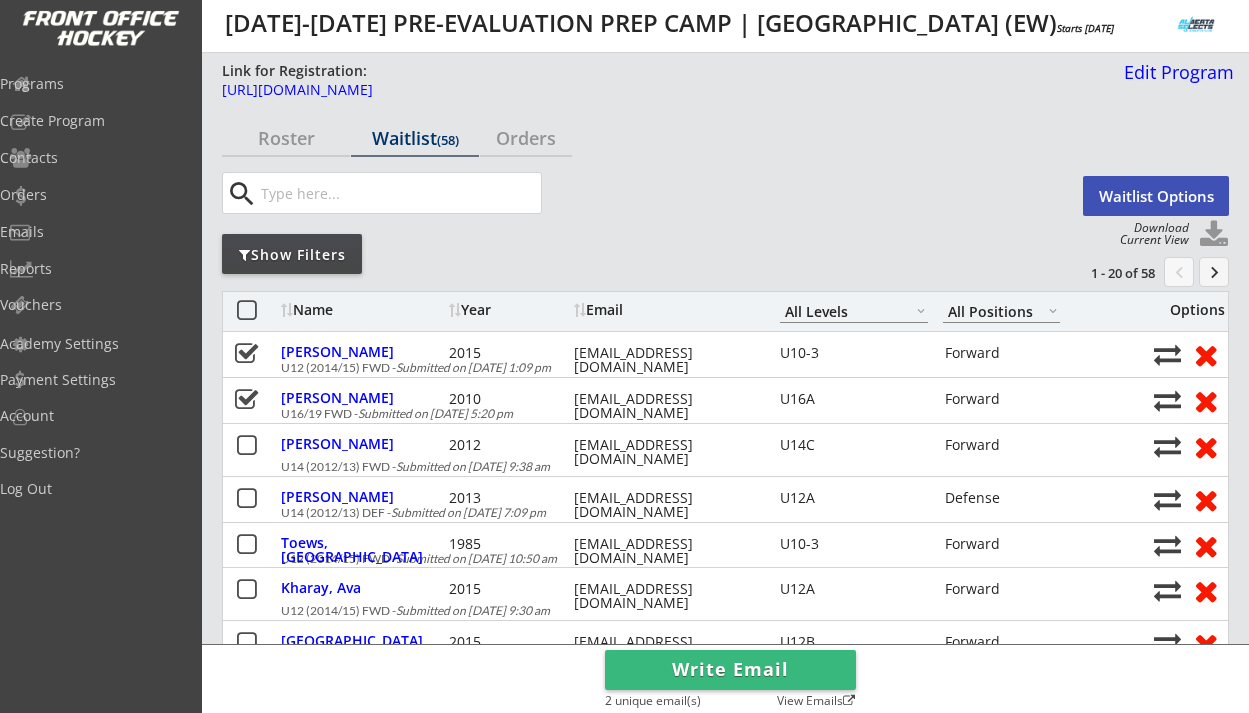 click on "Waitlist Options" at bounding box center [1156, 196] 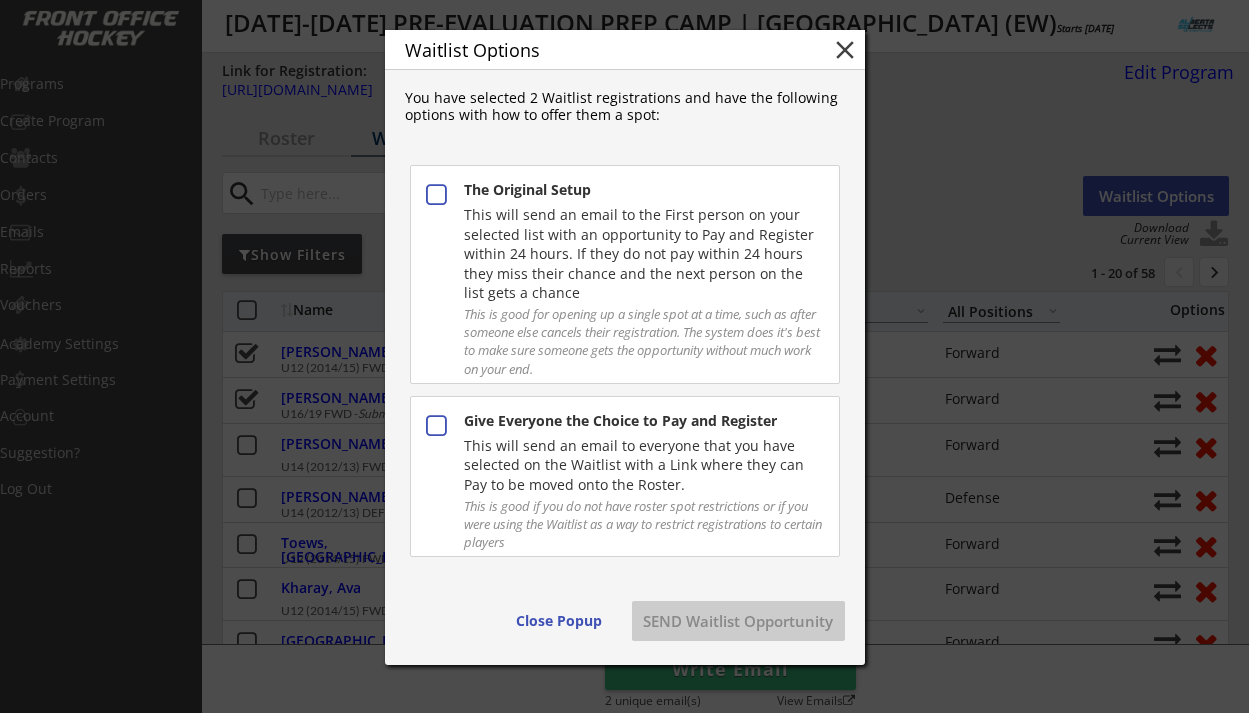 click on "This will send an email to everyone that you have selected on the Waitlist with a Link where they can Pay to be moved onto the Roster." at bounding box center (643, 465) 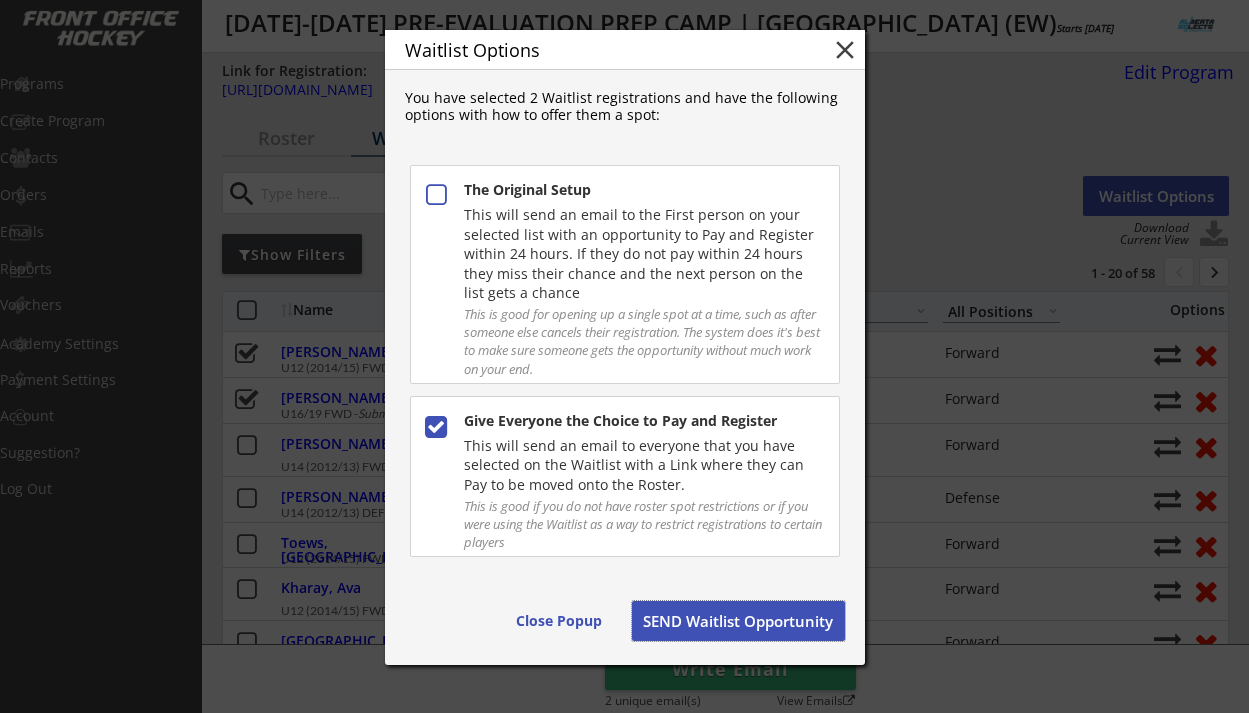 click on "SEND Waitlist Opportunity" at bounding box center (738, 621) 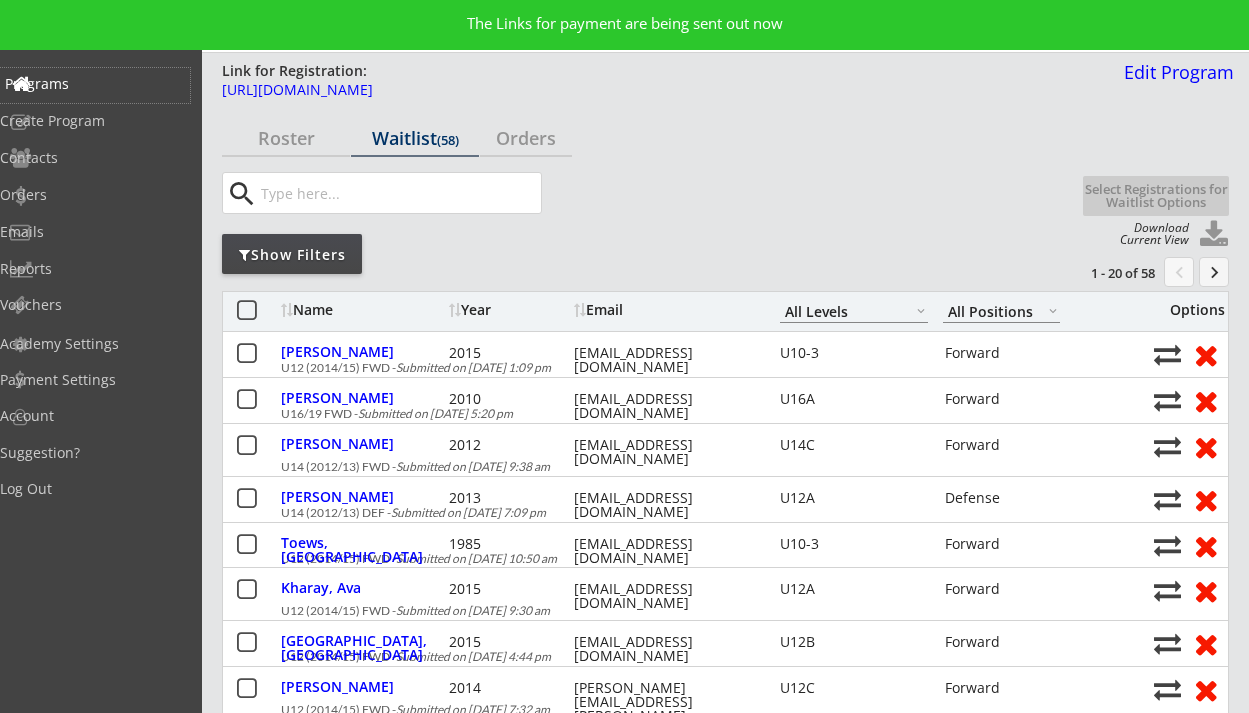 click on "Programs" at bounding box center [95, 84] 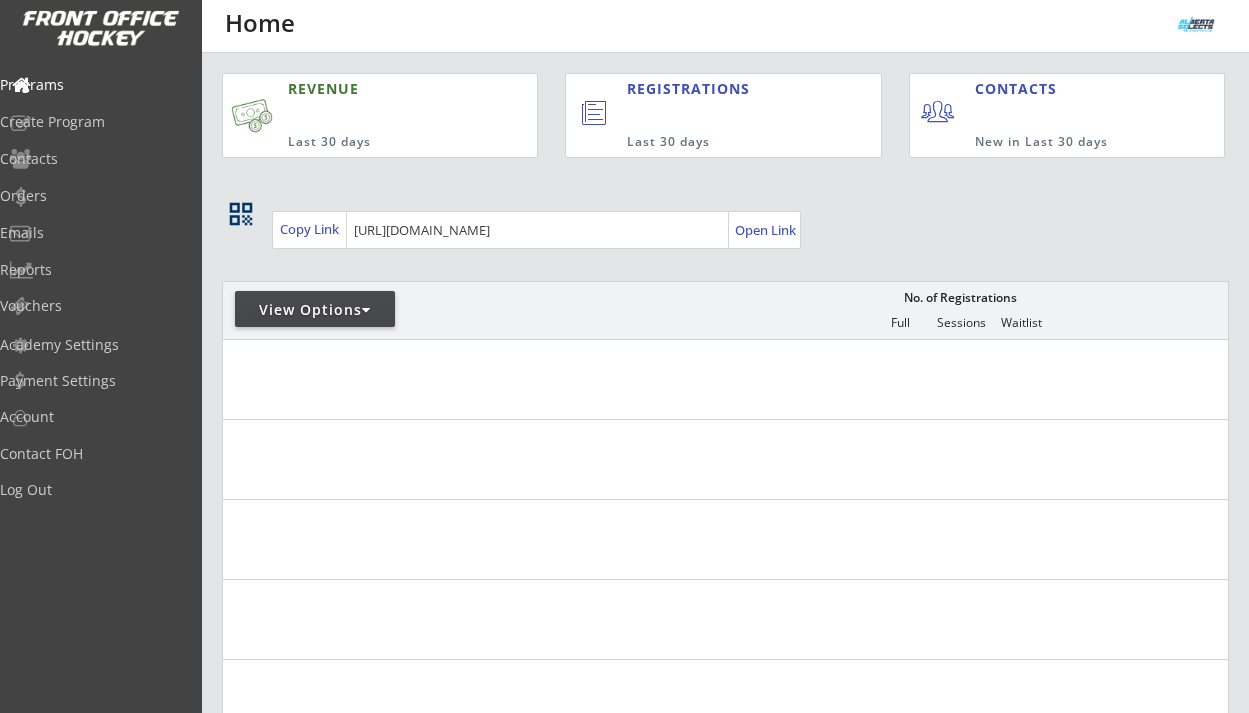 scroll, scrollTop: 0, scrollLeft: 0, axis: both 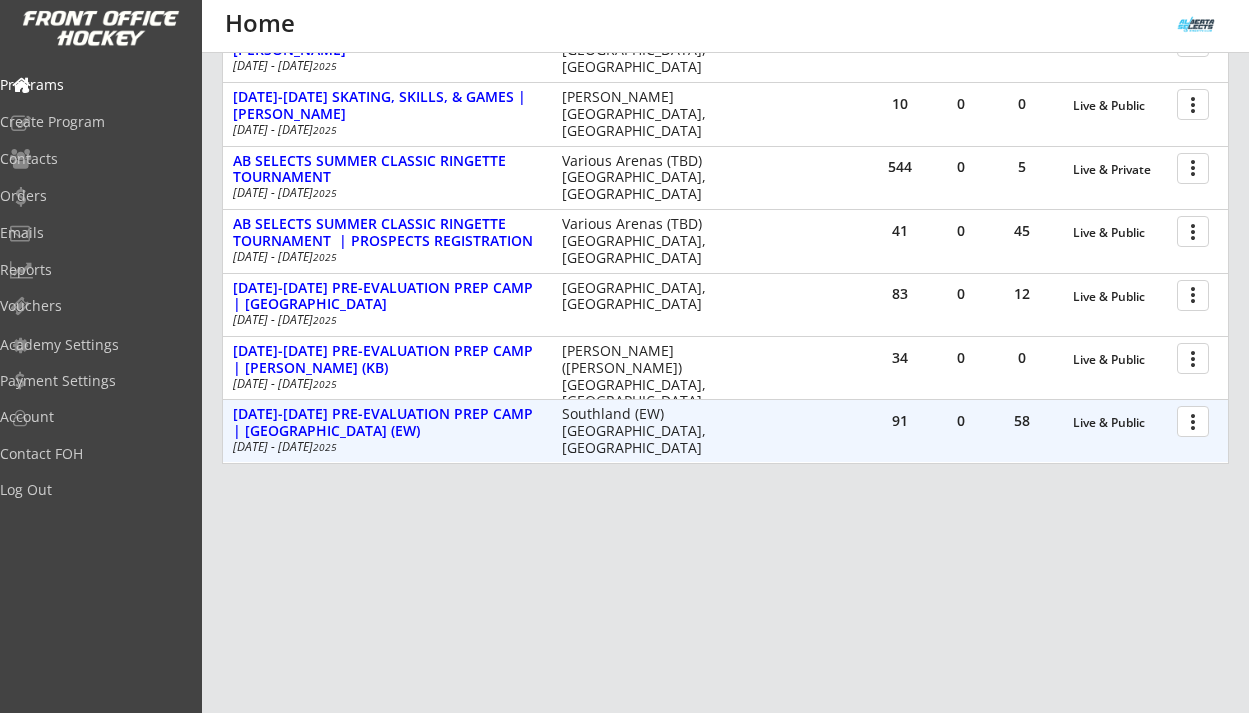click on "AUG 25-28 PRE-EVALUATION PREP CAMP | Southland (EW)" at bounding box center [387, 423] 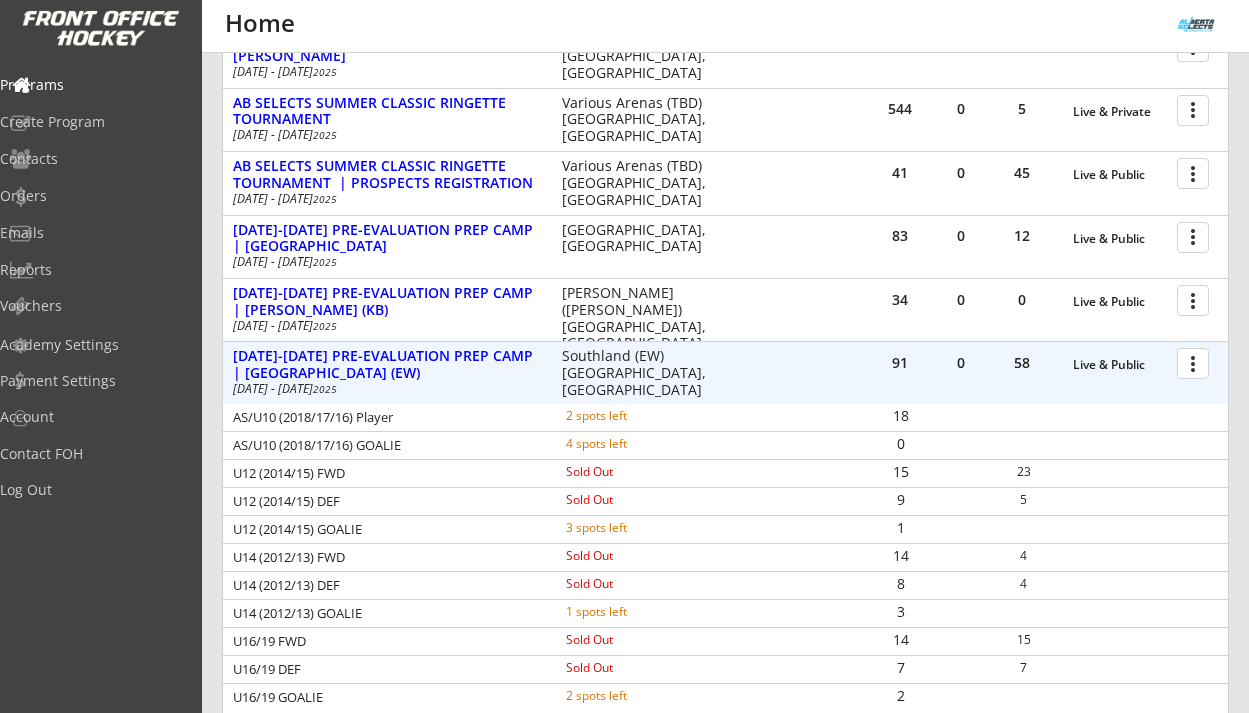 scroll, scrollTop: 911, scrollLeft: 0, axis: vertical 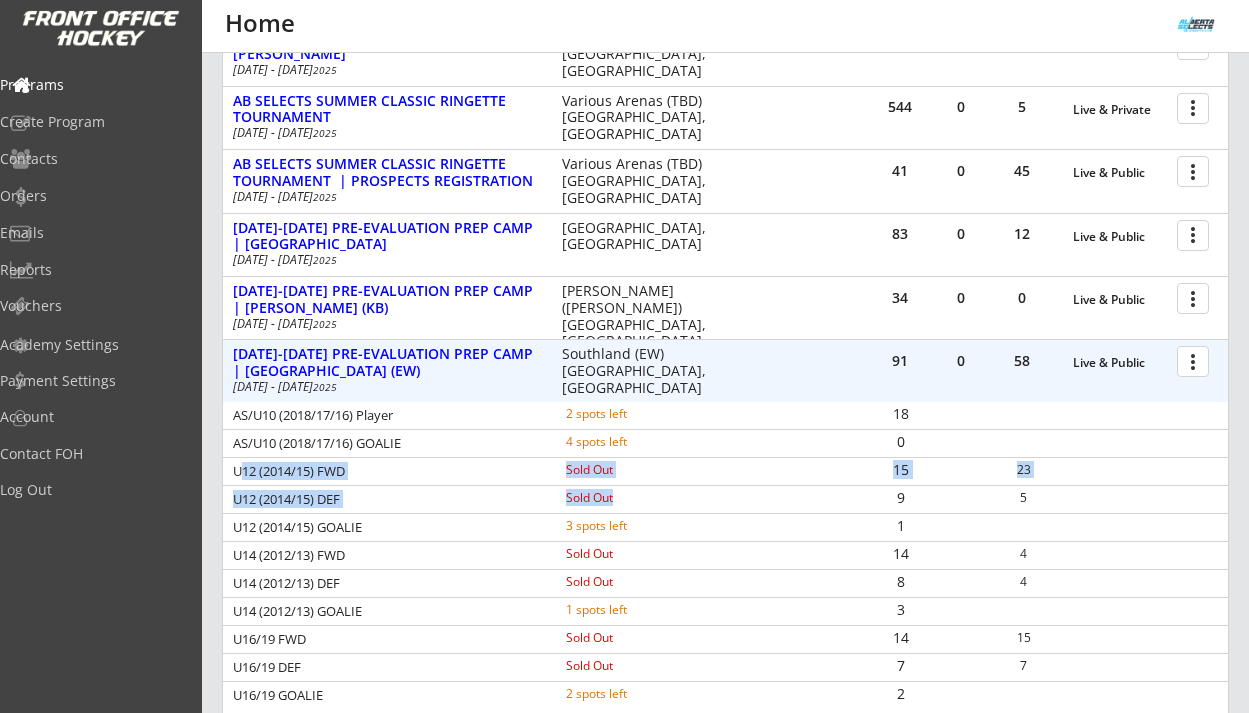 drag, startPoint x: 237, startPoint y: 471, endPoint x: 714, endPoint y: 490, distance: 477.37827 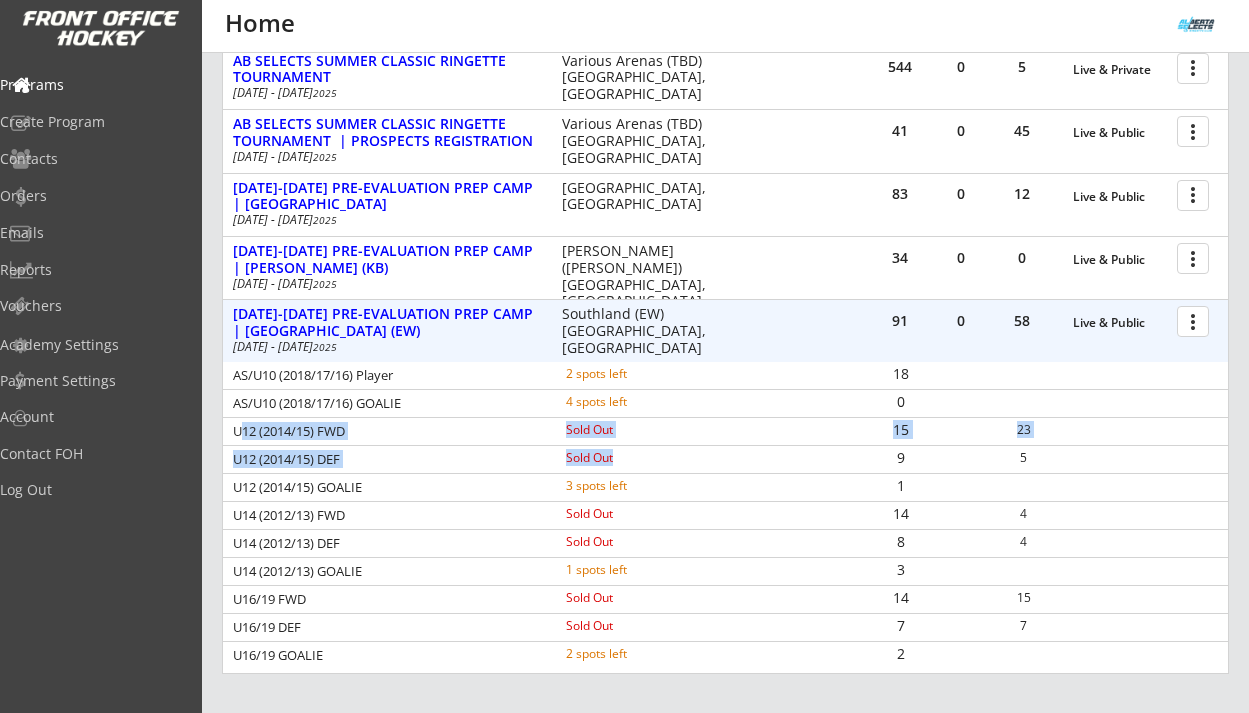 scroll, scrollTop: 963, scrollLeft: 0, axis: vertical 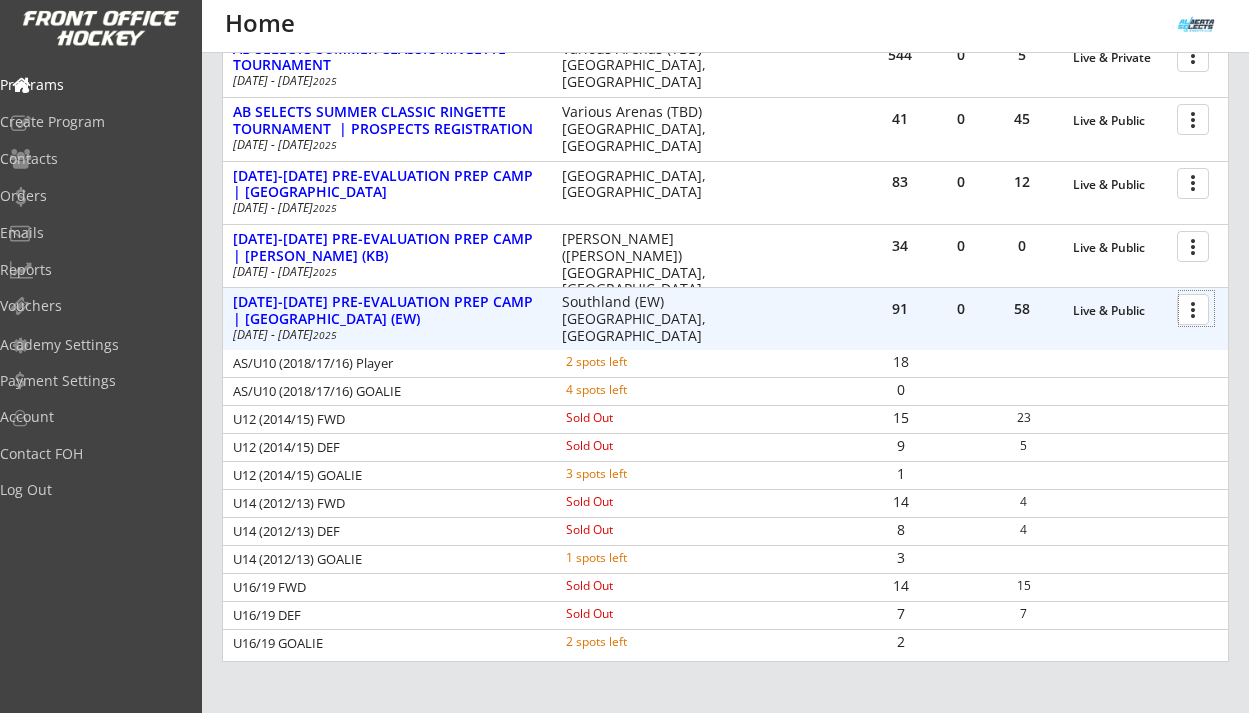 click at bounding box center [1196, 308] 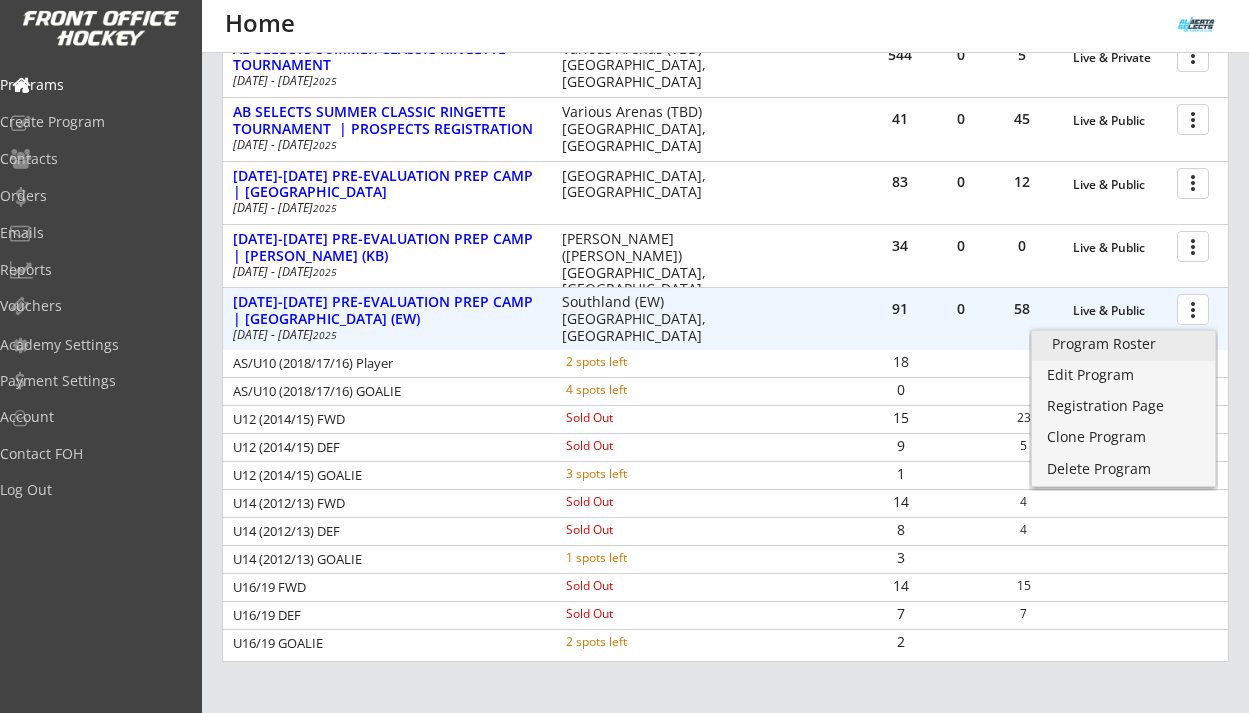 click on "Program Roster" at bounding box center (1123, 344) 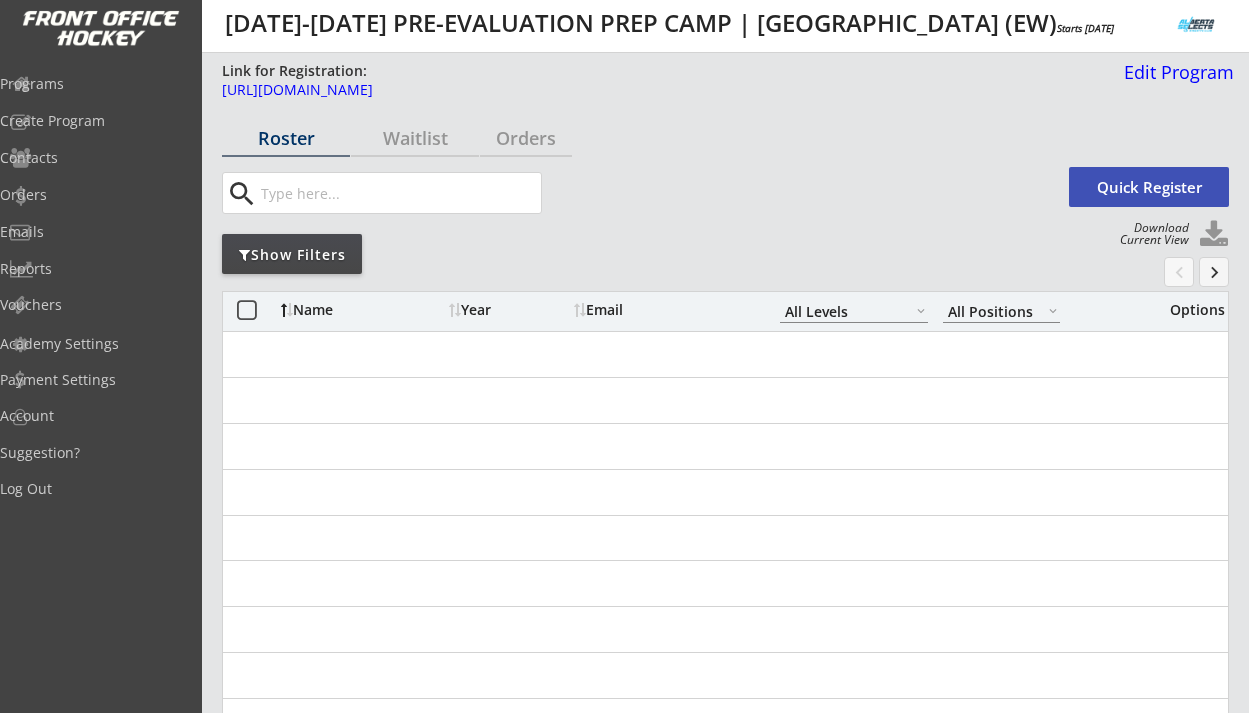 select on ""All Levels"" 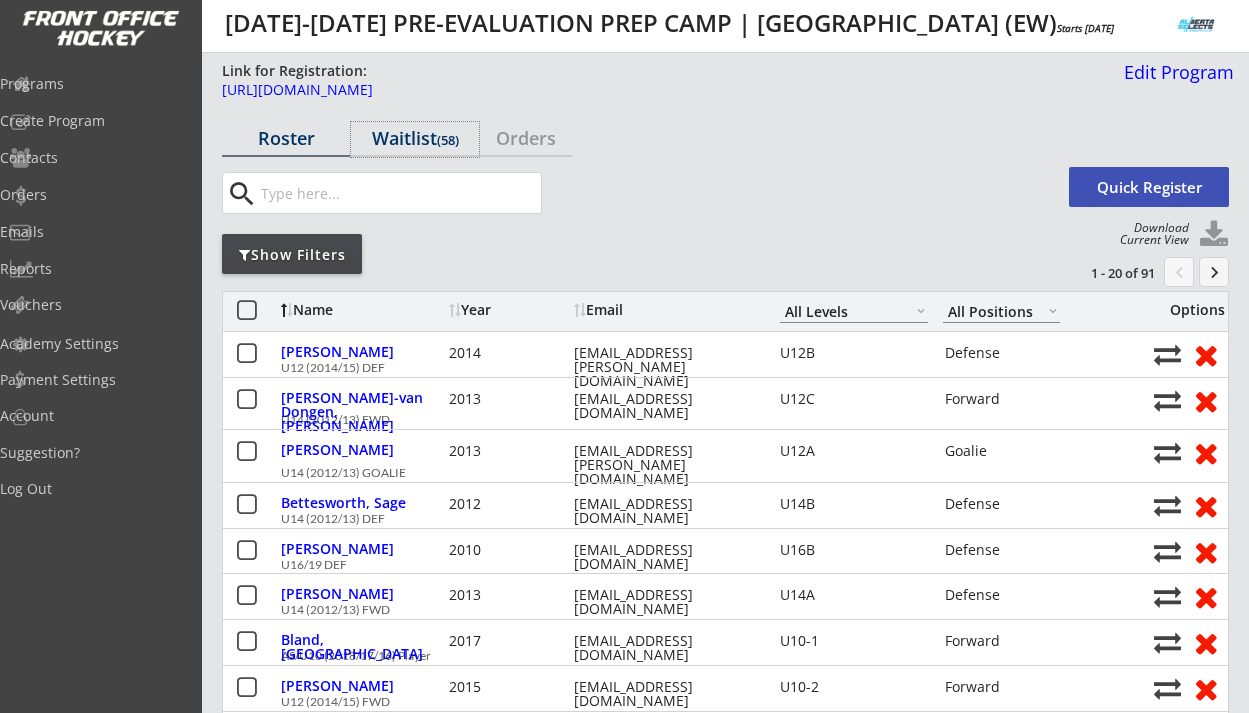 click on "Waitlist   (58)" at bounding box center (415, 138) 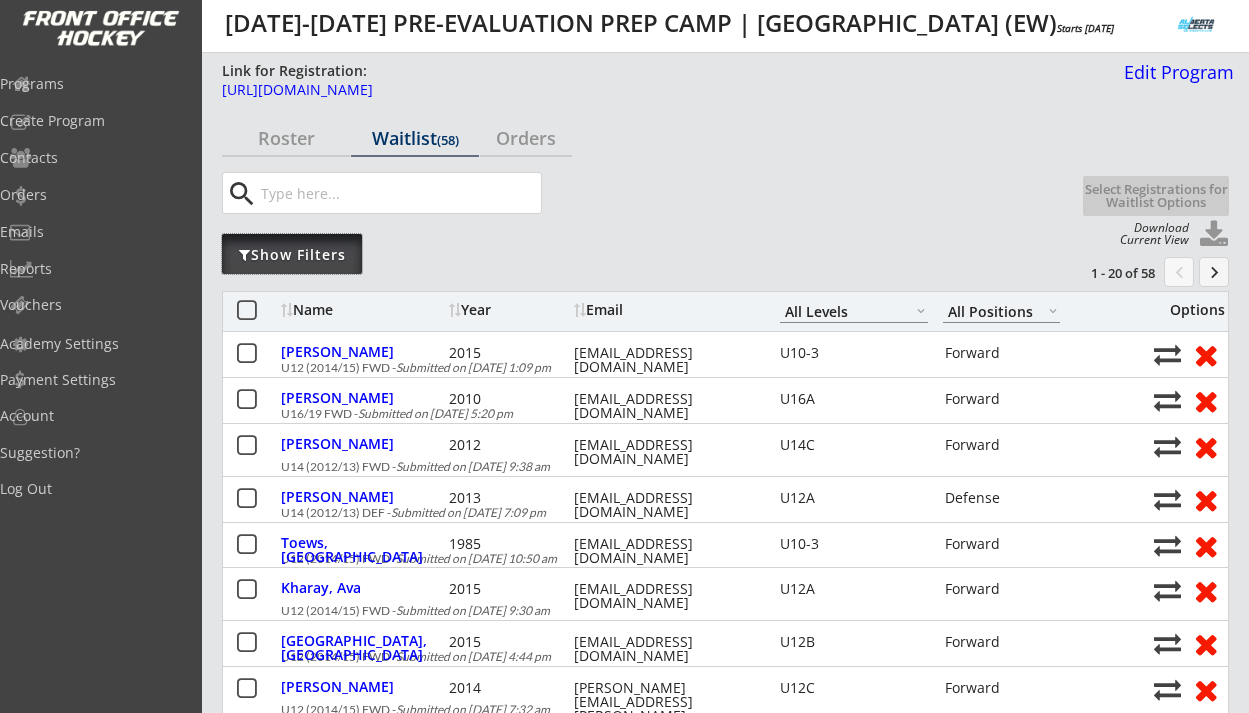 click on "Show Filters" at bounding box center (292, 254) 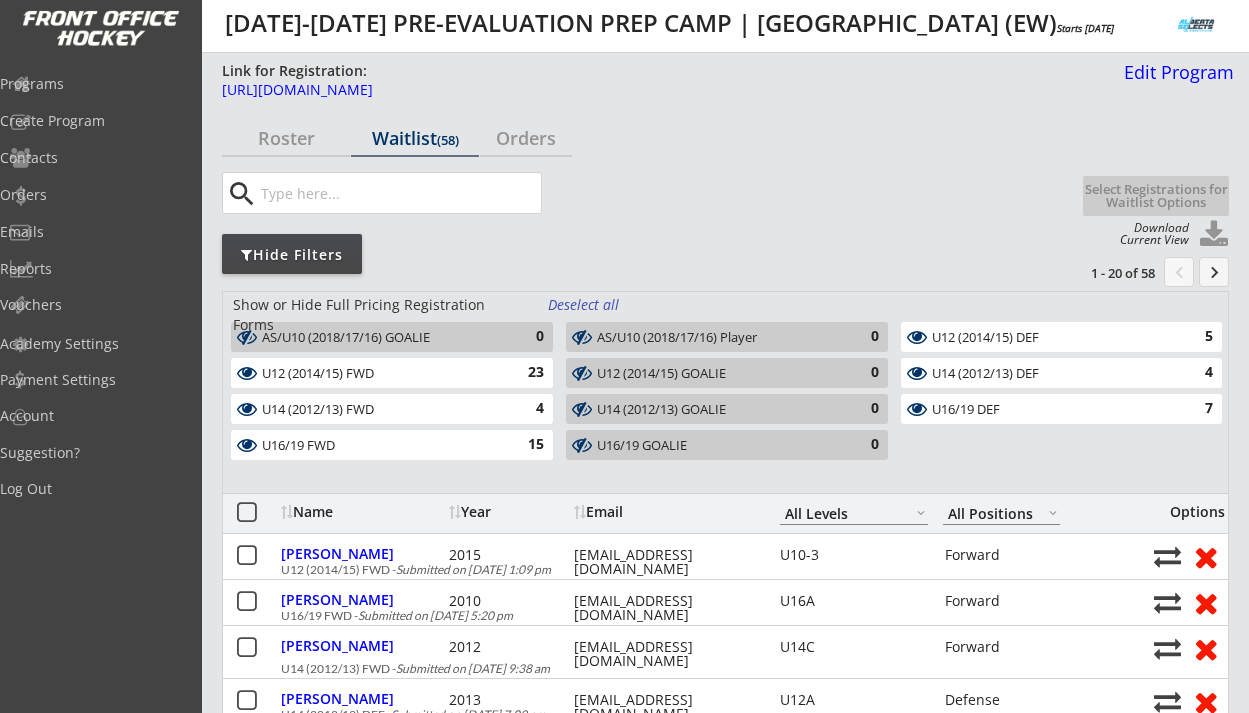 click on "Deselect all" at bounding box center [585, 305] 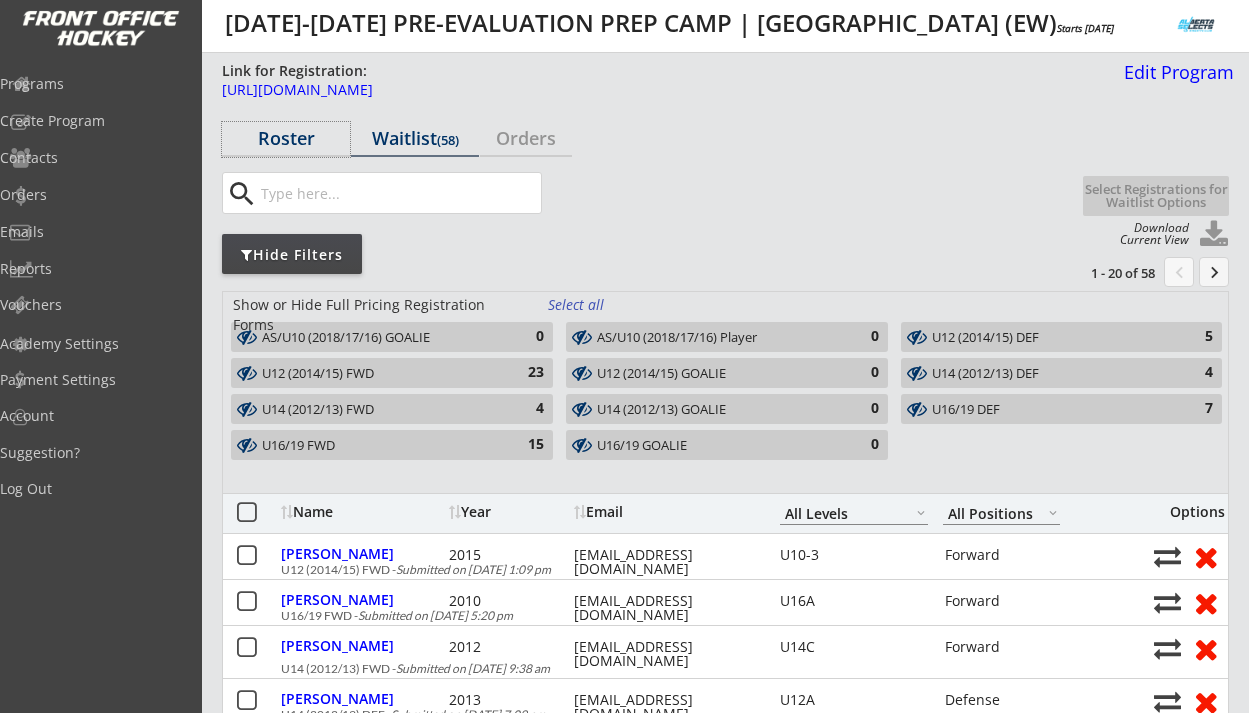 click on "Roster" at bounding box center [286, 138] 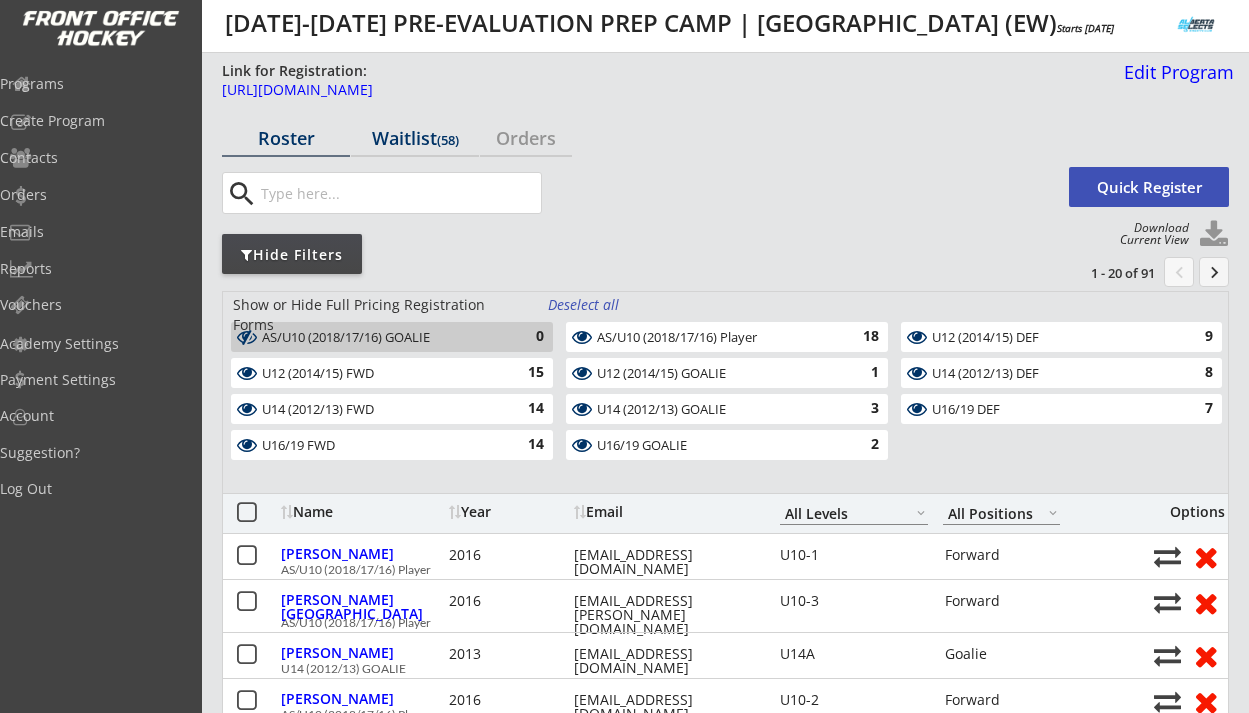 click on "Waitlist   (58)" at bounding box center (415, 138) 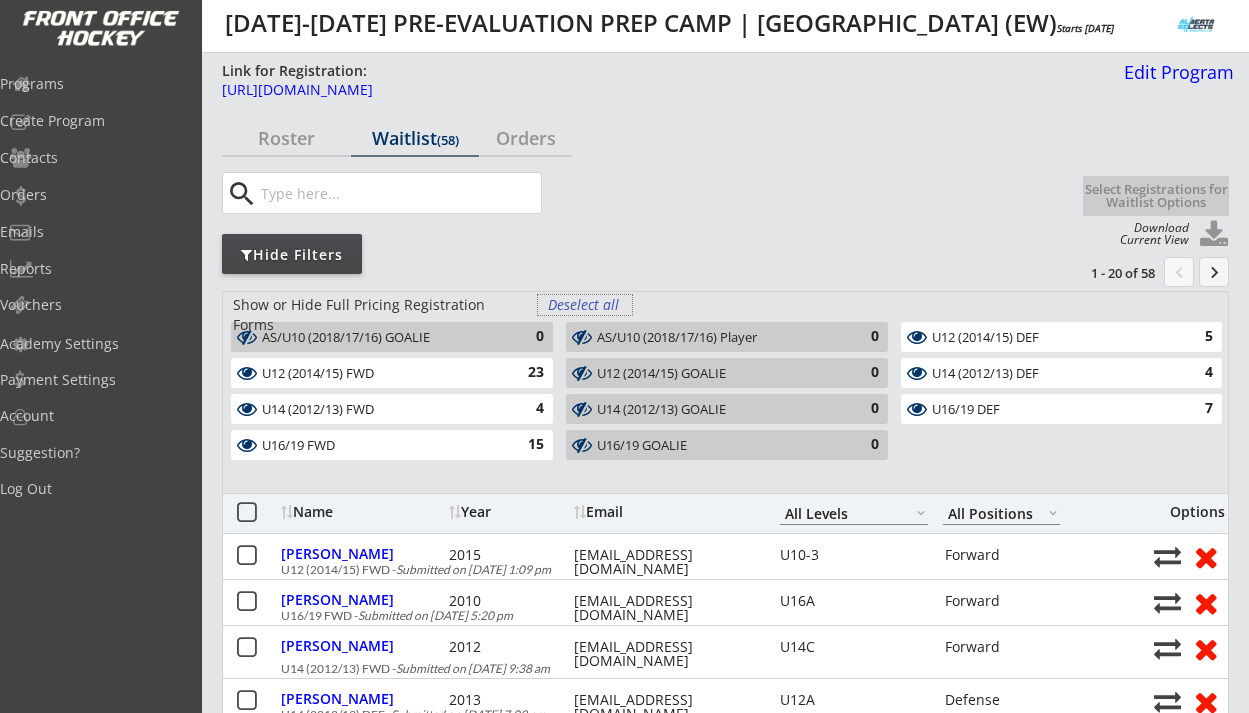 click on "Deselect all" at bounding box center (585, 305) 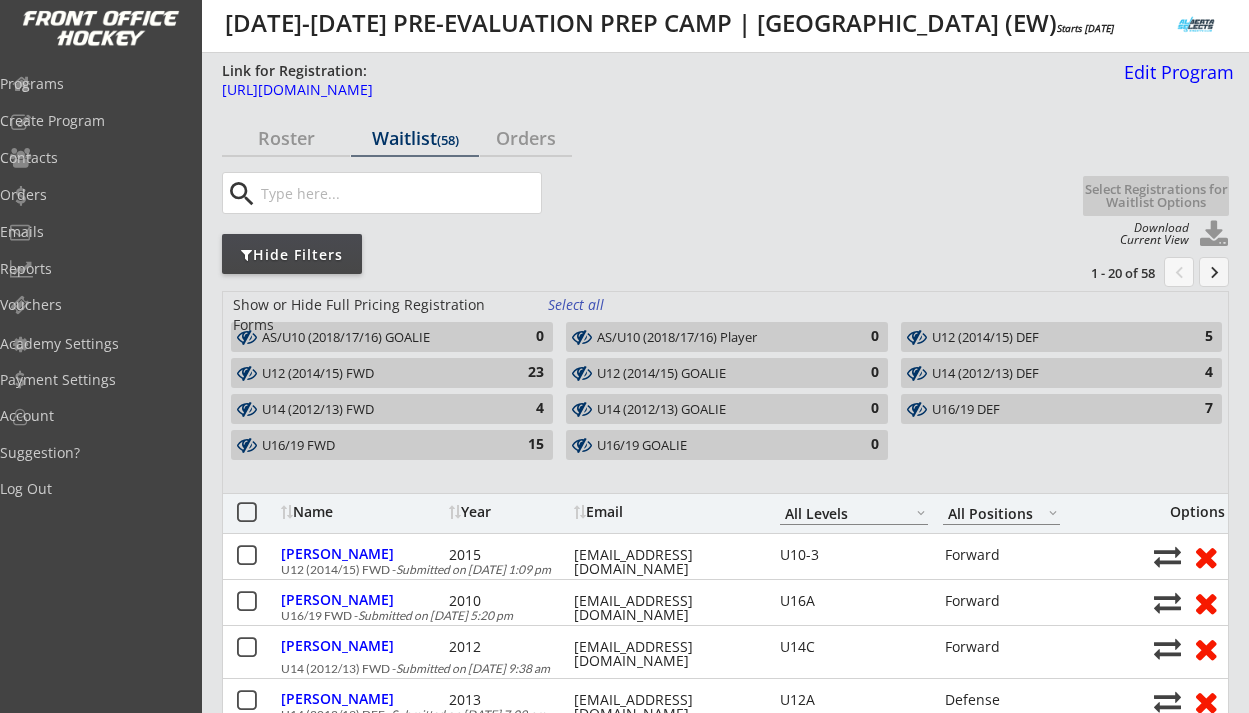 click on "15" at bounding box center [524, 445] 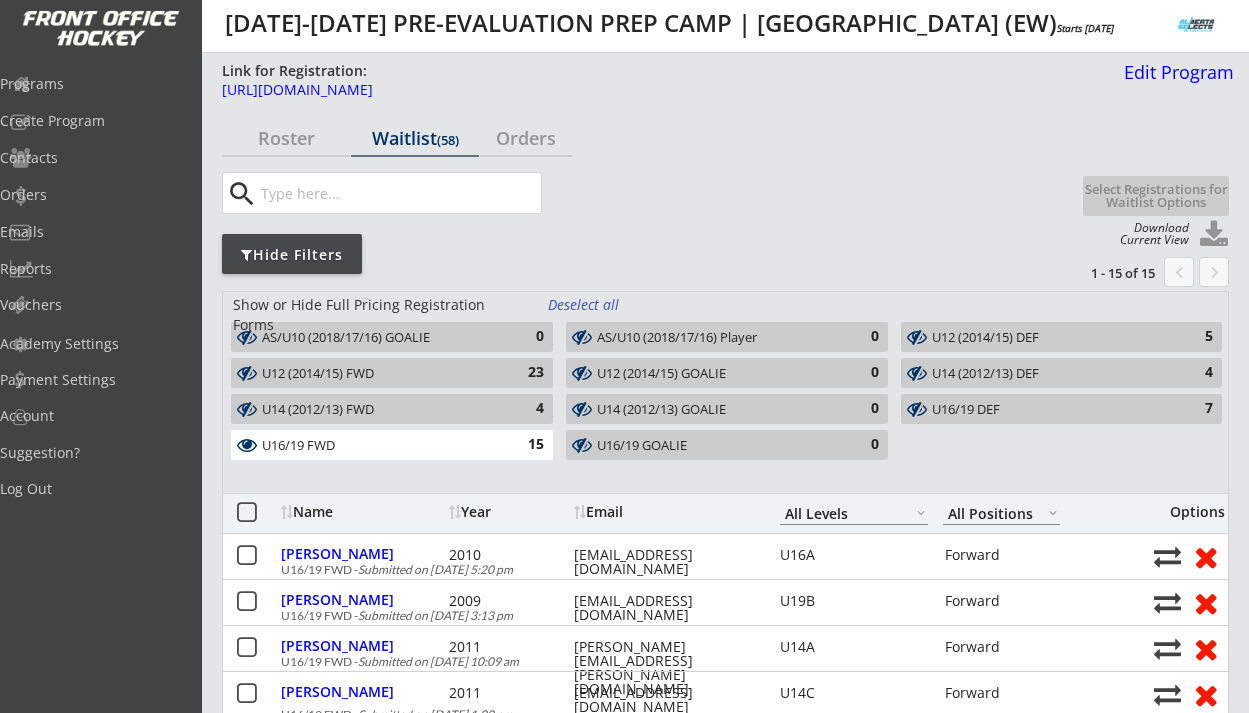 click on "15" at bounding box center (524, 445) 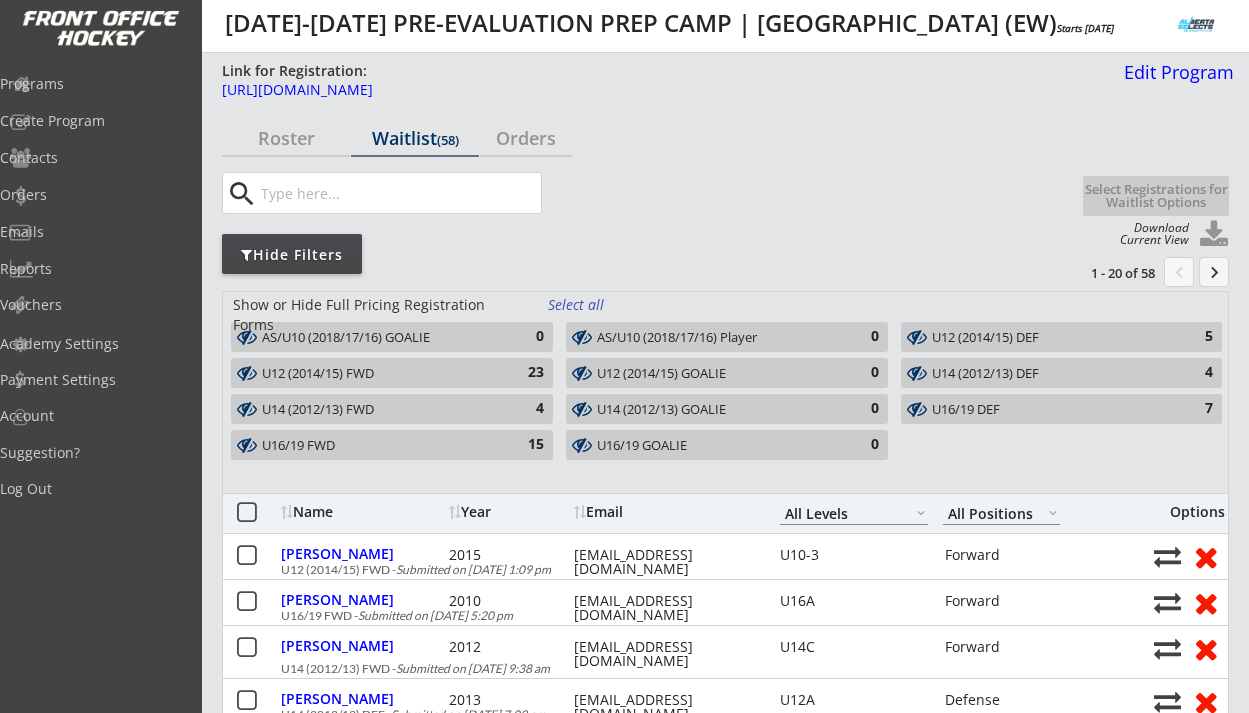 click on "U16/19 DEF" at bounding box center [1050, 410] 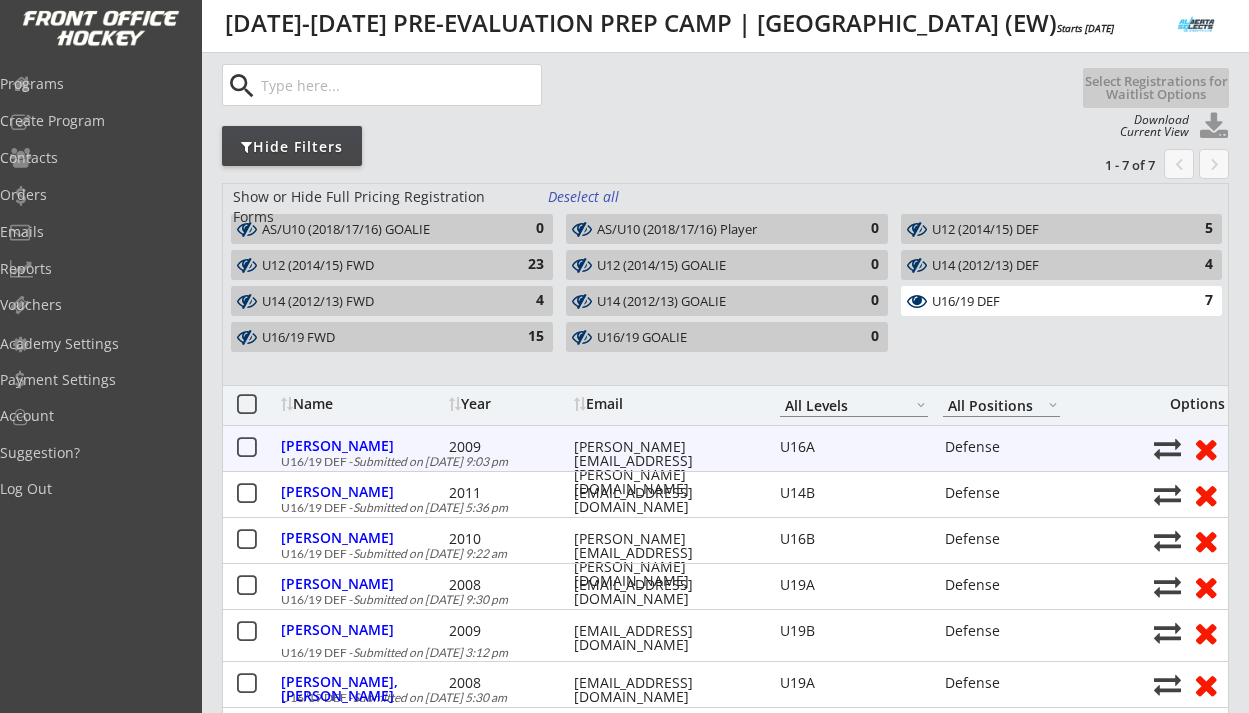 scroll, scrollTop: 115, scrollLeft: 0, axis: vertical 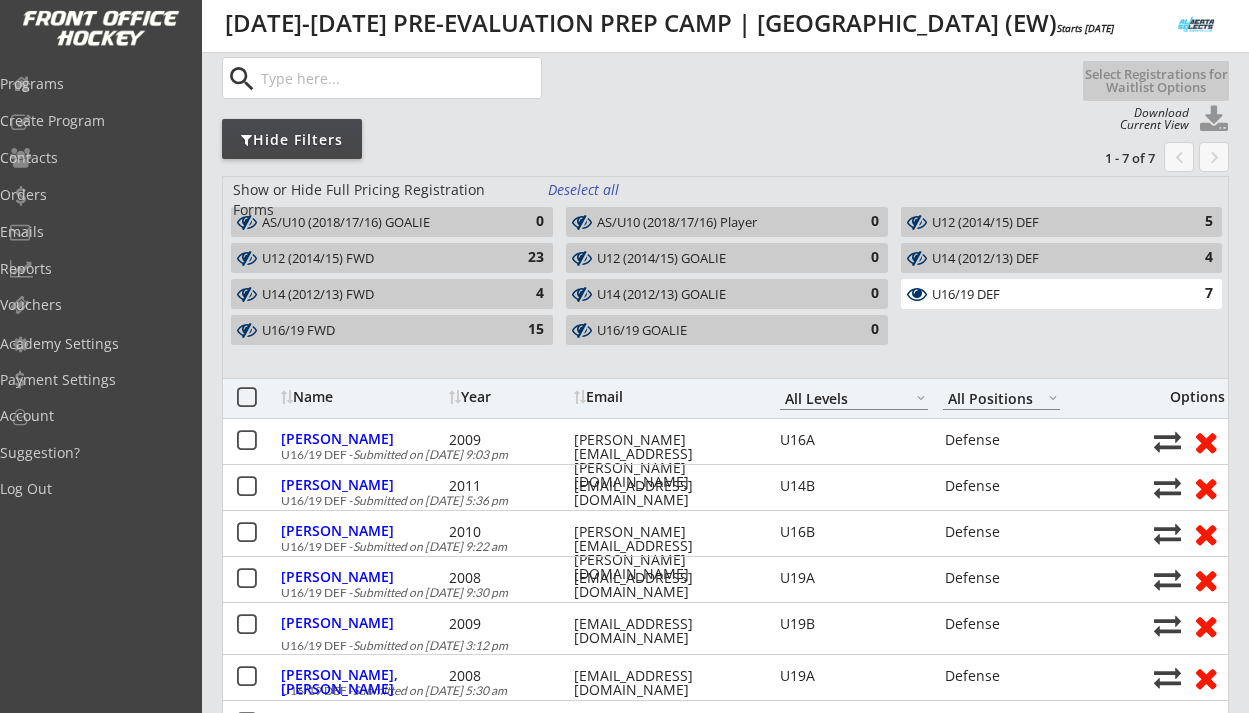 click on "U16/19 DEF 7" at bounding box center [1061, 294] 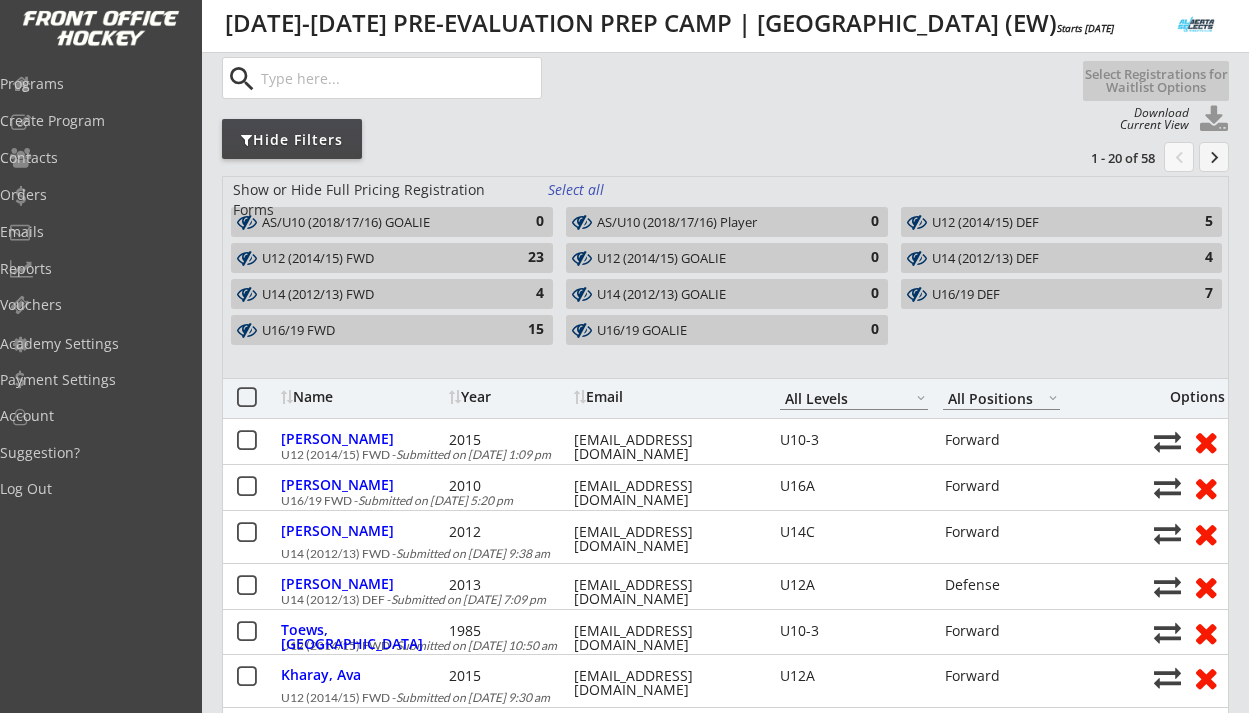 click on "15" at bounding box center (524, 330) 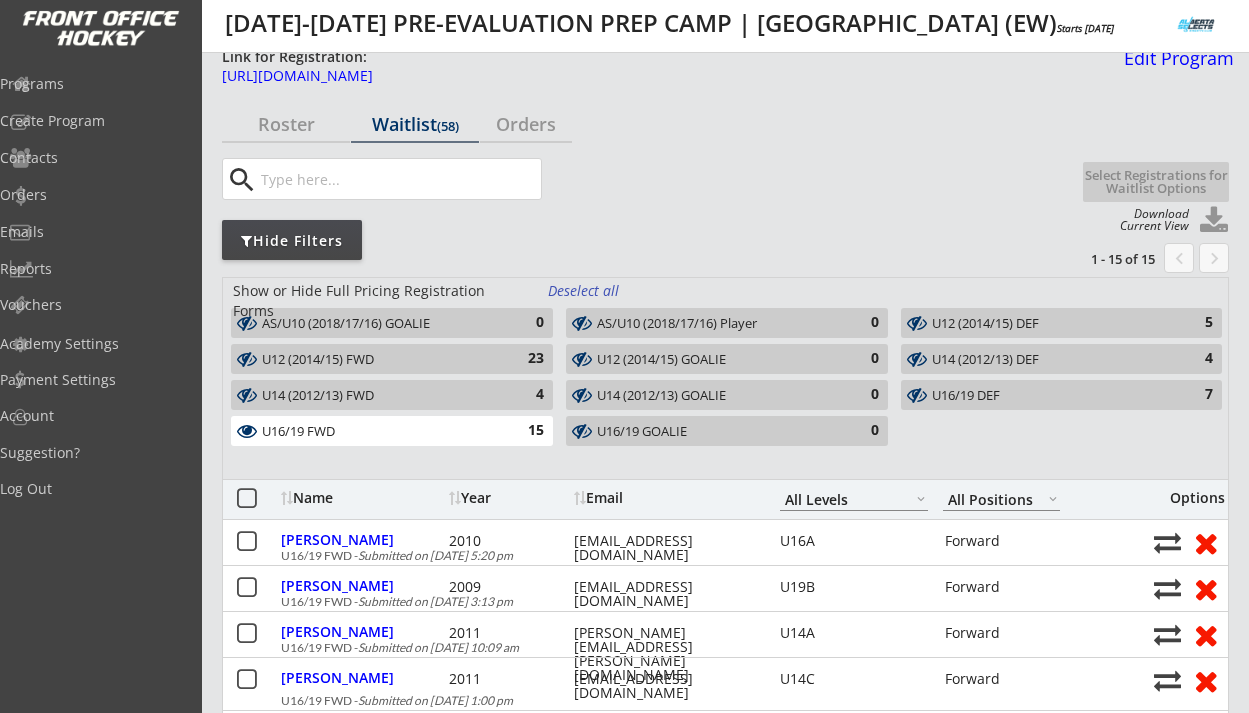 scroll, scrollTop: 12, scrollLeft: 0, axis: vertical 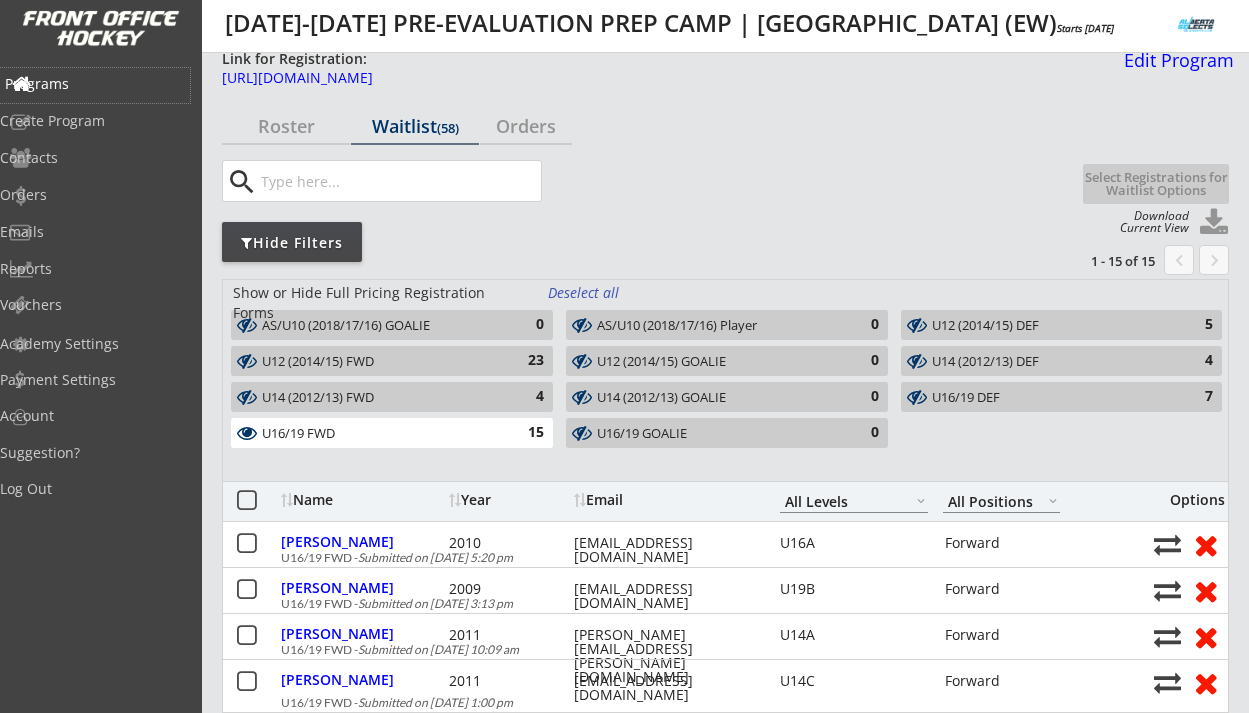 click on "Programs" at bounding box center (95, 84) 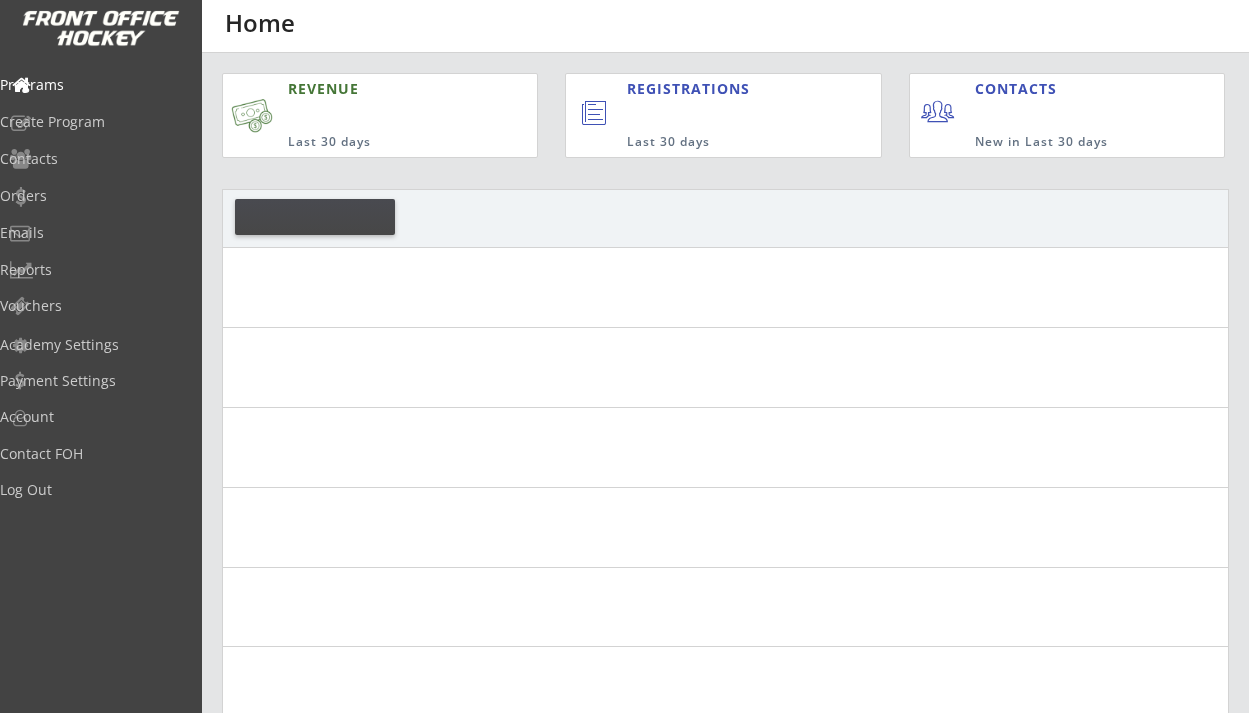 scroll, scrollTop: 0, scrollLeft: 0, axis: both 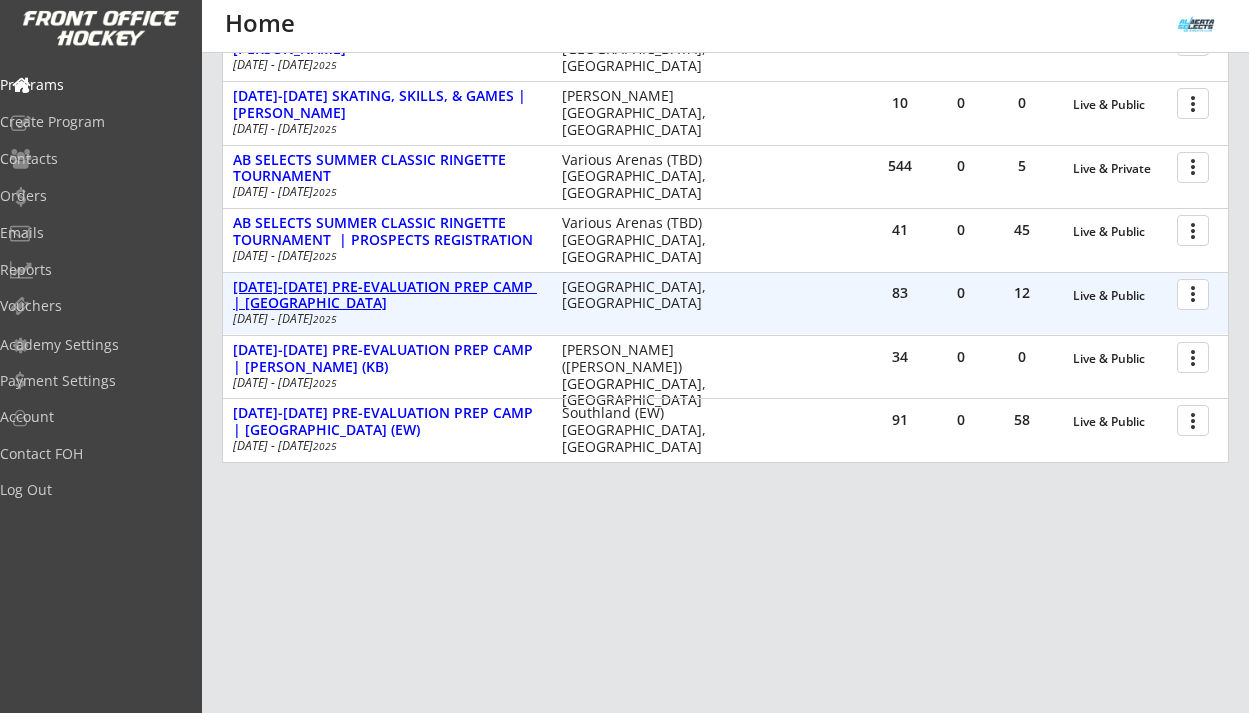 click on "[DATE]-[DATE] PRE-EVALUATION PREP CAMP | [GEOGRAPHIC_DATA]" at bounding box center [387, 296] 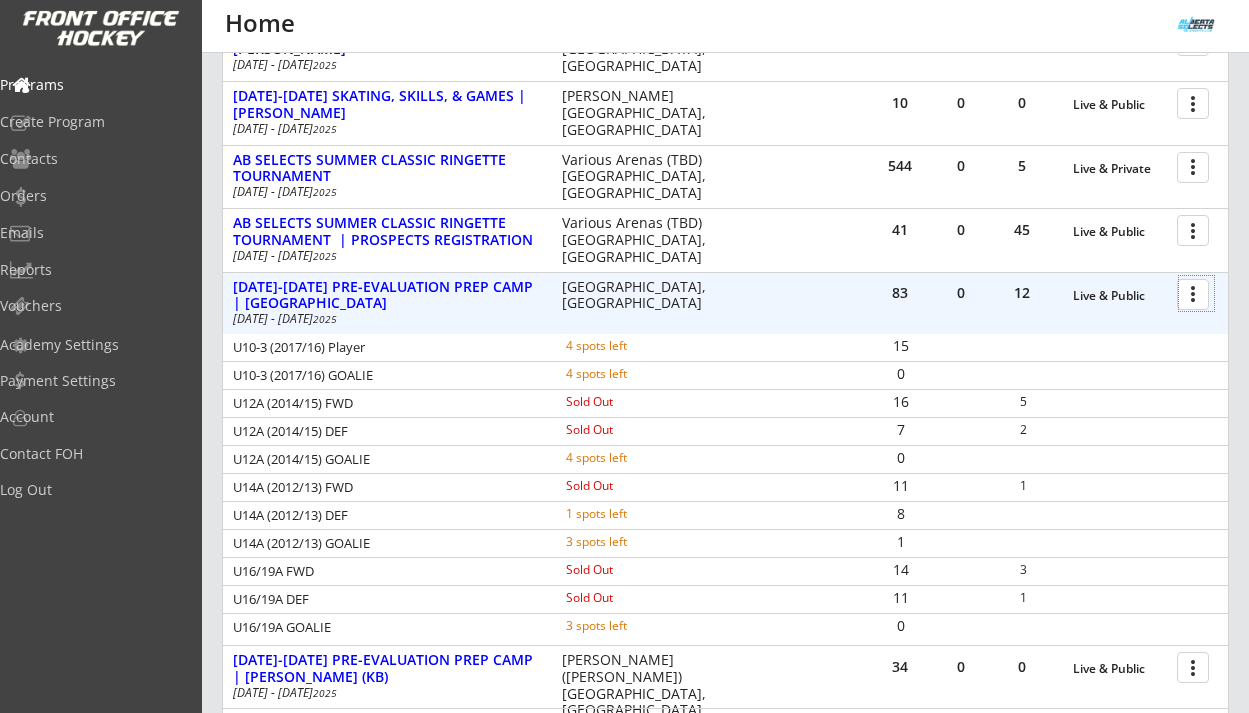 click at bounding box center (1196, 293) 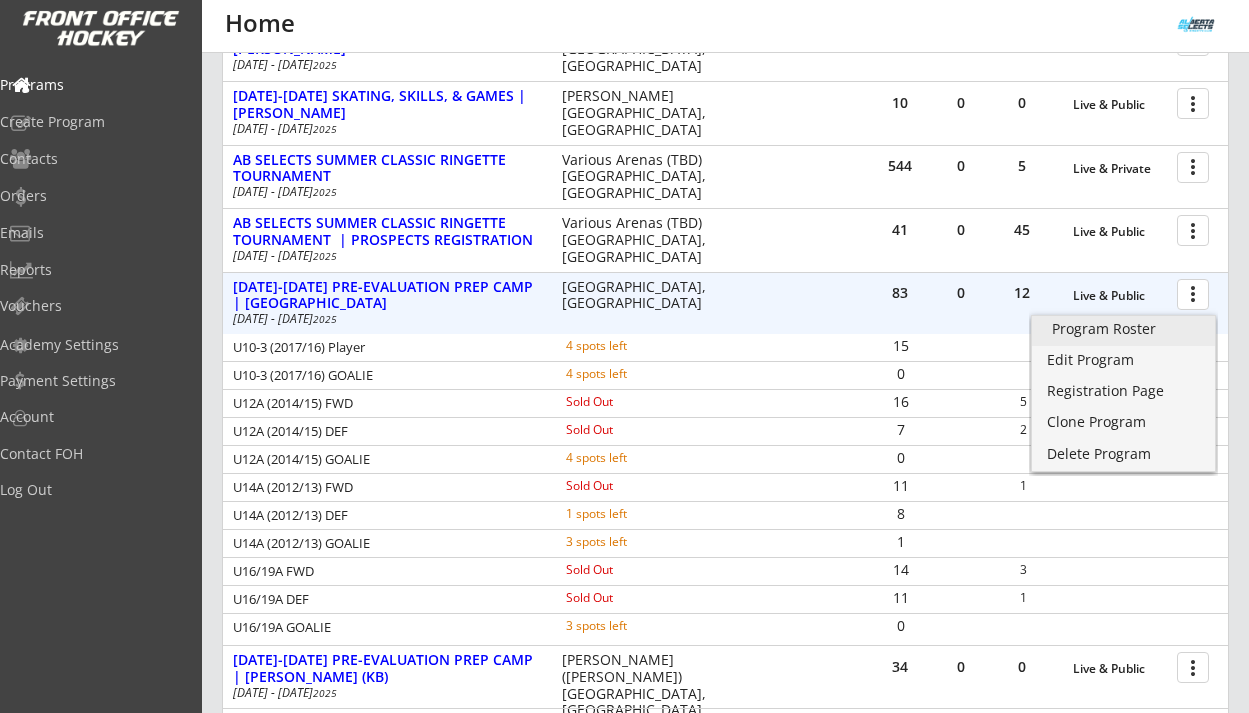 click on "Program Roster" at bounding box center (1123, 329) 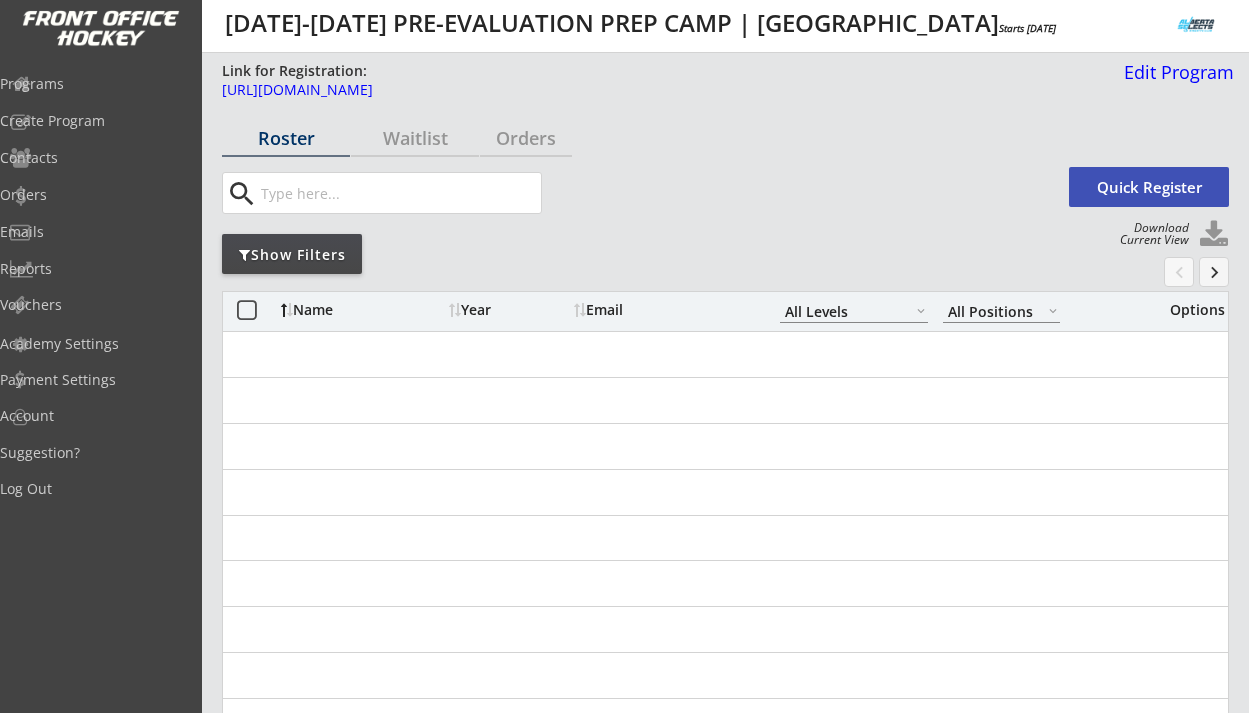 select on ""All Levels"" 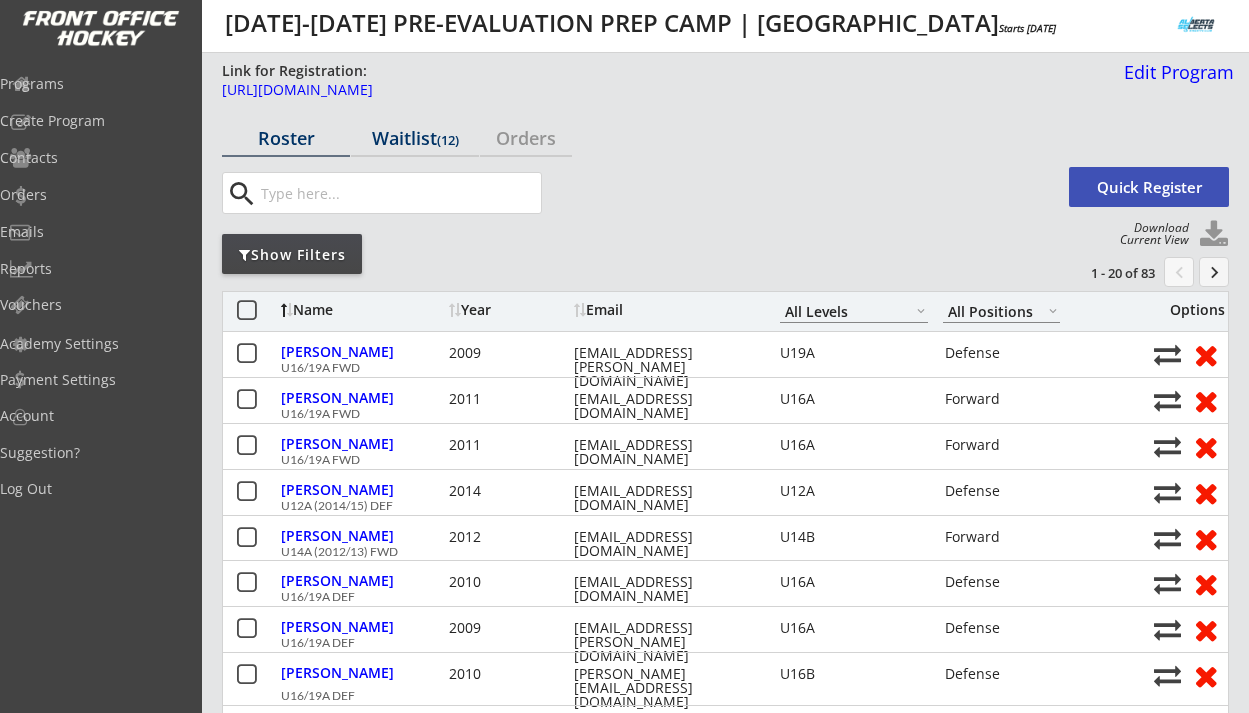 click on "Waitlist   (12)" at bounding box center [415, 138] 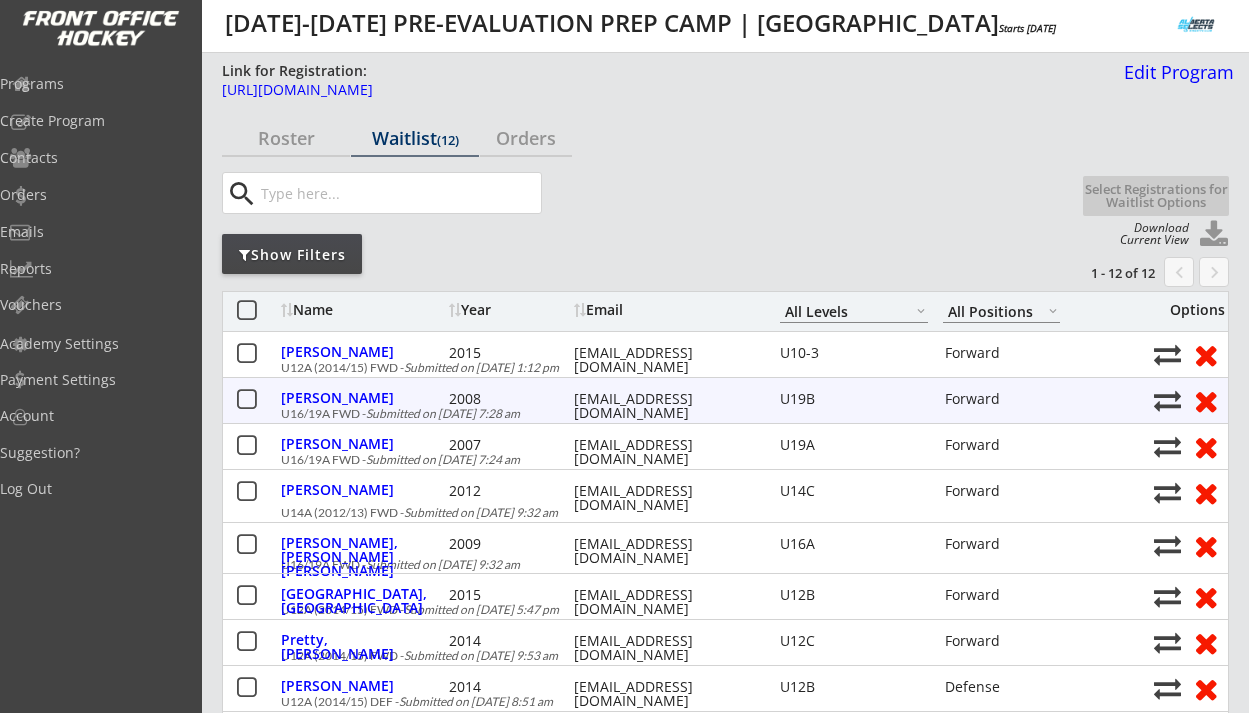 click on "takoffa1975@gmail.com" at bounding box center (664, 406) 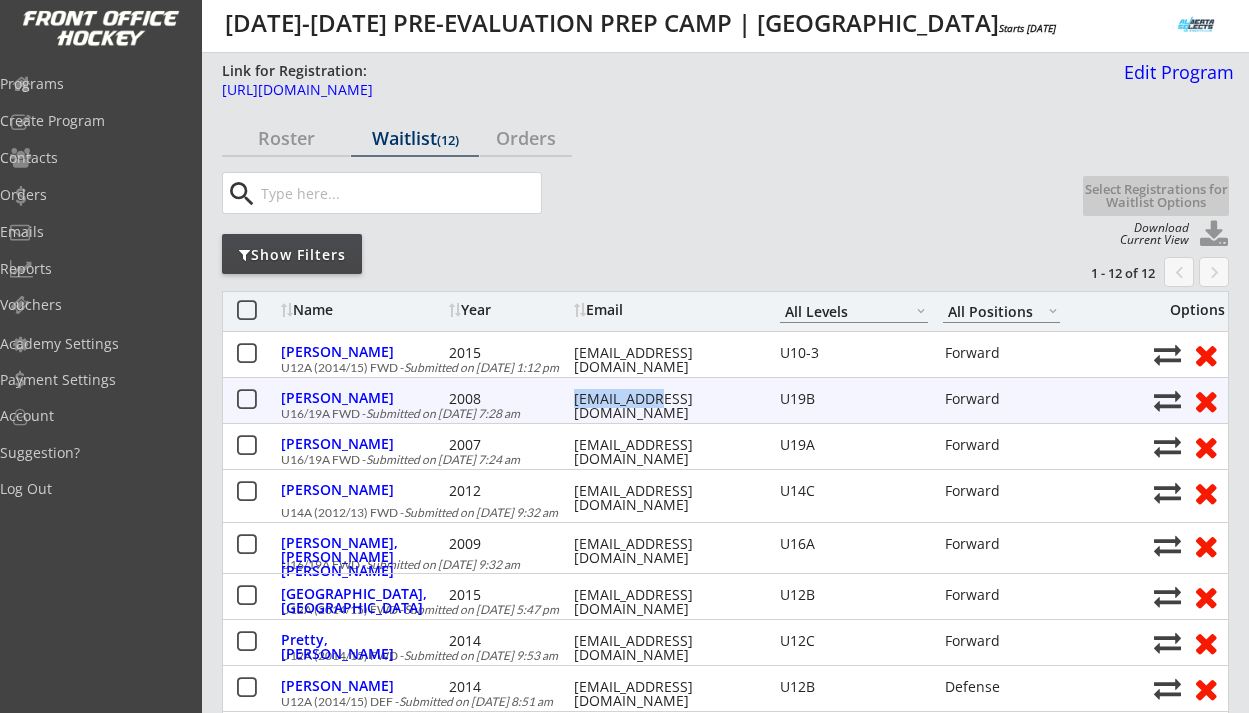 click on "takoffa1975@gmail.com" at bounding box center (664, 406) 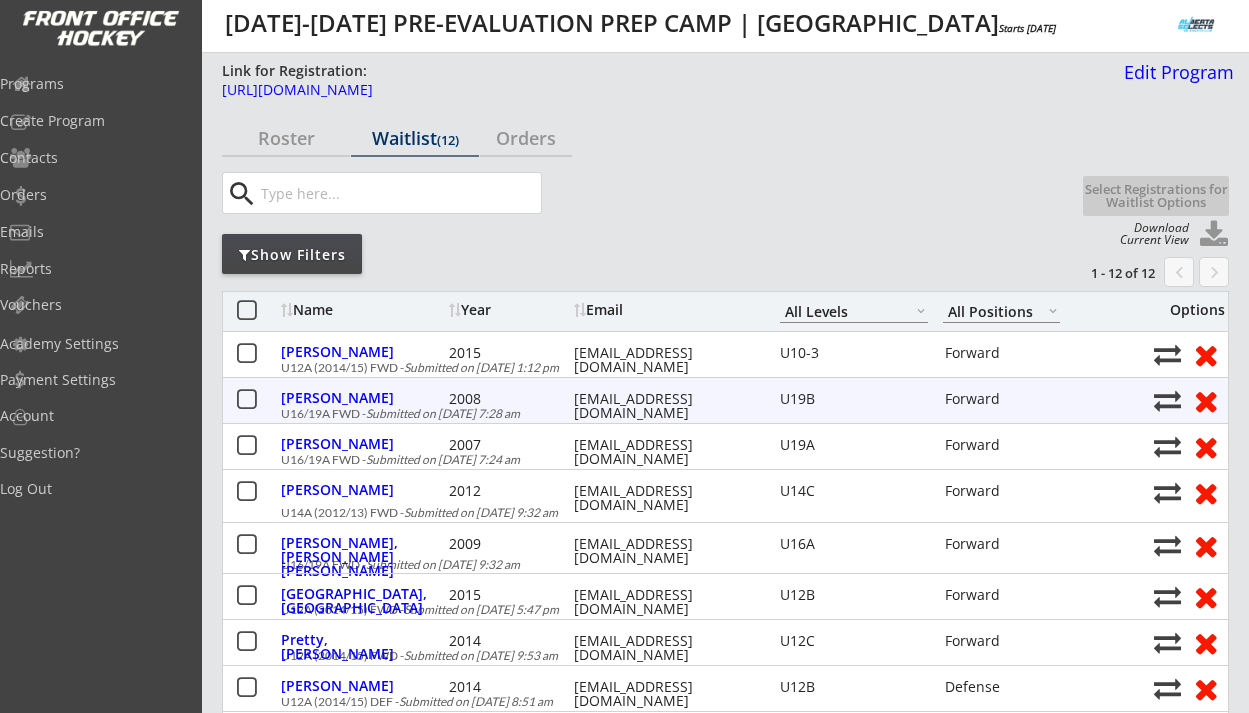 click on "takoffa1975@gmail.com" at bounding box center (664, 406) 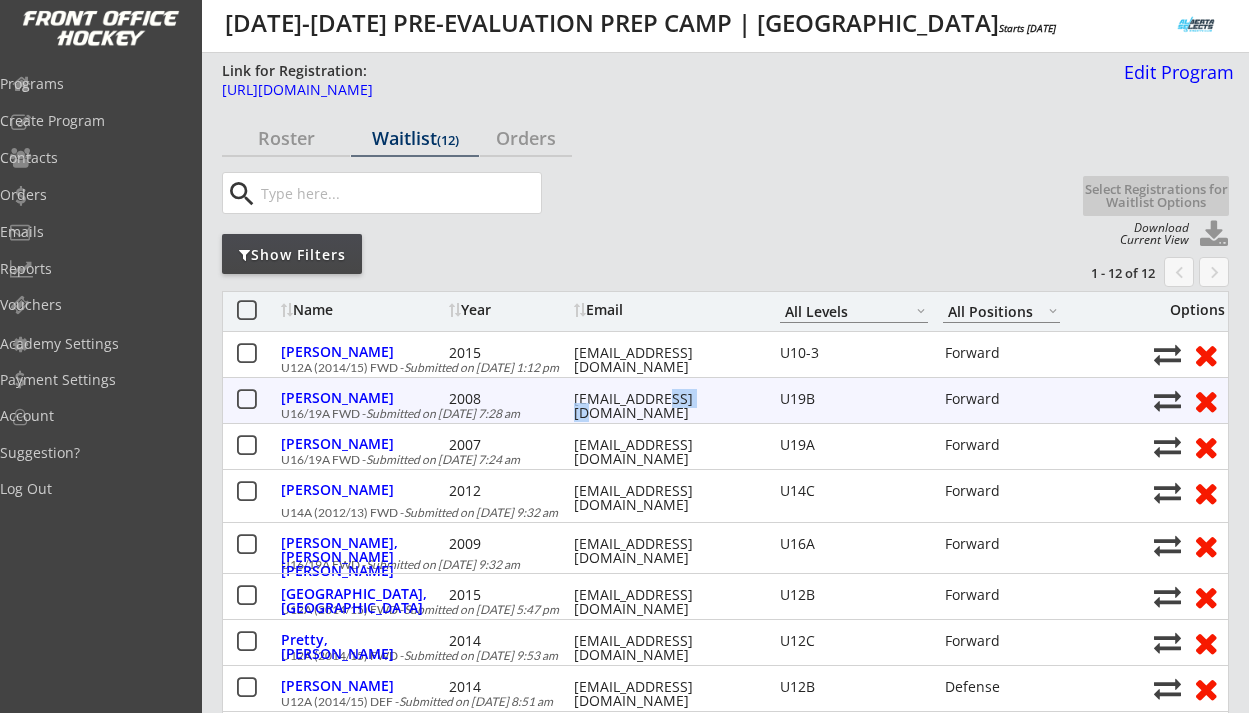 click on "takoffa1975@gmail.com" at bounding box center (664, 406) 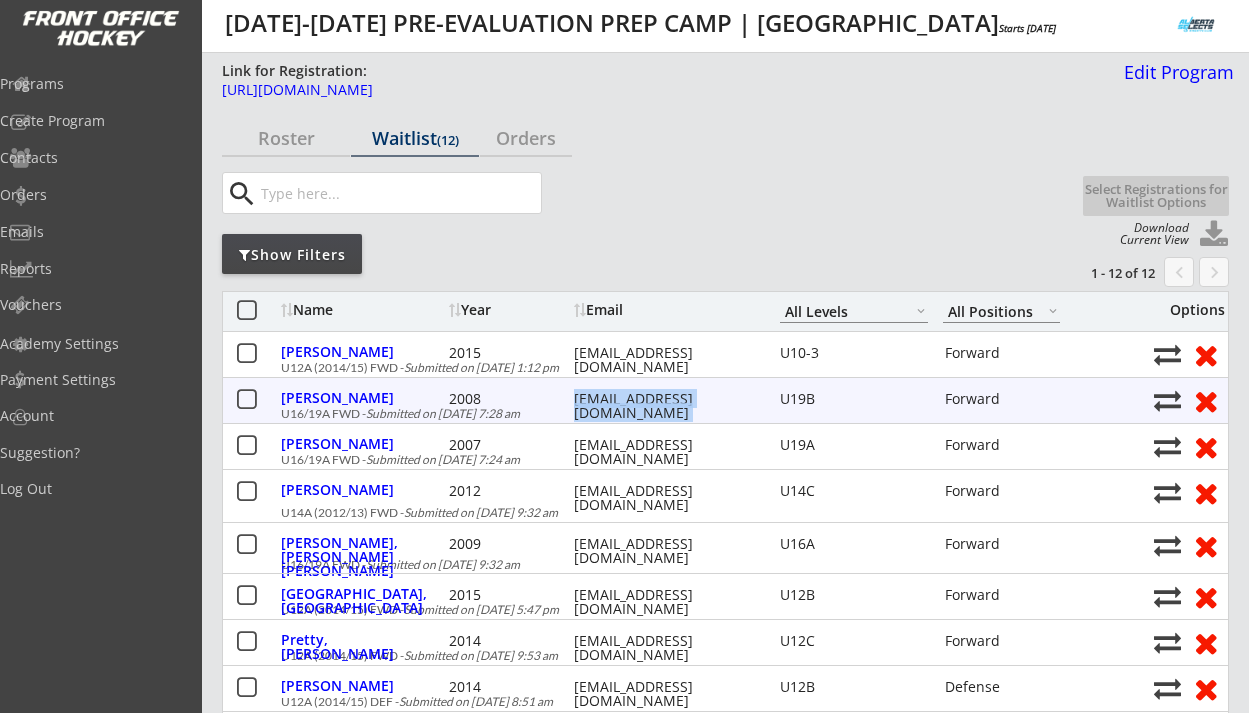 click on "takoffa1975@gmail.com" at bounding box center (664, 406) 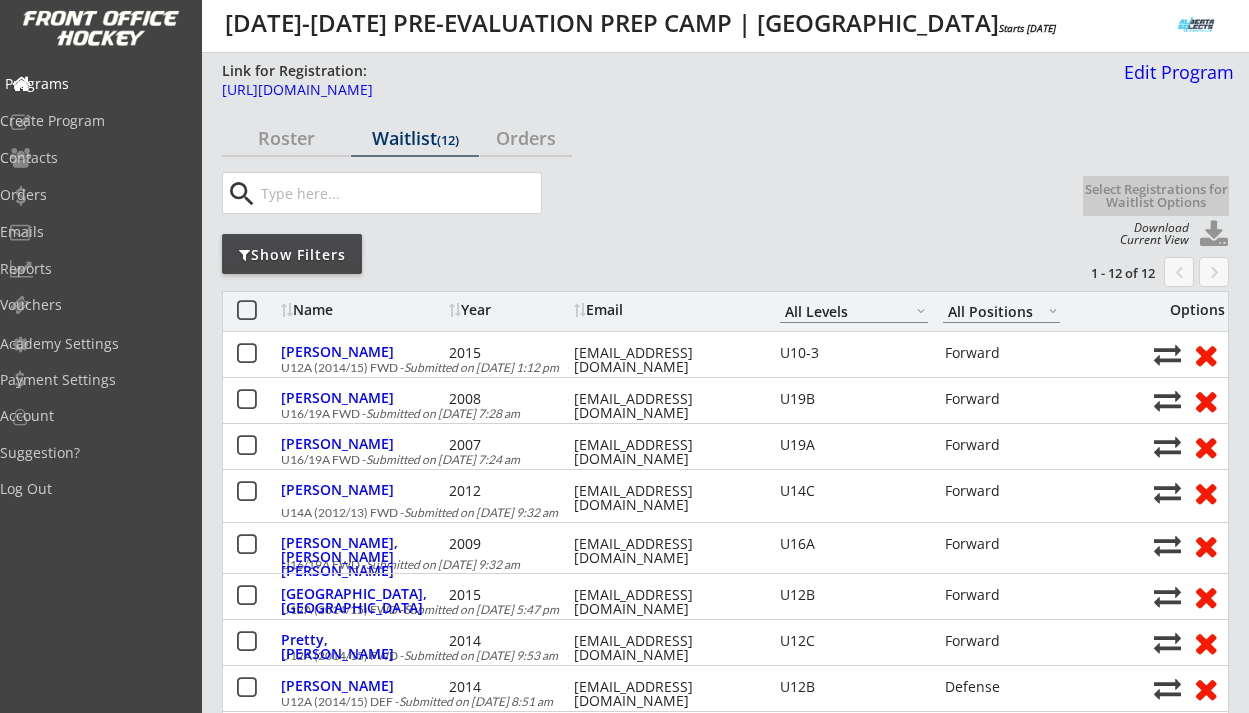 click on "Programs" at bounding box center (95, 84) 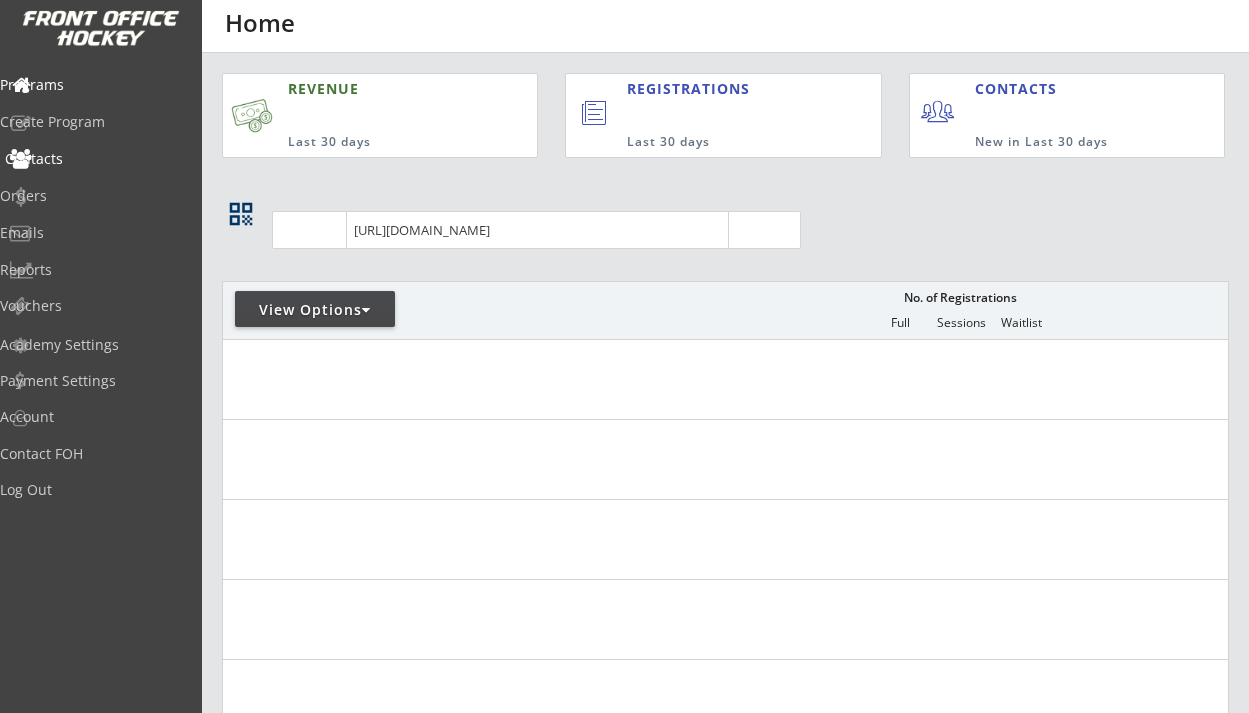 scroll, scrollTop: 0, scrollLeft: 0, axis: both 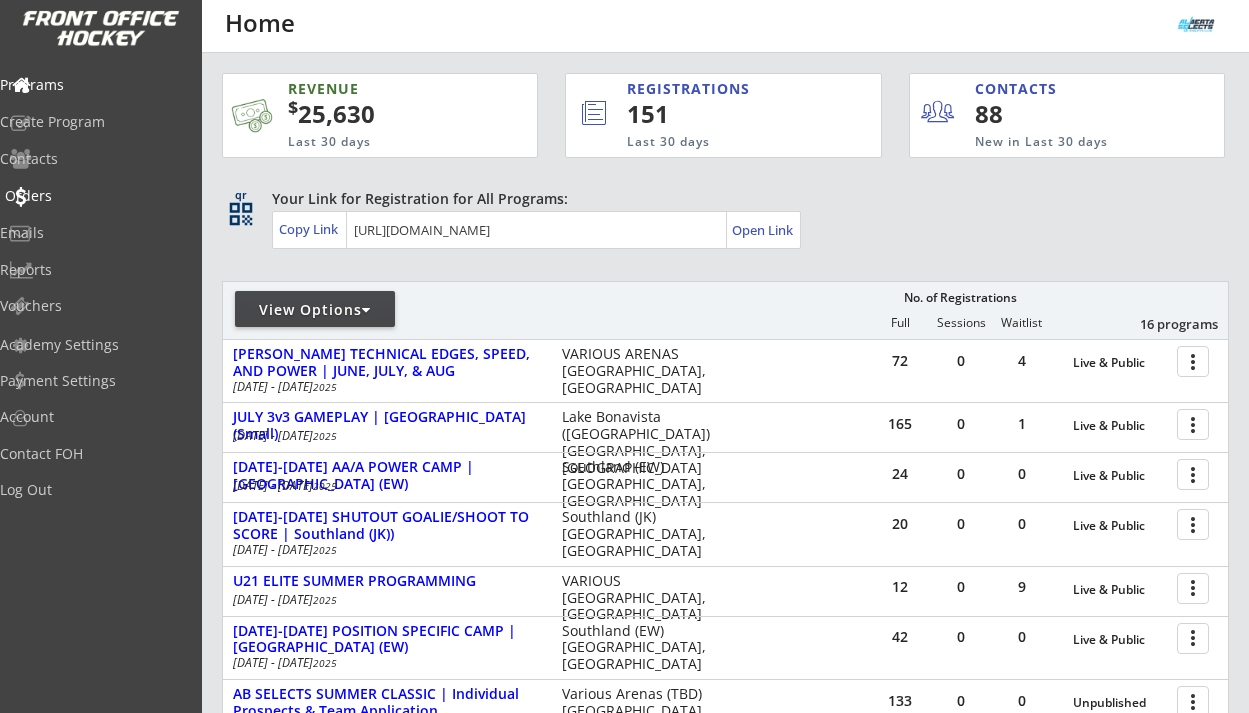 click on "Orders" at bounding box center [95, 196] 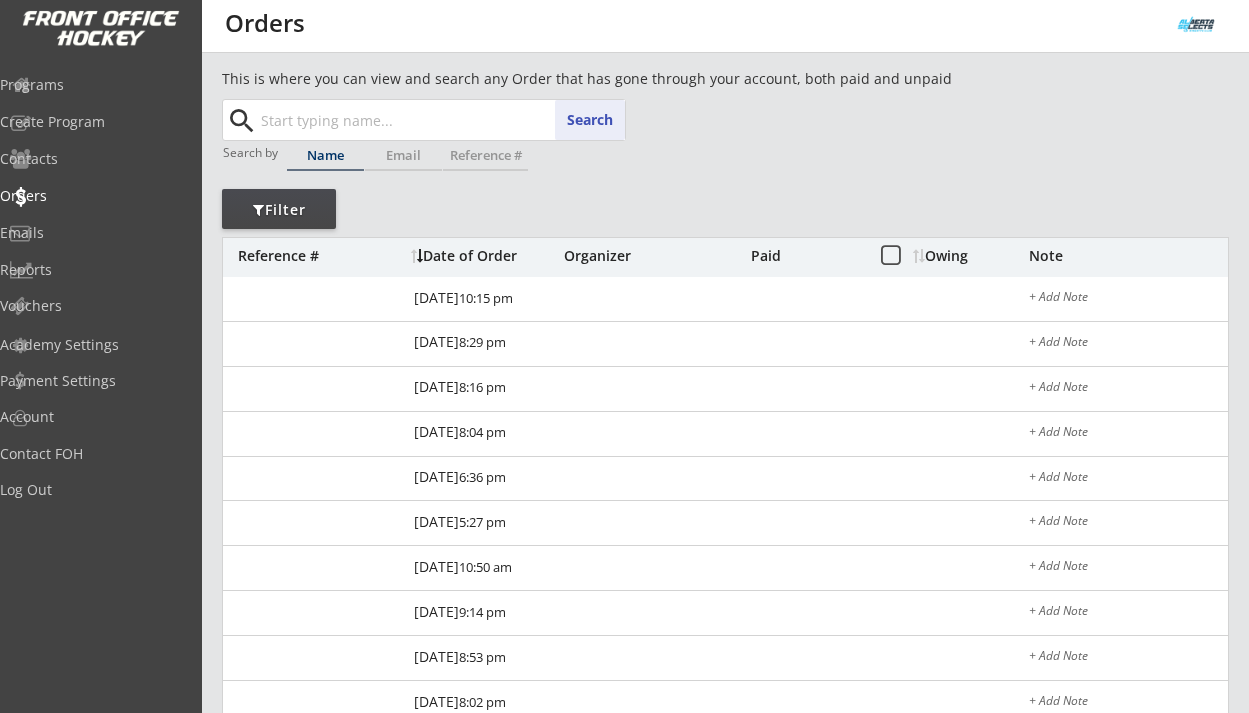 click at bounding box center (441, 120) 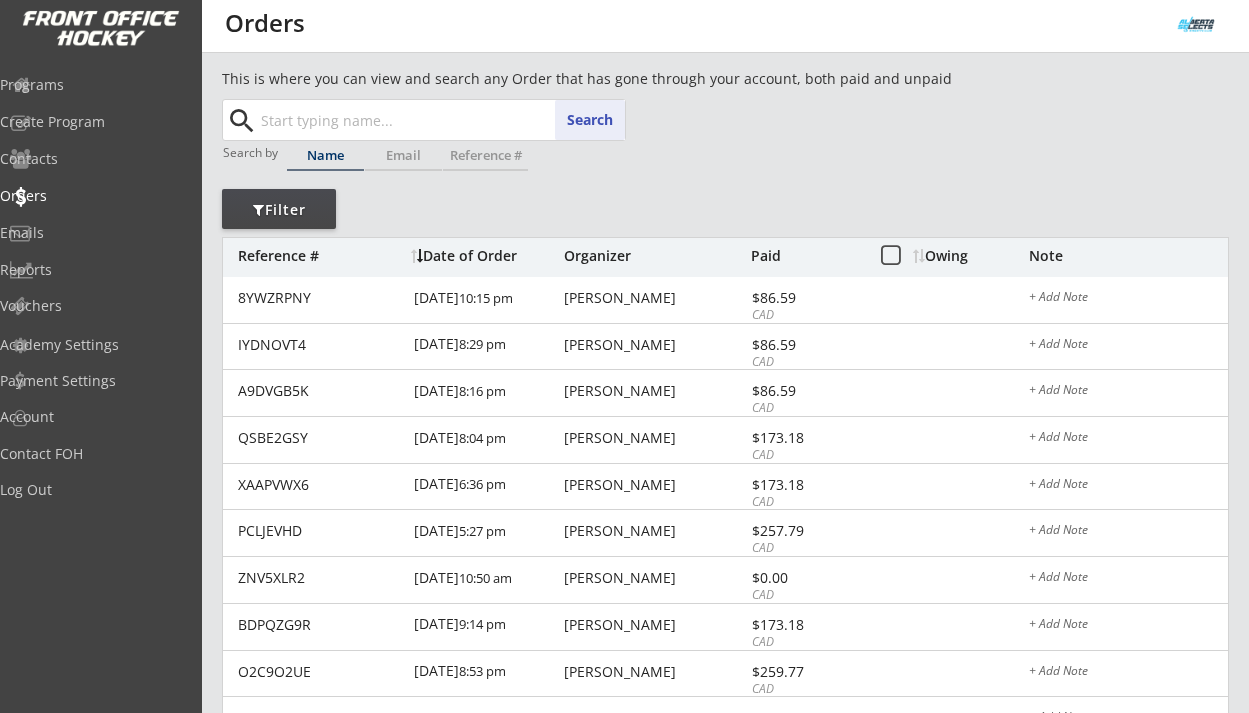 paste on "[EMAIL_ADDRESS][DOMAIN_NAME]" 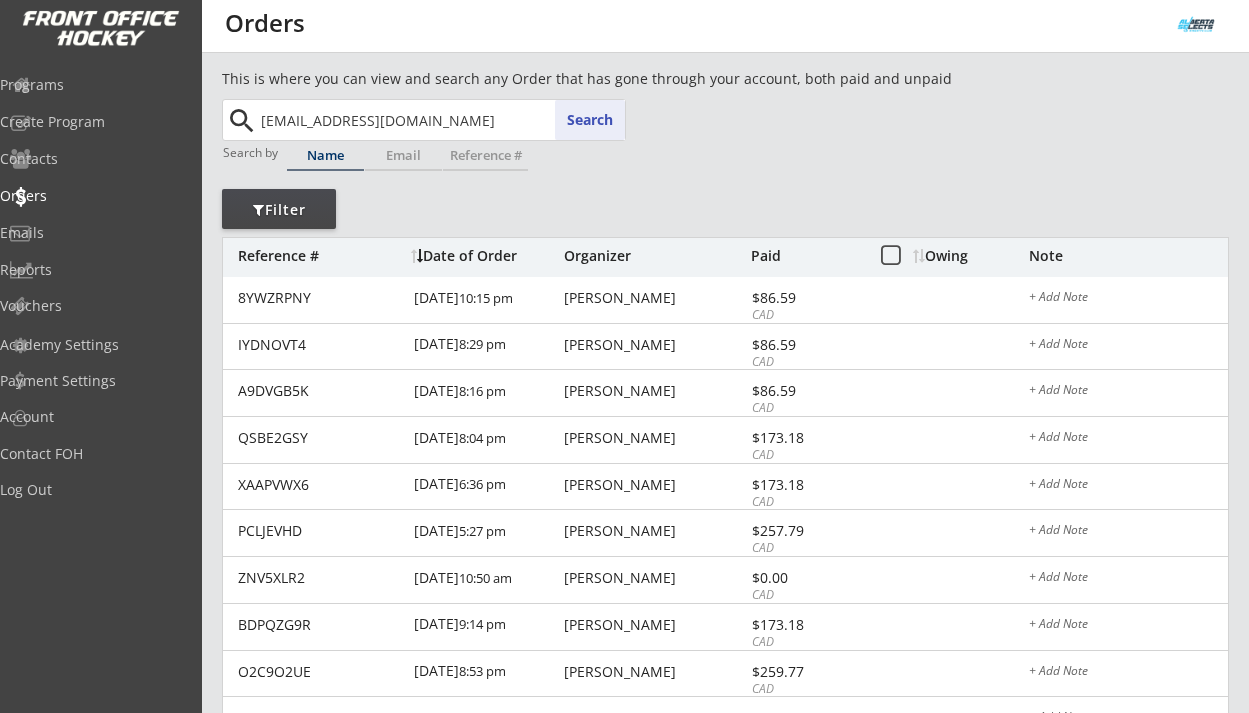 type on "[EMAIL_ADDRESS][DOMAIN_NAME]" 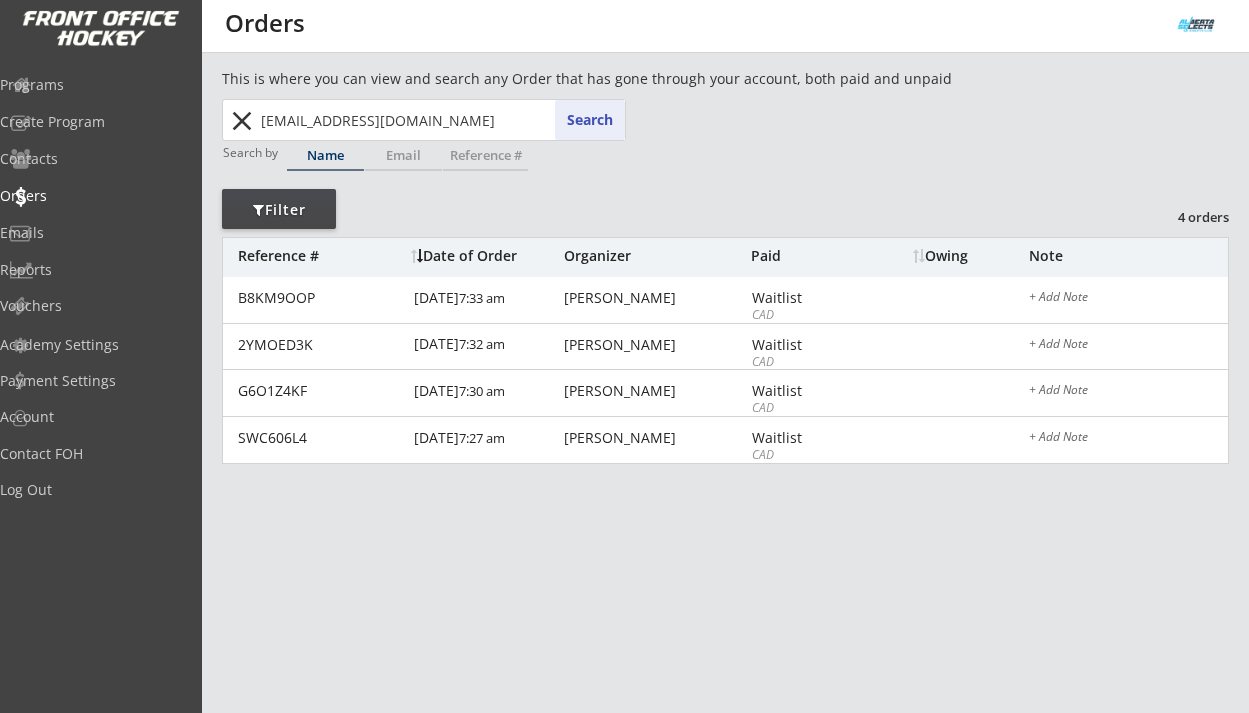 click on "[EMAIL_ADDRESS][DOMAIN_NAME]" at bounding box center [441, 120] 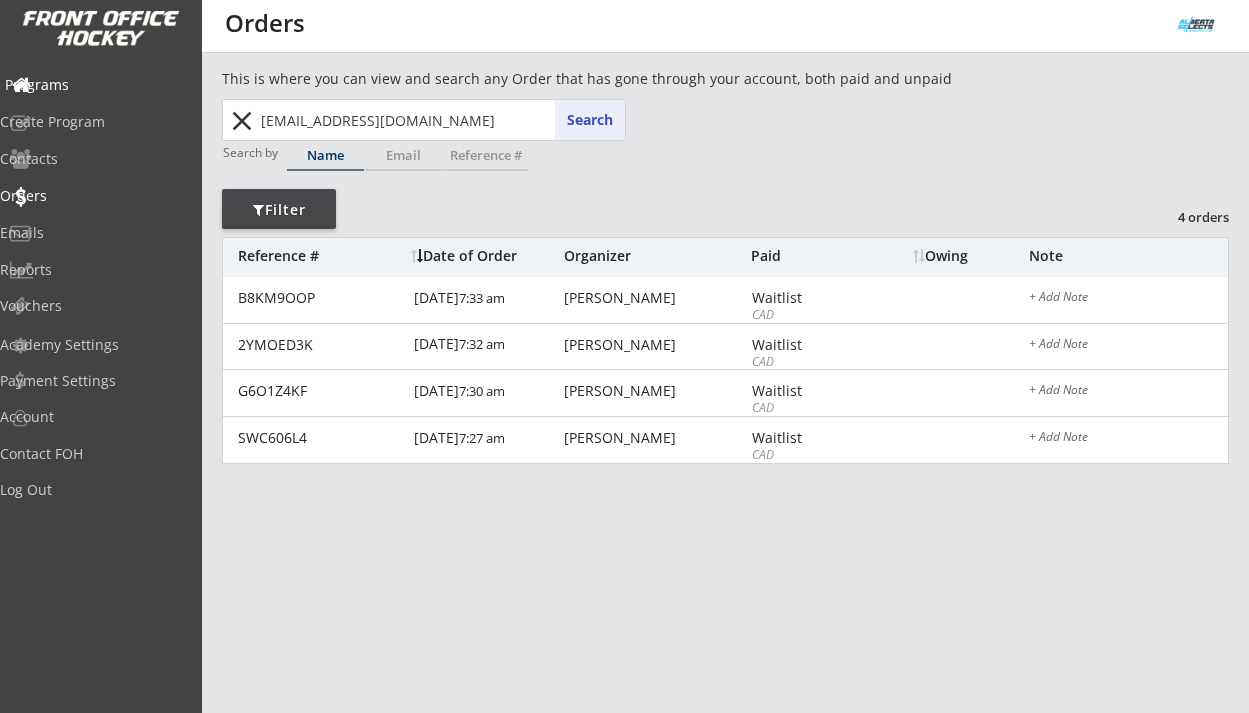 click on "Programs" at bounding box center [95, 85] 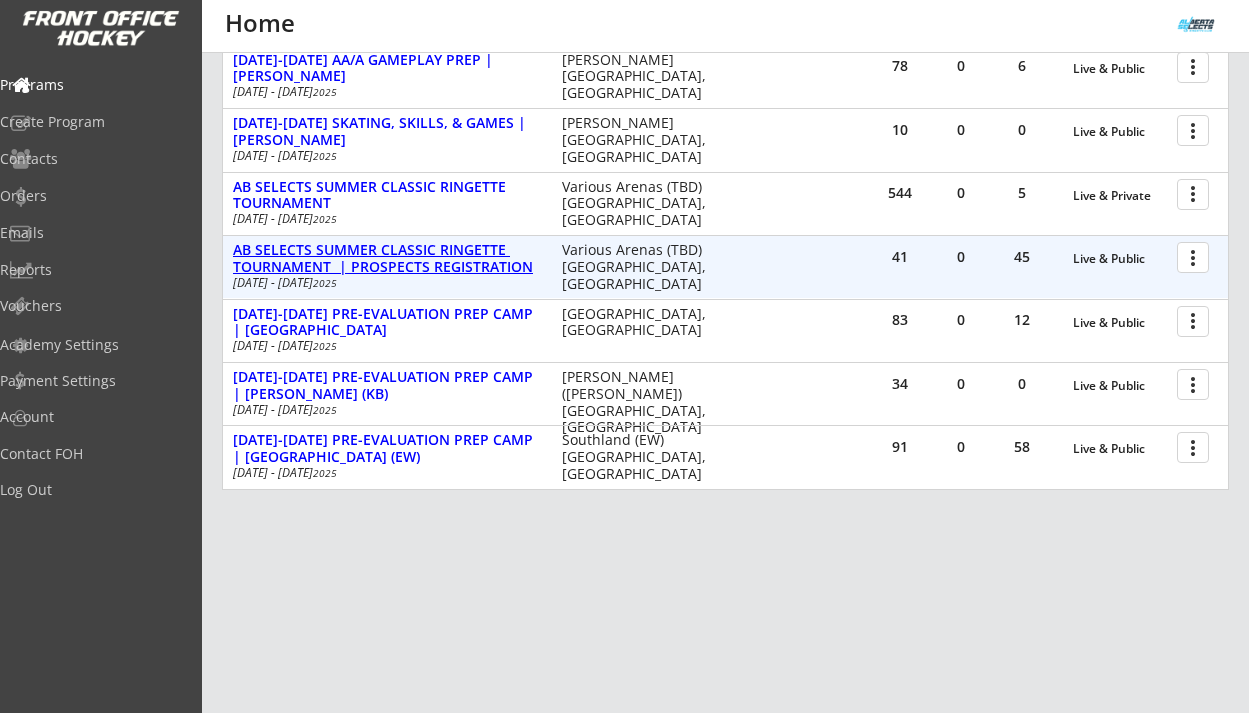 scroll, scrollTop: 852, scrollLeft: 0, axis: vertical 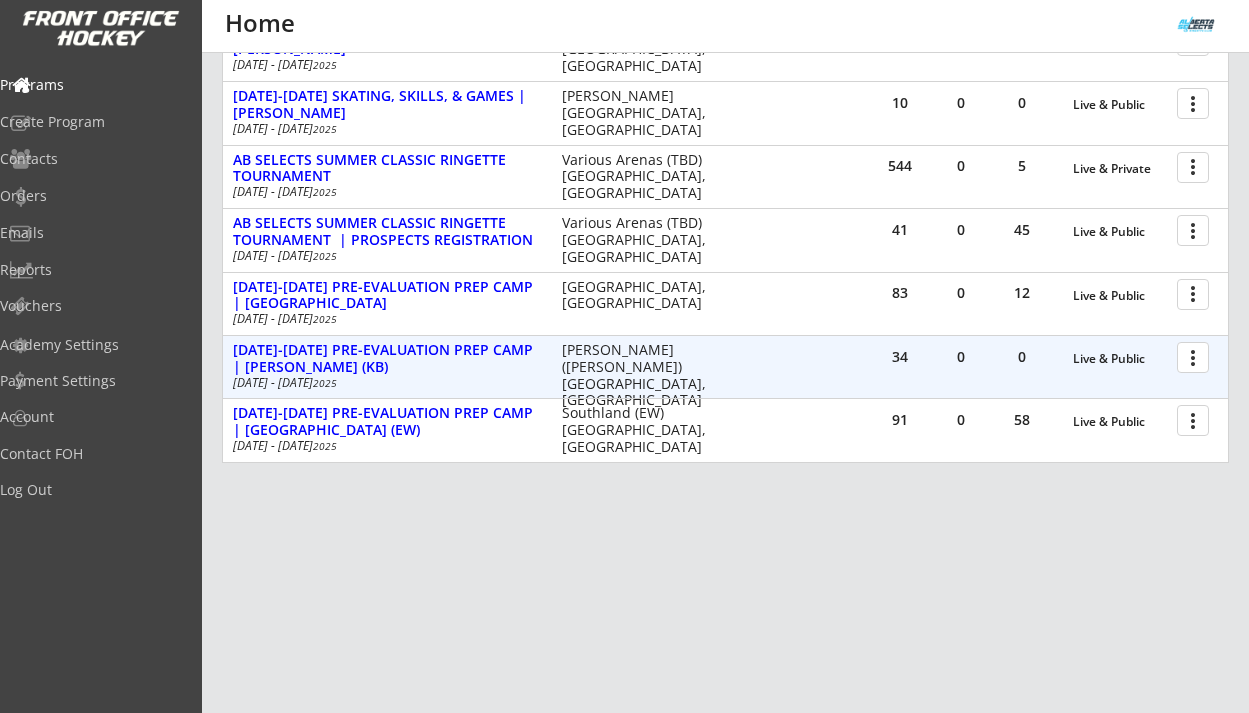 click at bounding box center [1196, 356] 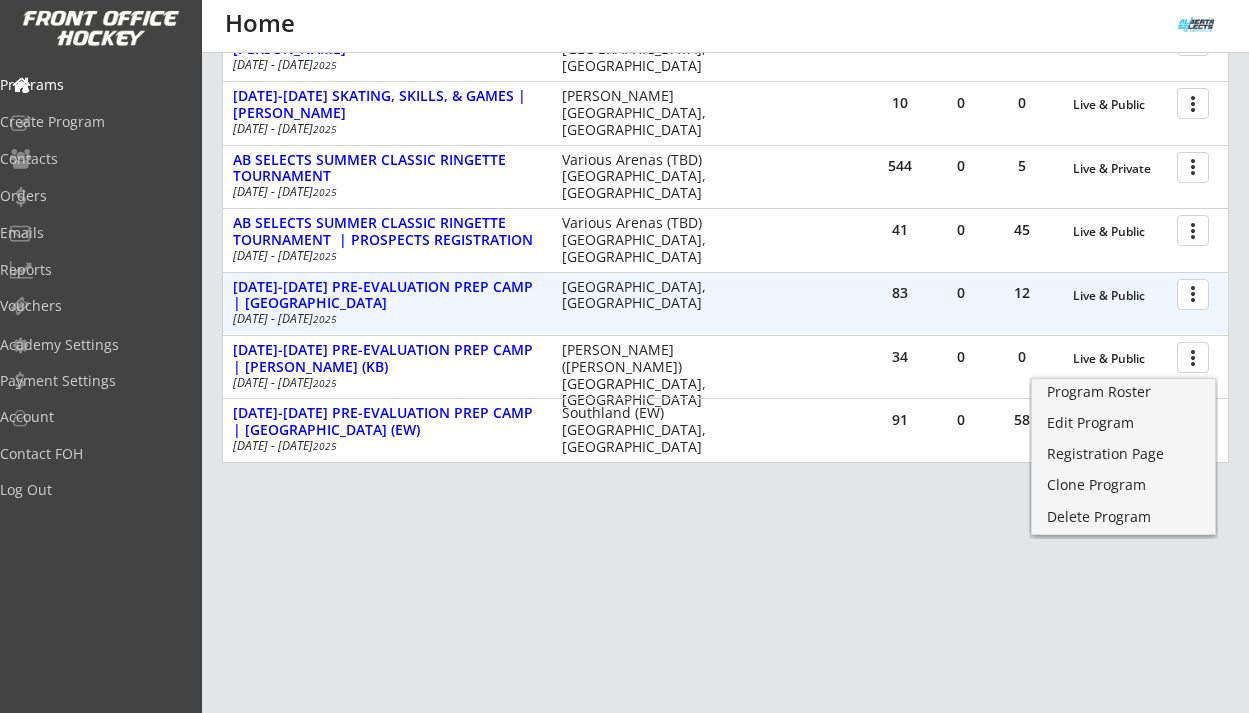 click at bounding box center (1196, 293) 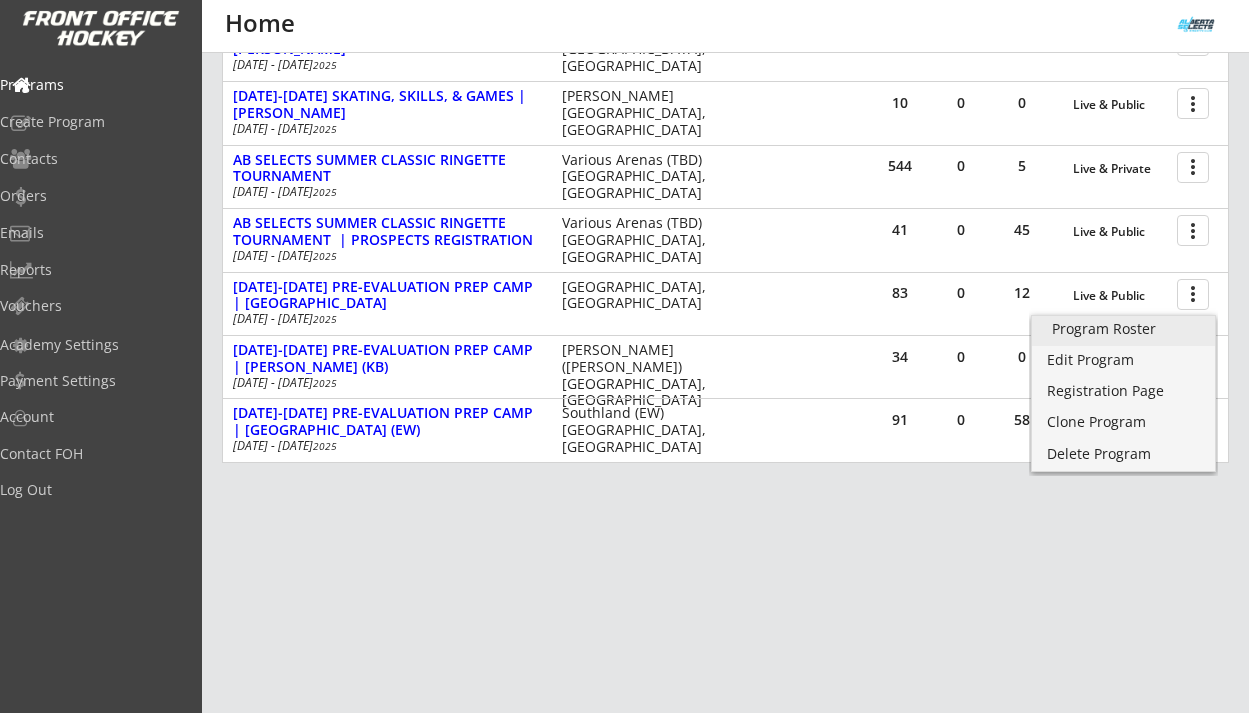 click on "Program Roster" at bounding box center [1123, 329] 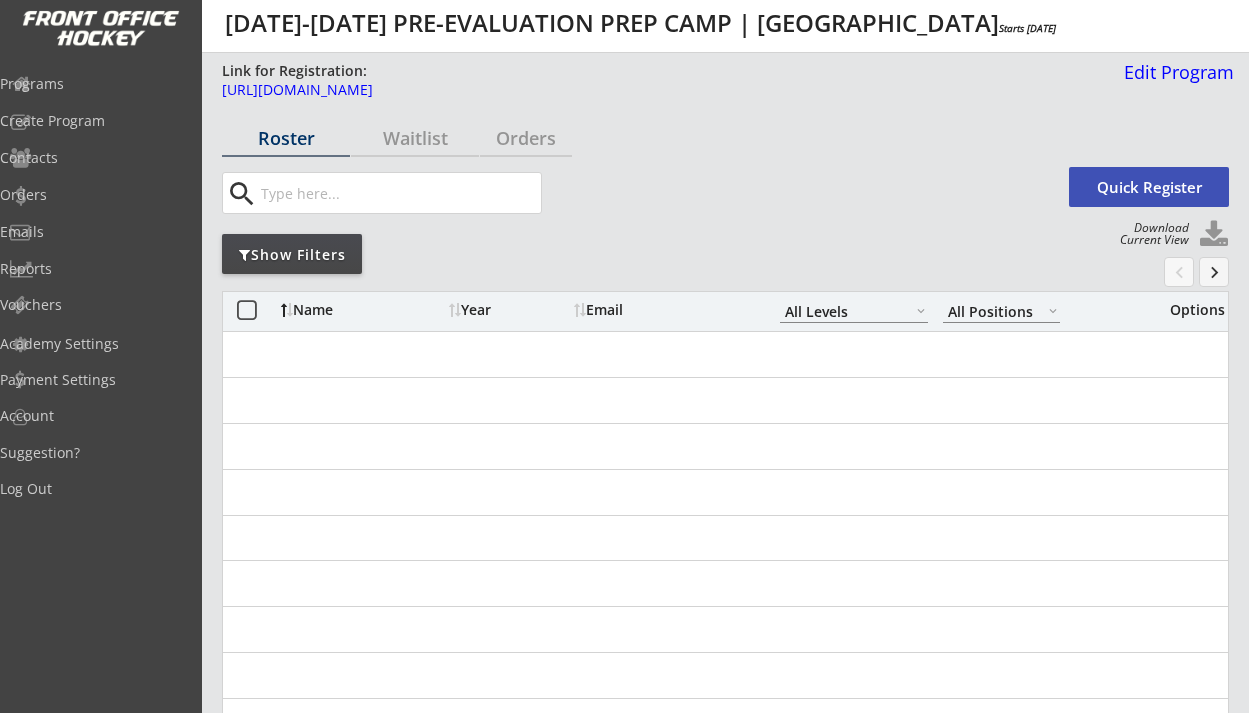 select on ""All Levels"" 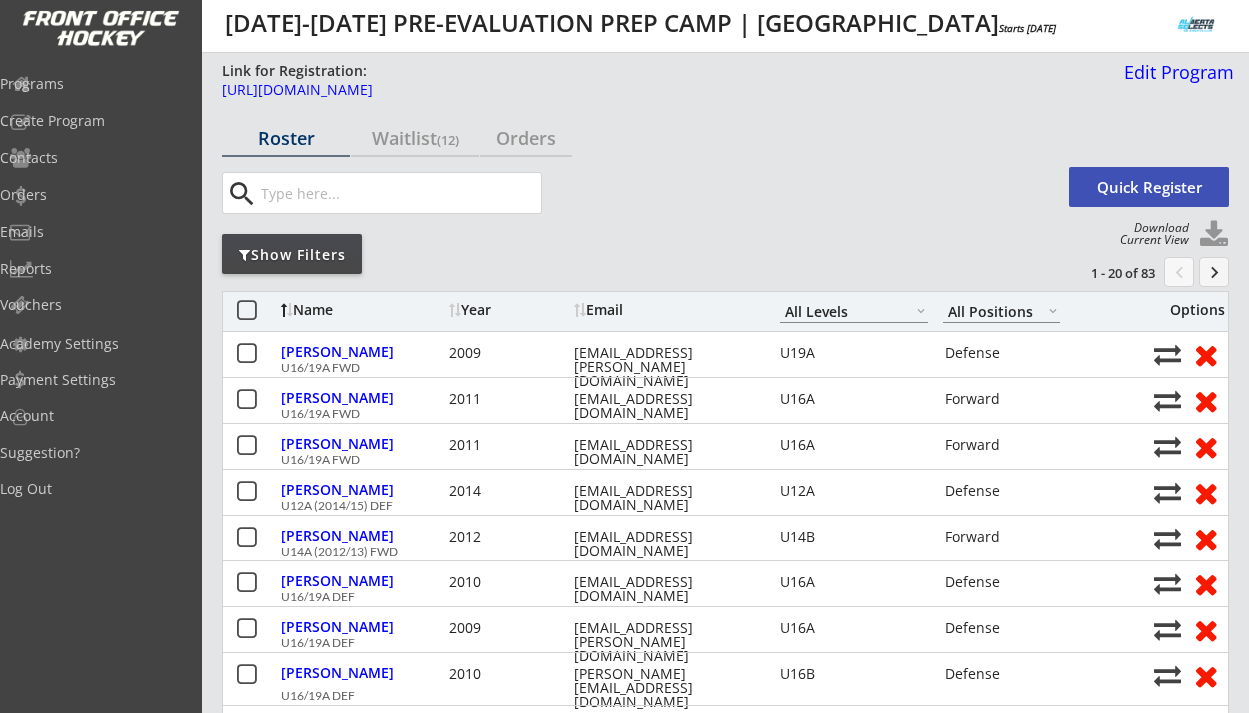 click on "Waitlist   (12)" at bounding box center [415, 138] 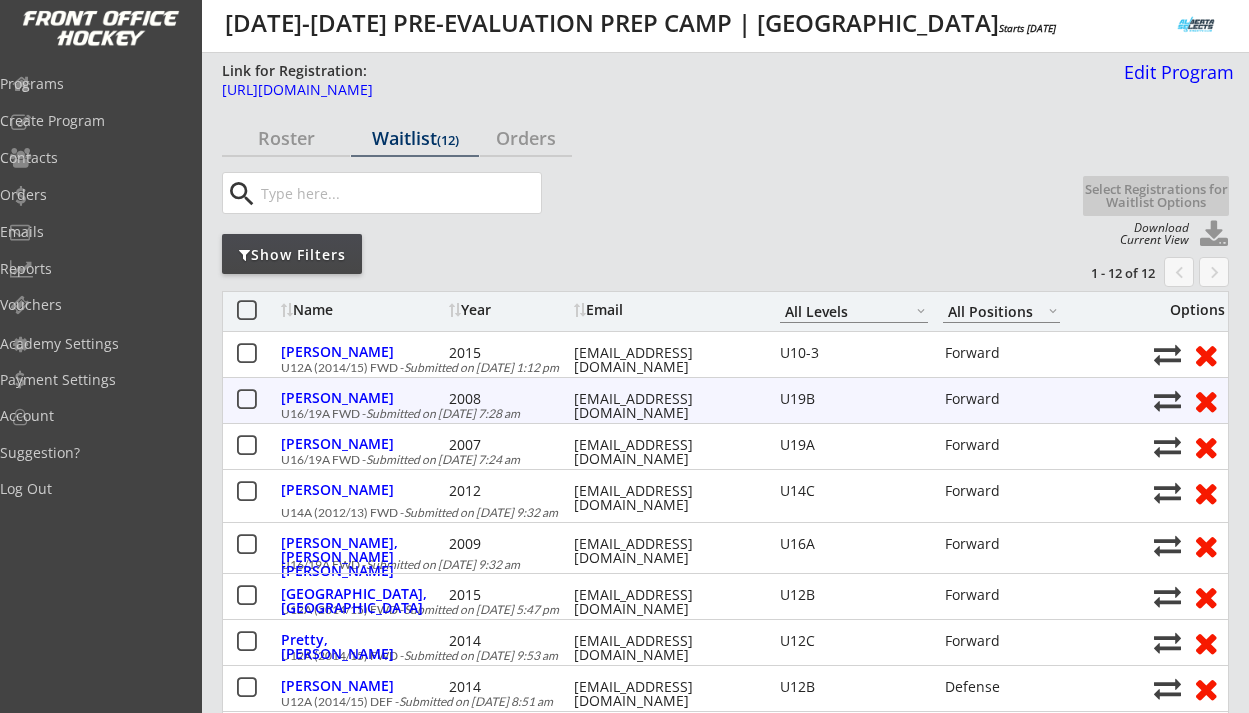 click at bounding box center (246, 400) 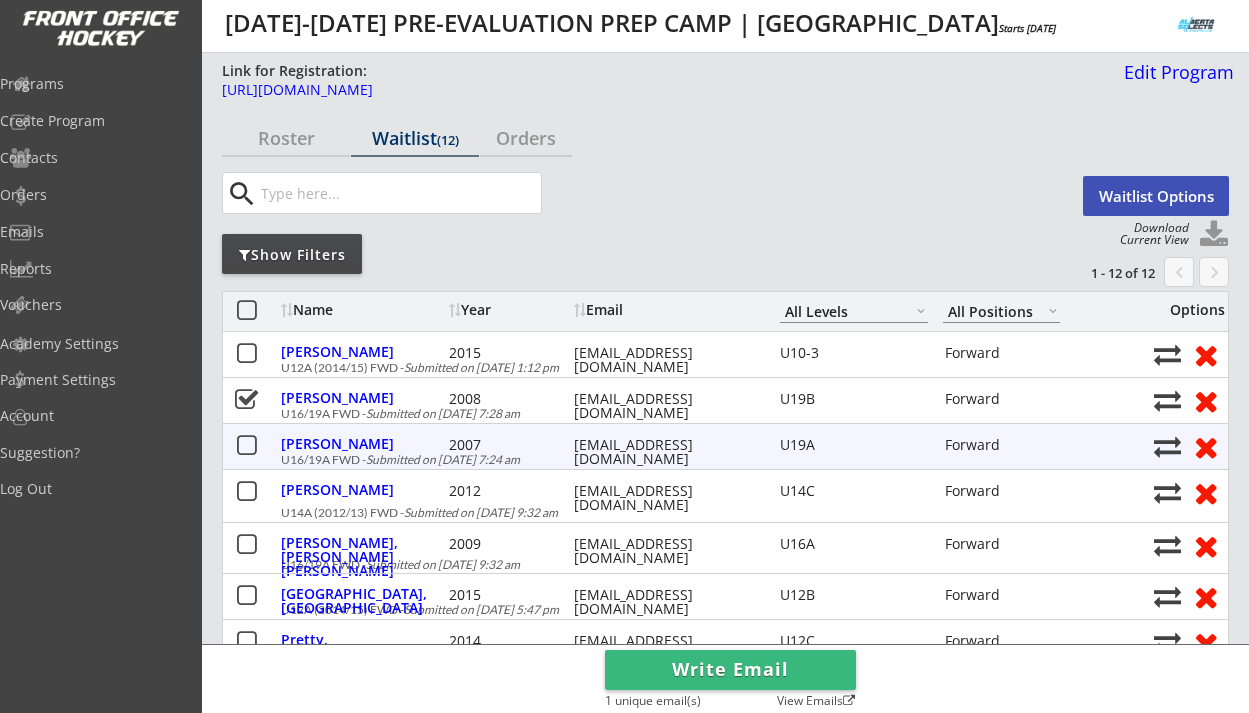 click at bounding box center [246, 446] 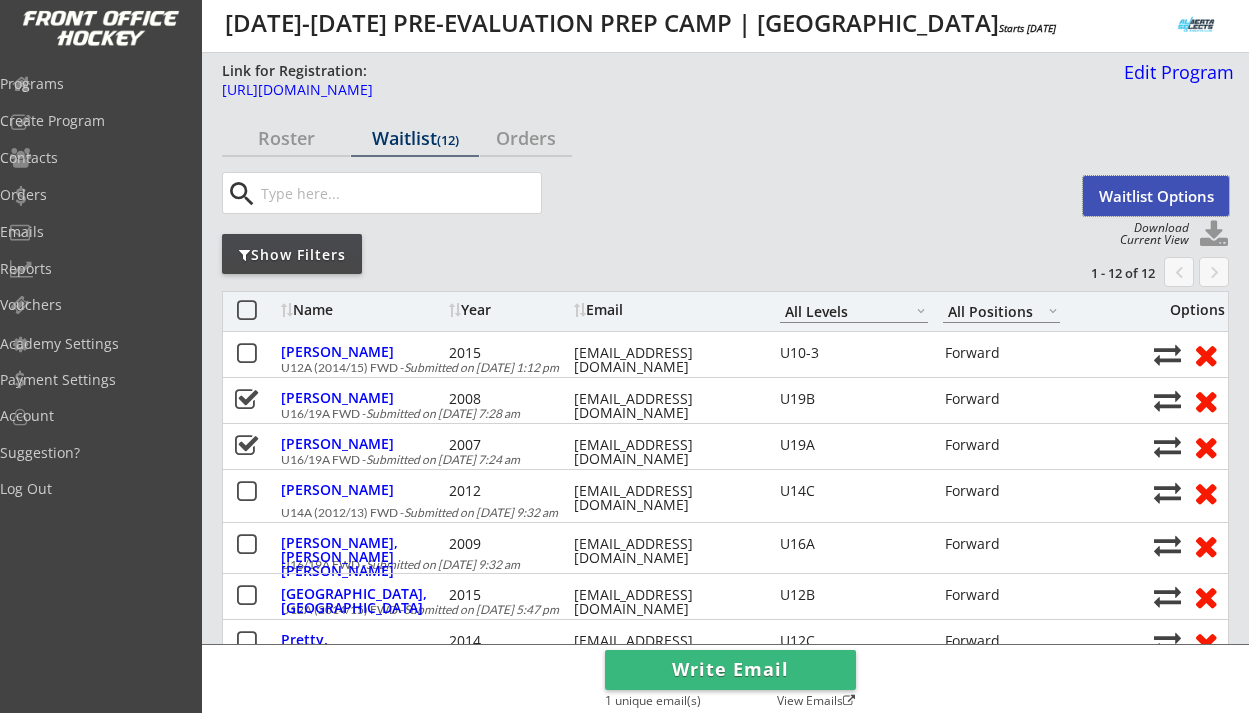 click on "Waitlist Options" at bounding box center (1156, 196) 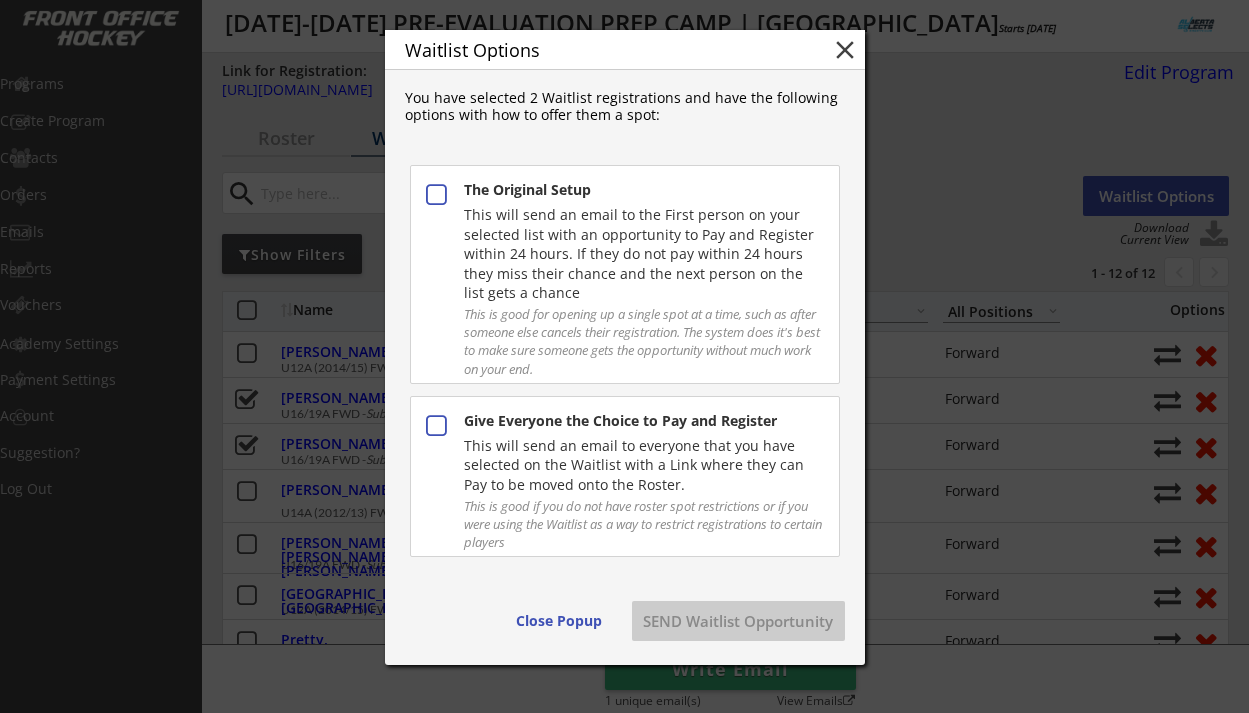 click on "This will send an email to everyone that you have selected on the Waitlist with a Link where they can Pay to be moved onto the Roster." at bounding box center (643, 465) 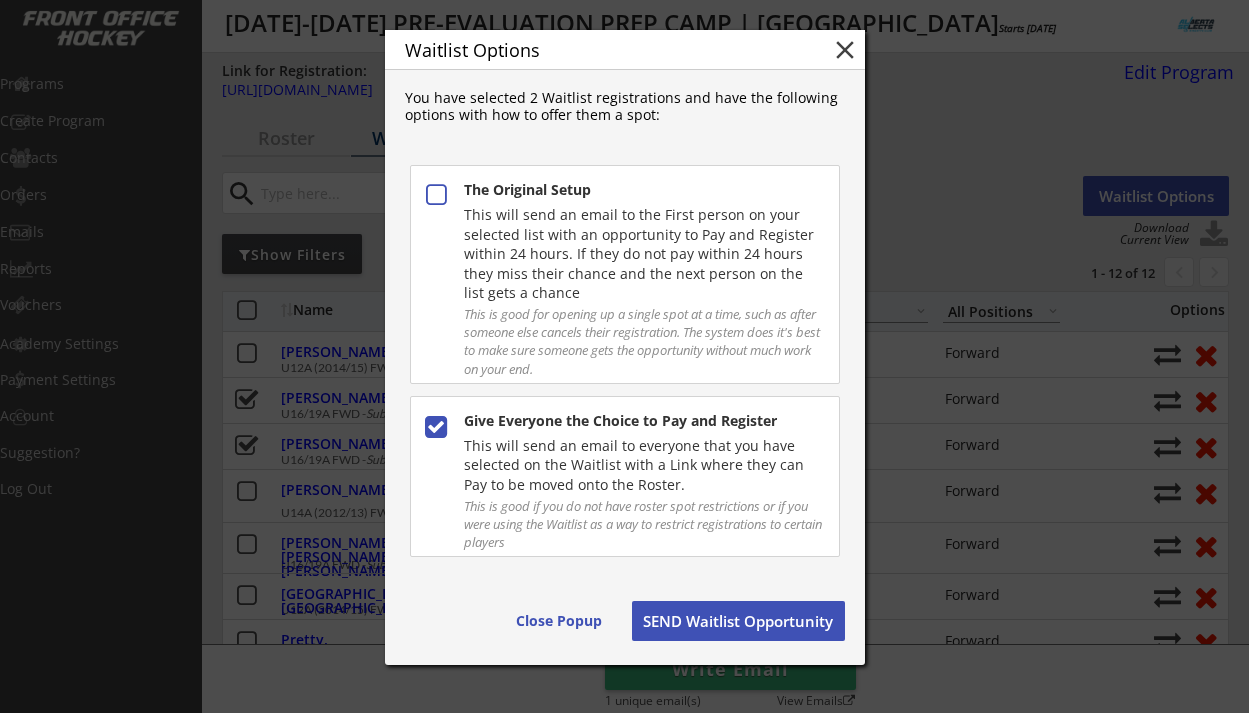 click on "SEND Waitlist Opportunity" at bounding box center (738, 621) 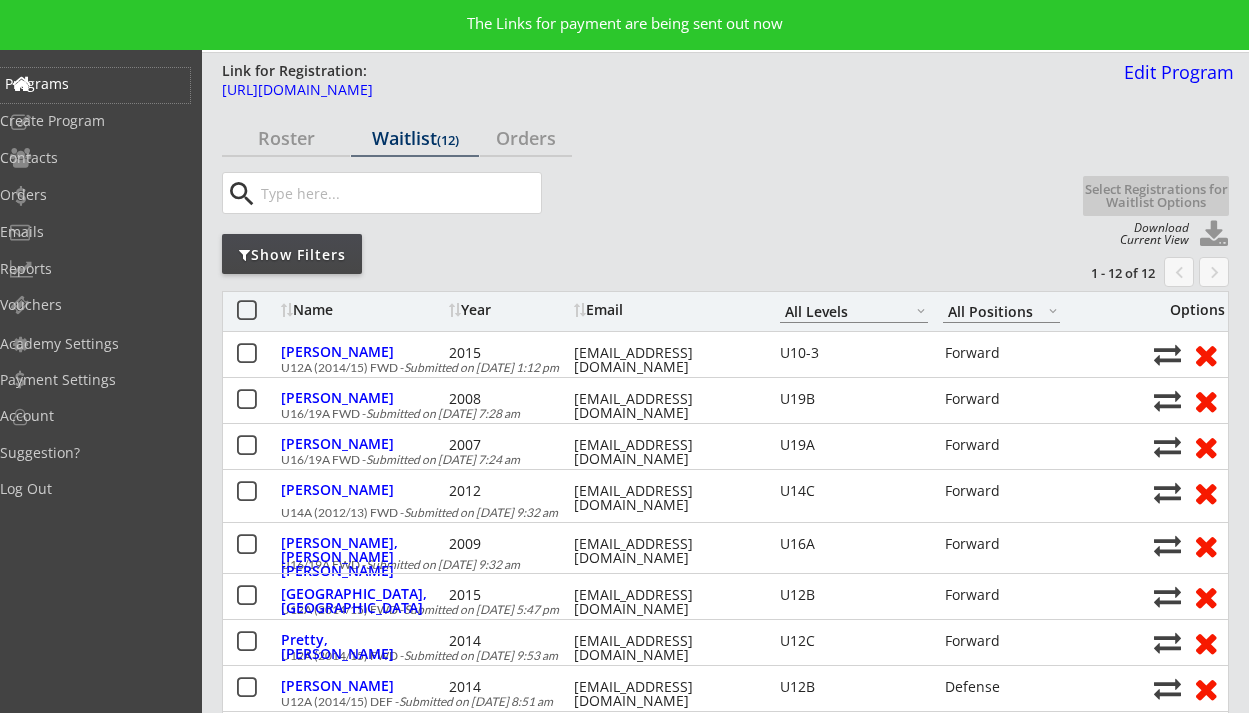 click on "Programs" at bounding box center [95, 84] 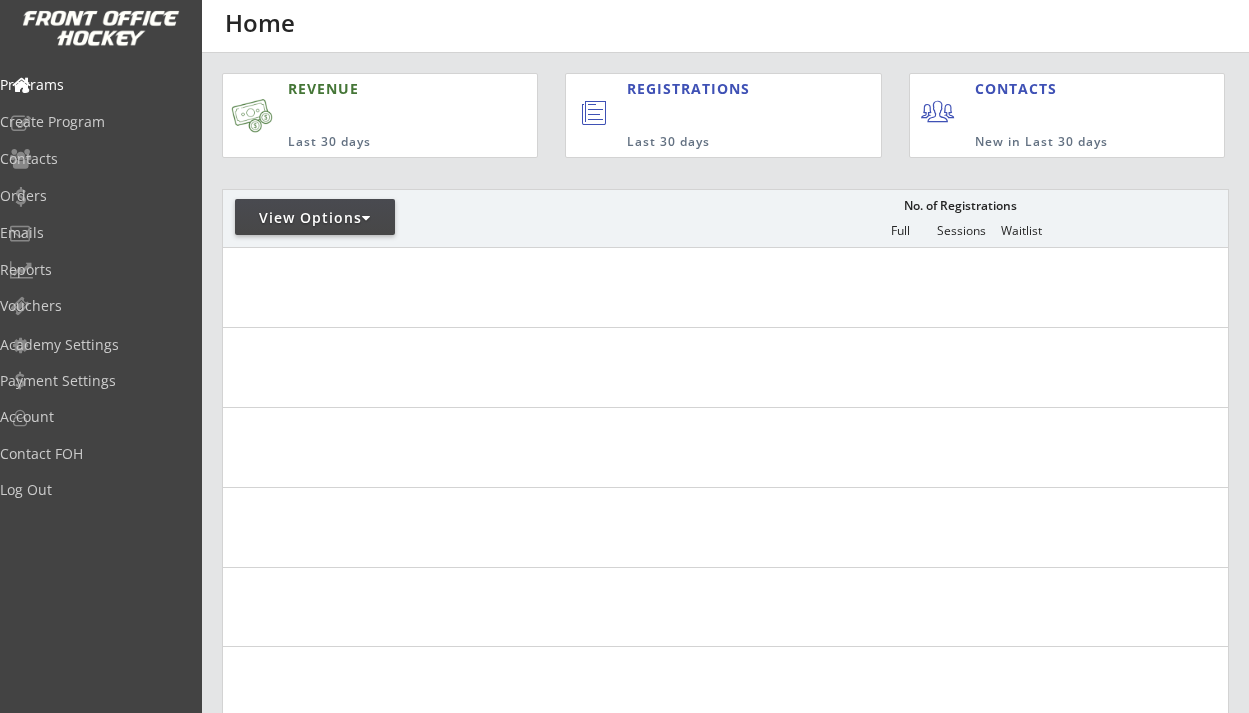scroll, scrollTop: 0, scrollLeft: 0, axis: both 